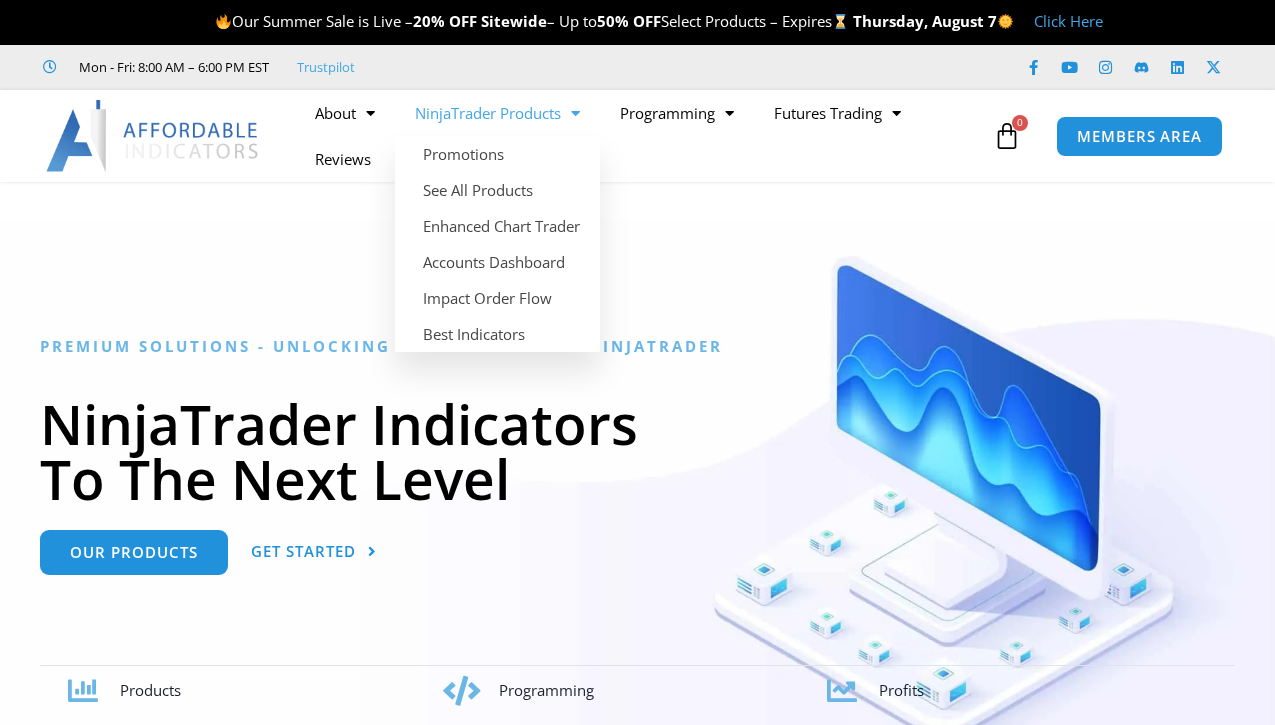 scroll, scrollTop: 0, scrollLeft: 0, axis: both 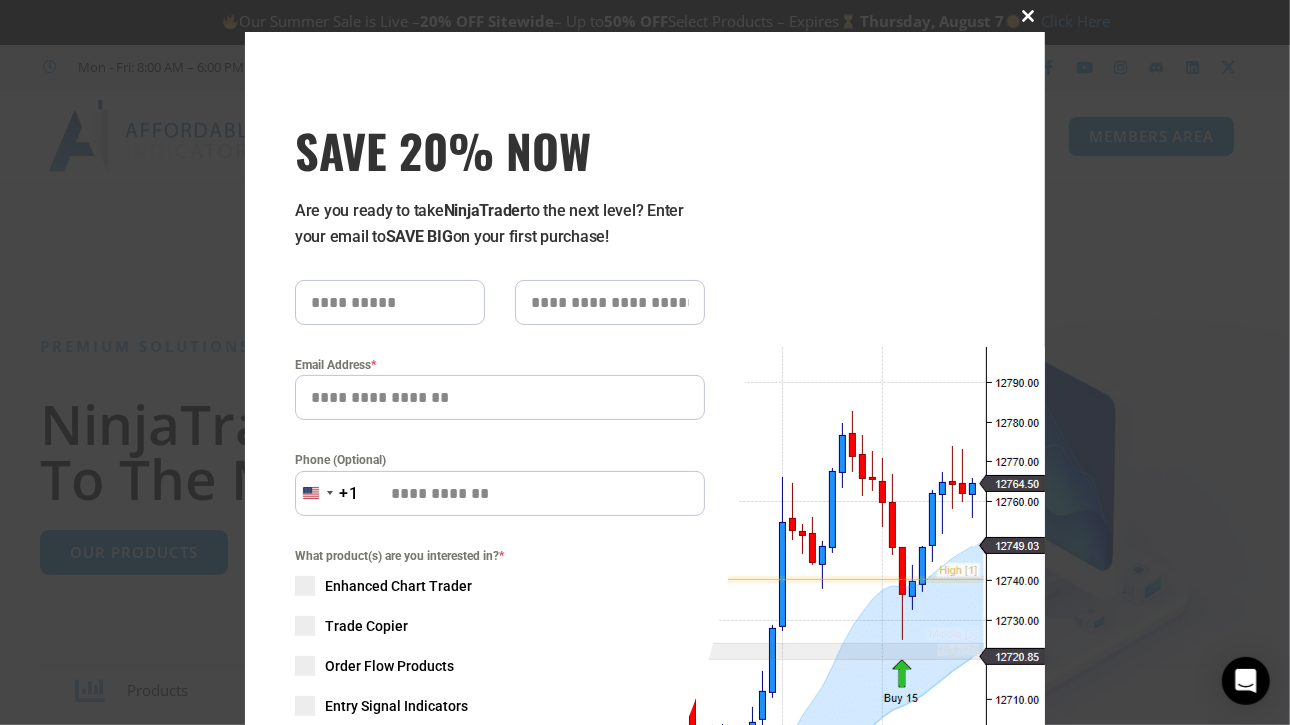 click at bounding box center (1029, 16) 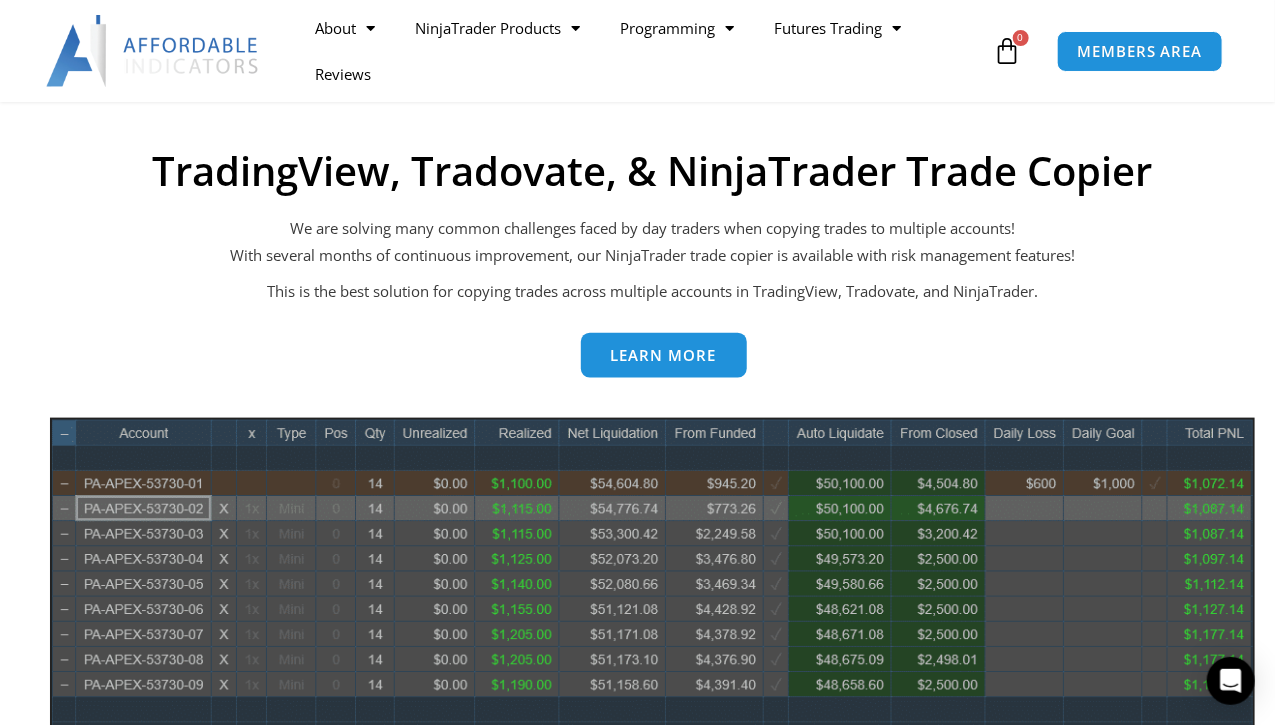 scroll, scrollTop: 96, scrollLeft: 0, axis: vertical 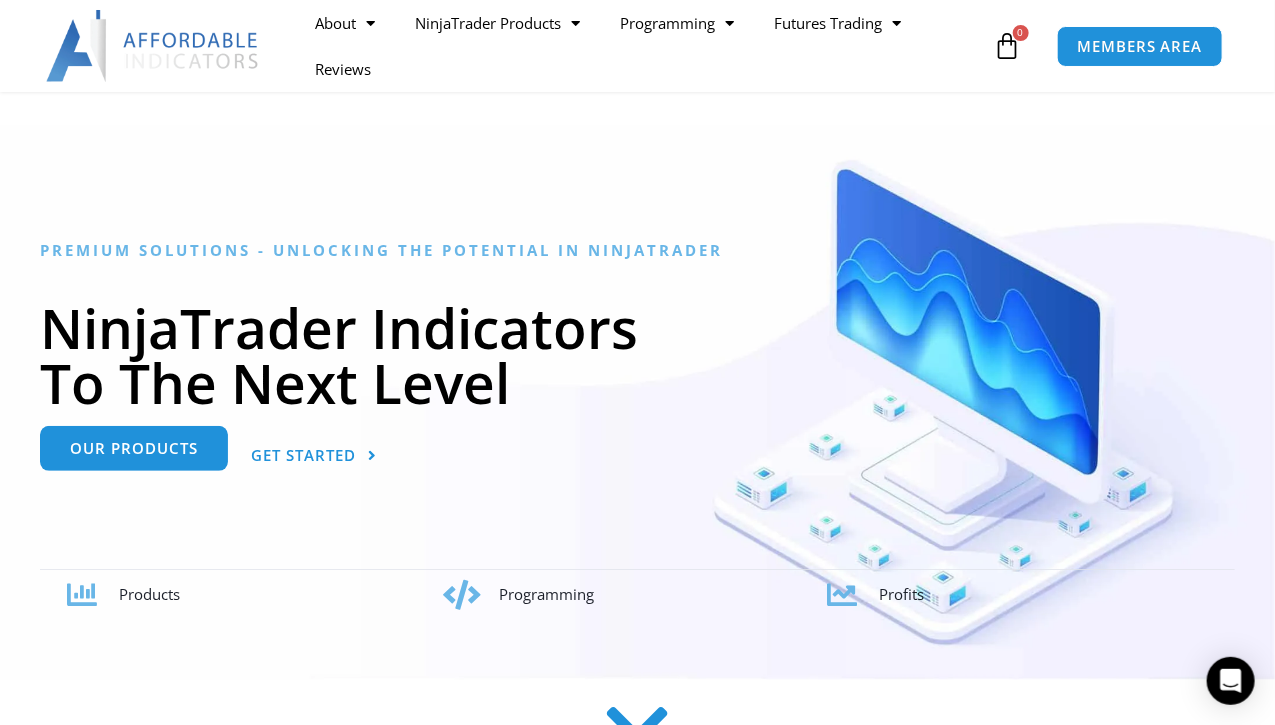 click on "Our Products" at bounding box center [134, 449] 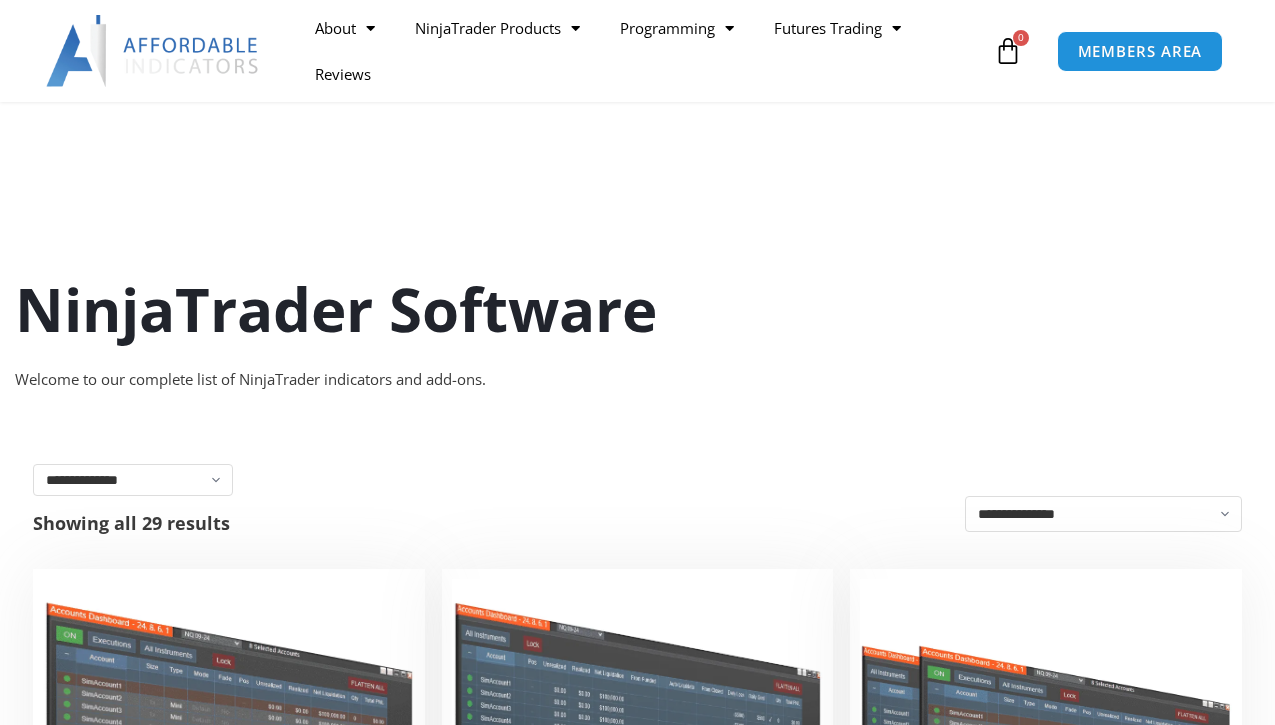 scroll, scrollTop: 430, scrollLeft: 0, axis: vertical 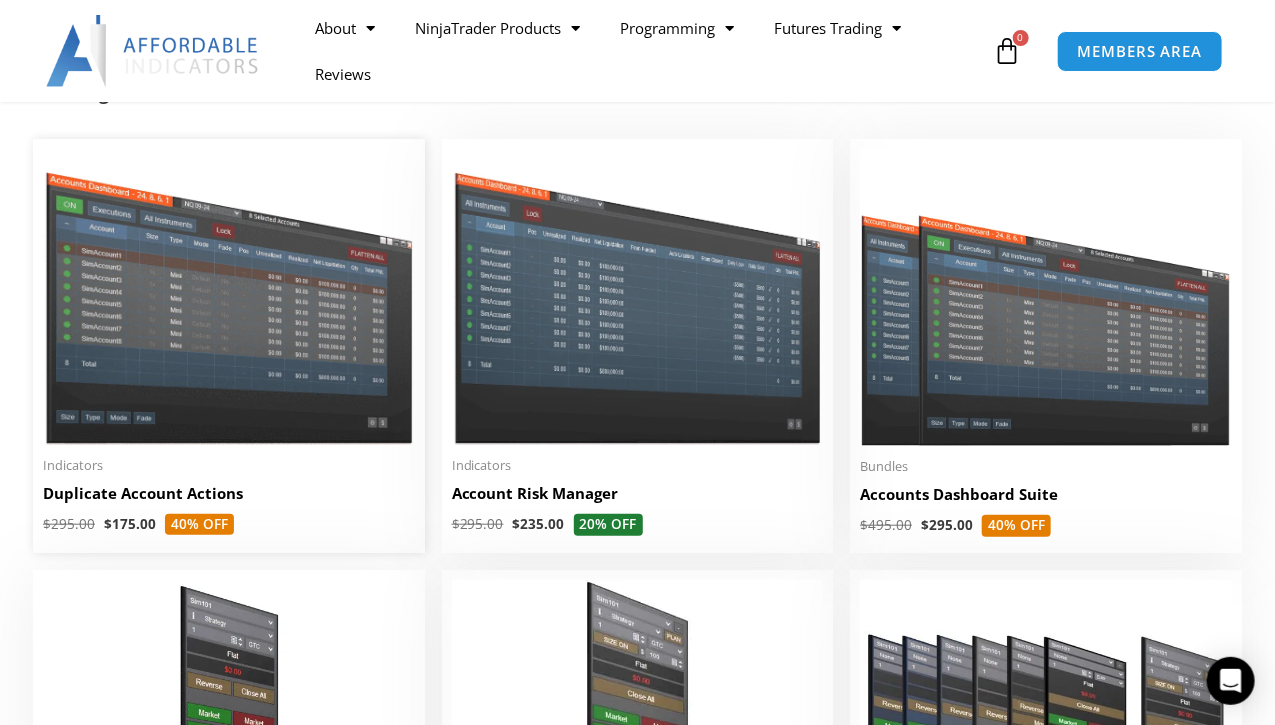 click on "Duplicate Account Actions" at bounding box center (229, 493) 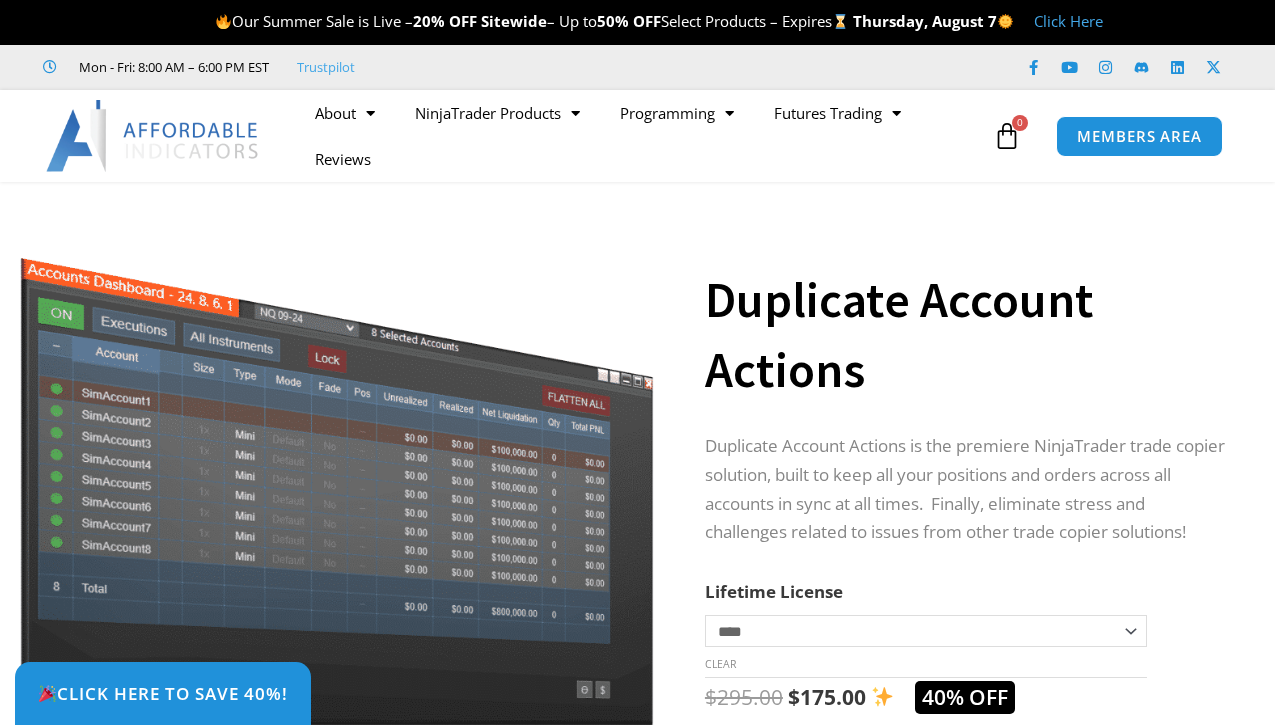 scroll, scrollTop: 0, scrollLeft: 0, axis: both 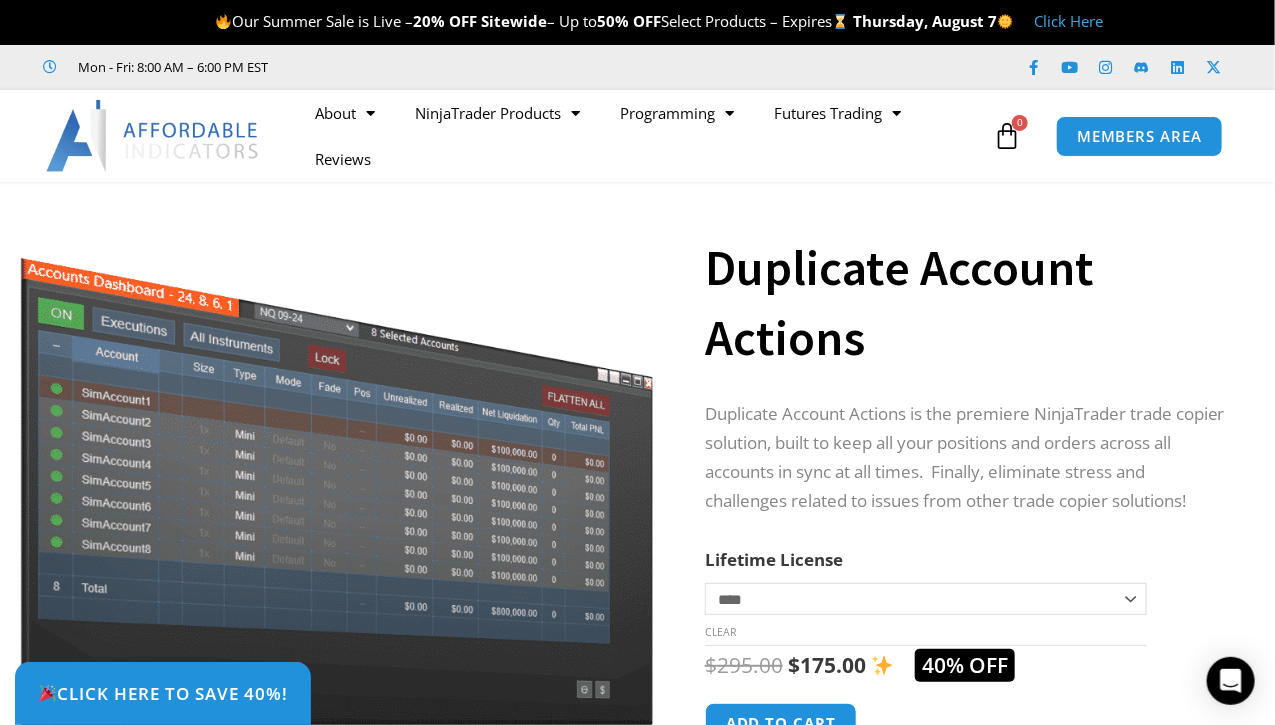click on "Click Here" at bounding box center (1068, 21) 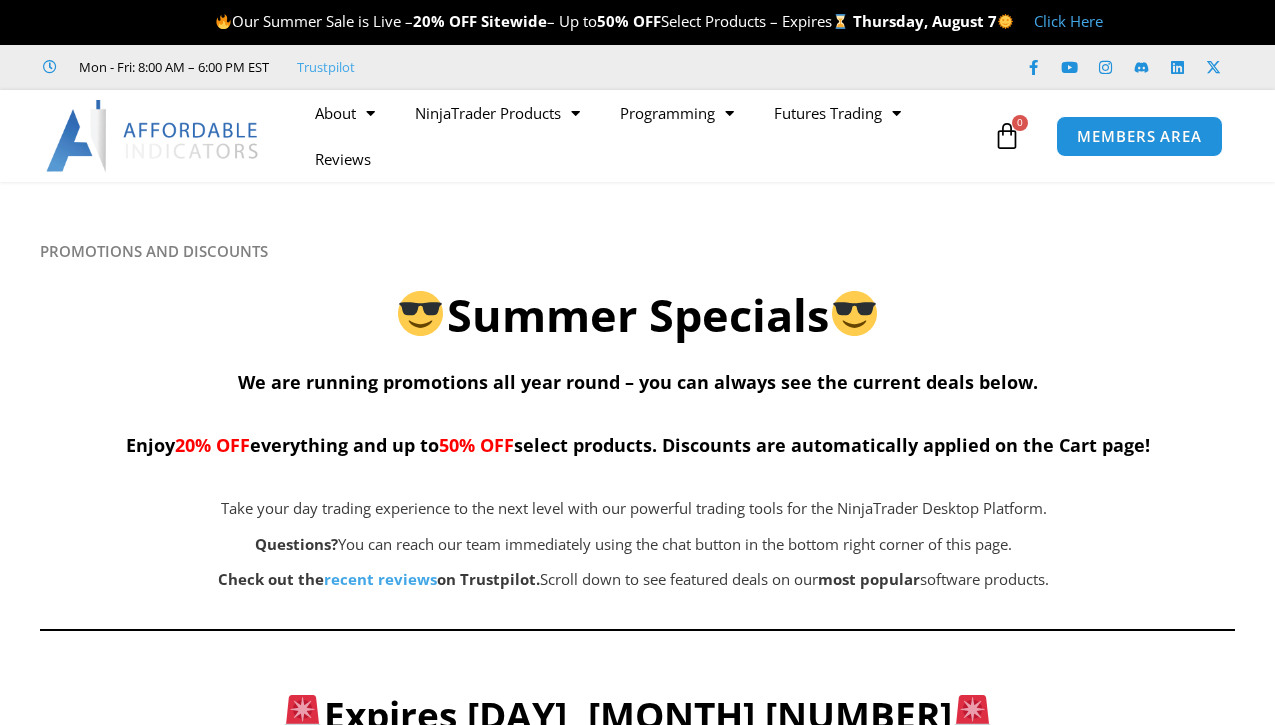 scroll, scrollTop: 0, scrollLeft: 0, axis: both 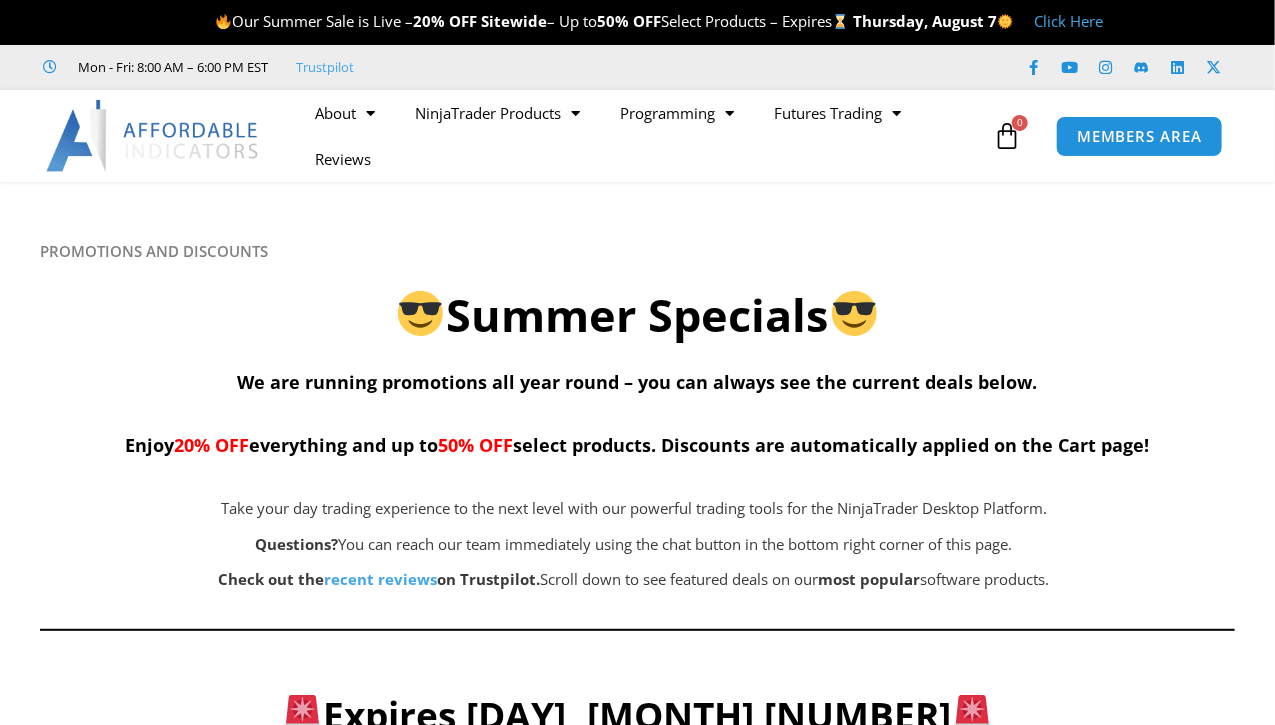 click on "Enjoy  20% OFF  everything and up to  50% OFF  select products. Discounts are automatically applied on the Cart page!" at bounding box center [638, 445] 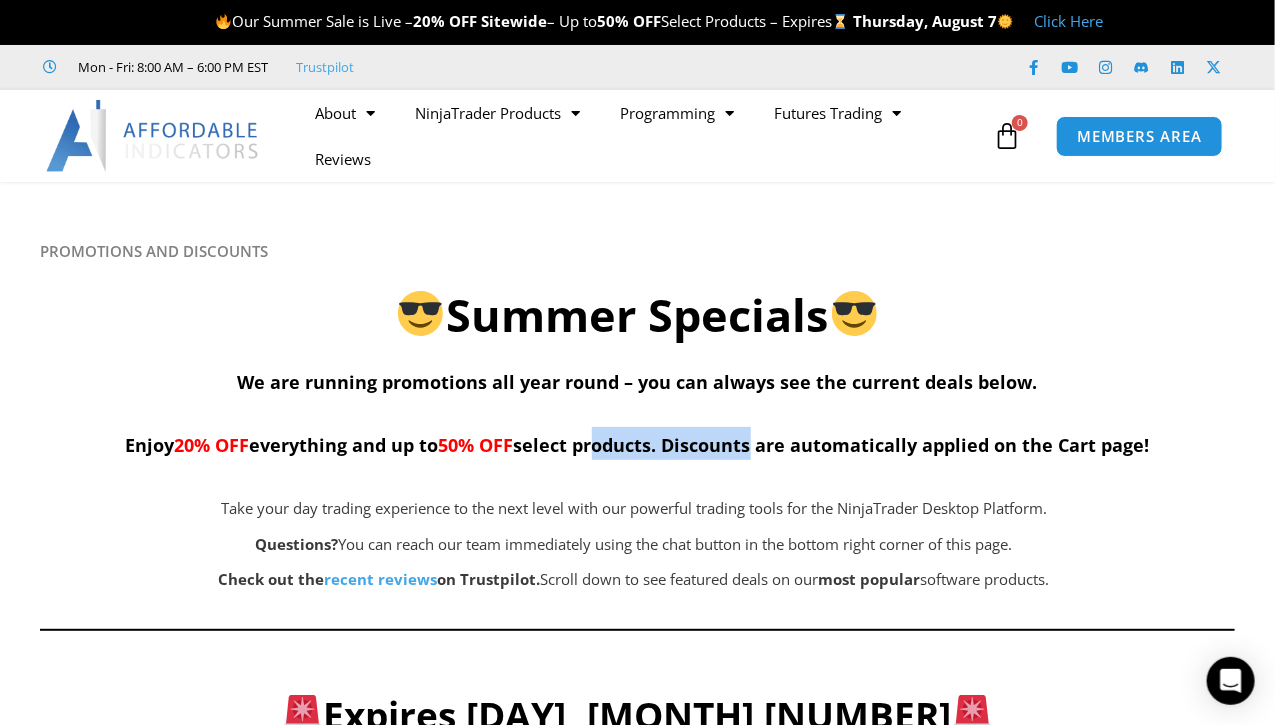 drag, startPoint x: 593, startPoint y: 449, endPoint x: 753, endPoint y: 445, distance: 160.04999 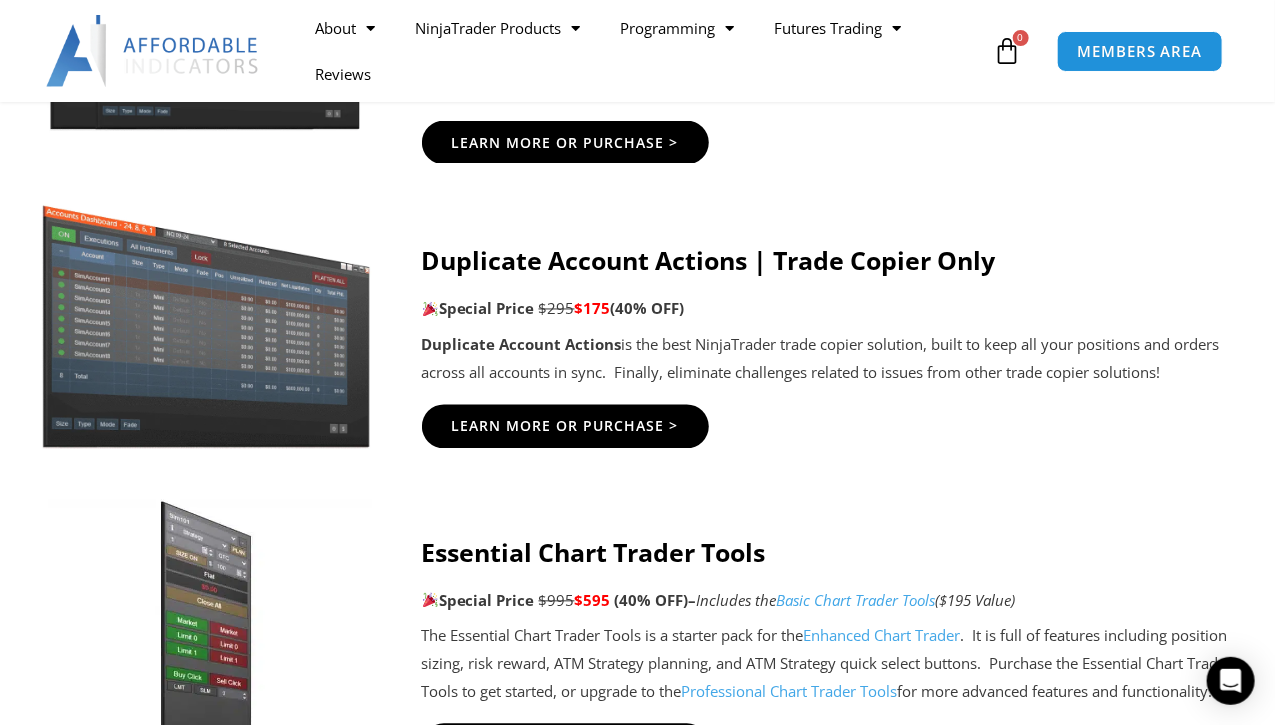 scroll, scrollTop: 1362, scrollLeft: 0, axis: vertical 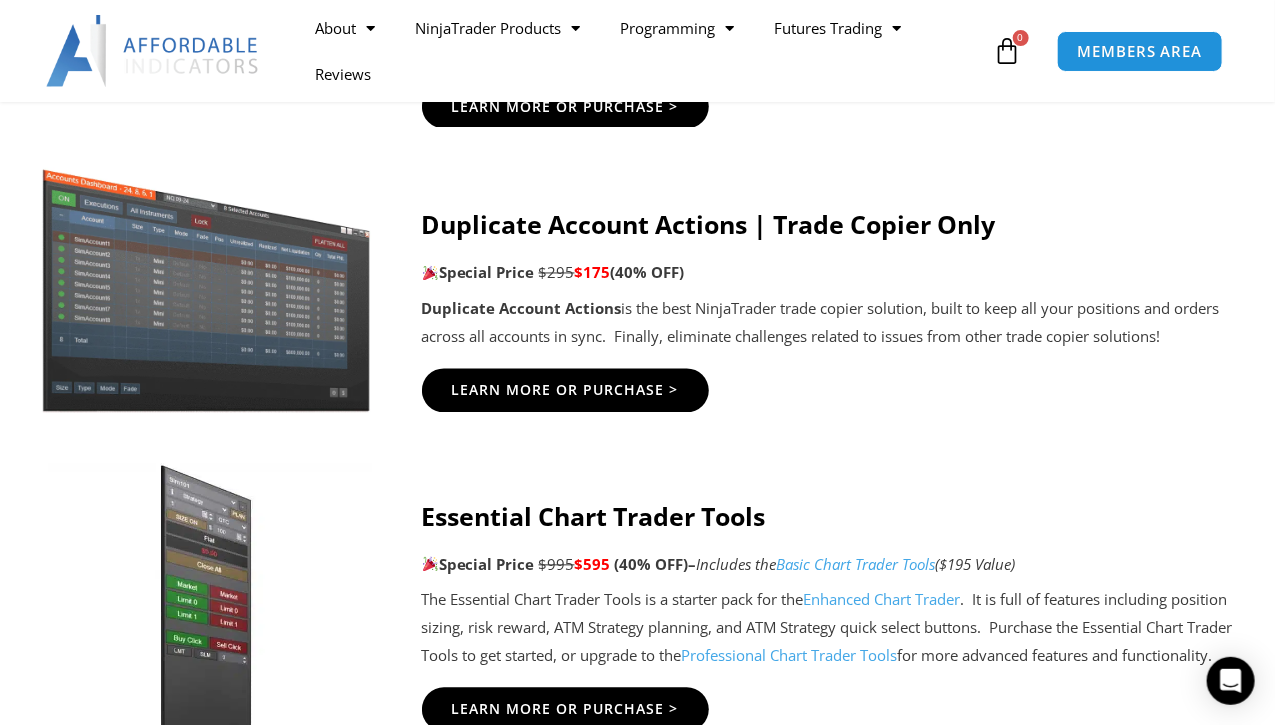 click on "Duplicate Account Actions | Trade Copier Only  Special Price    $295  $175  (40% OFF) Duplicate Account Actions  is the best NinjaTrader trade copier solution, built to keep all your positions and orders across all accounts in sync.  Finally, eliminate challenges related to issues from other trade copier solutions!                 Learn More Or Purchase >" at bounding box center [828, 291] 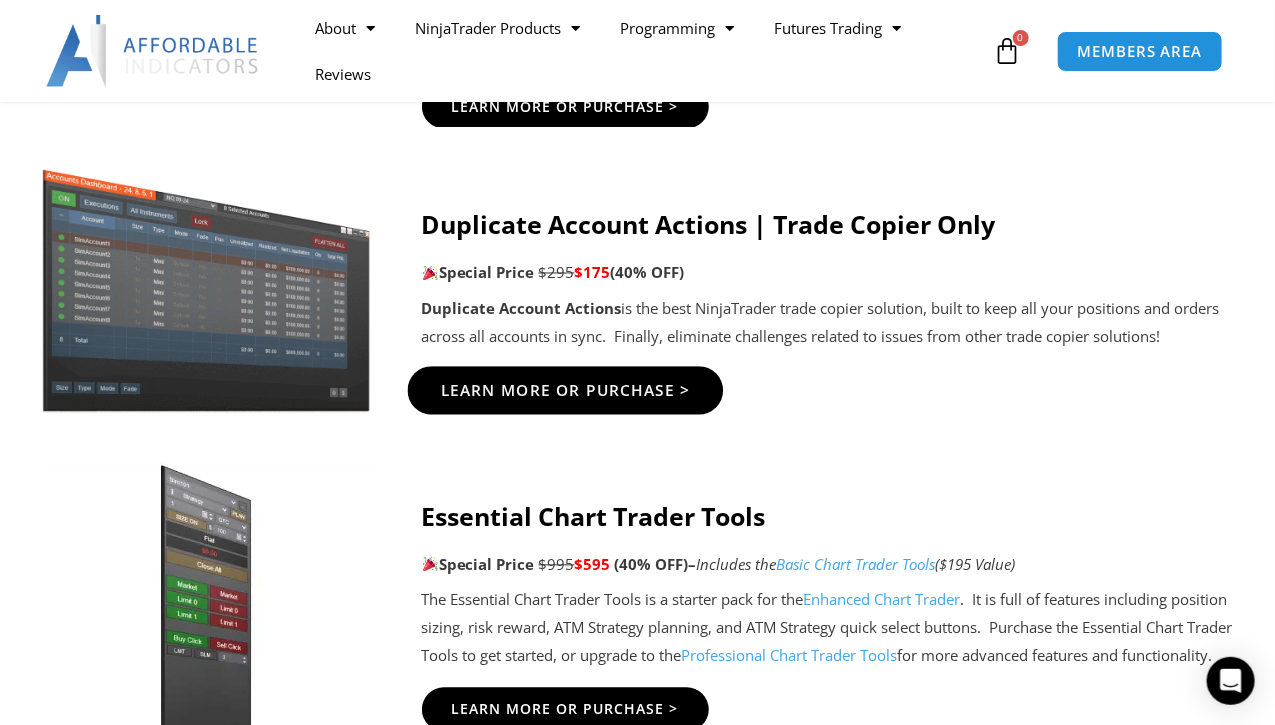 click on "Learn More Or Purchase >" at bounding box center [565, 390] 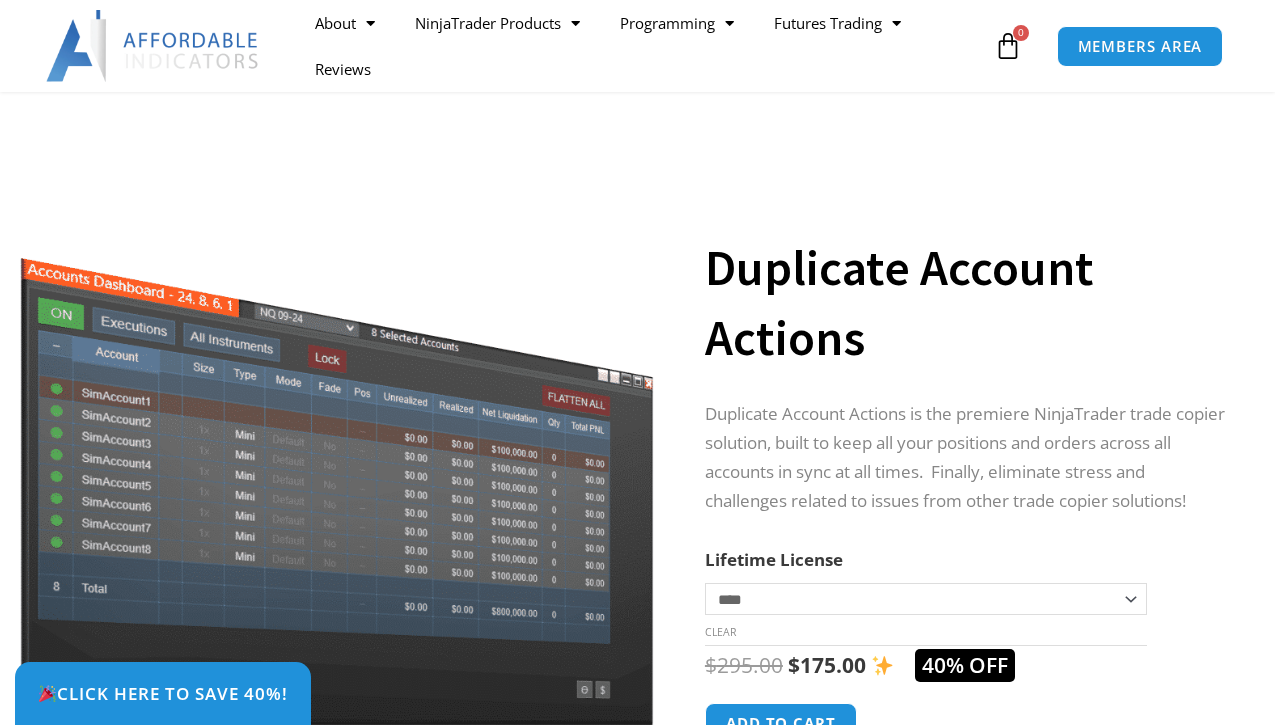 scroll, scrollTop: 111, scrollLeft: 0, axis: vertical 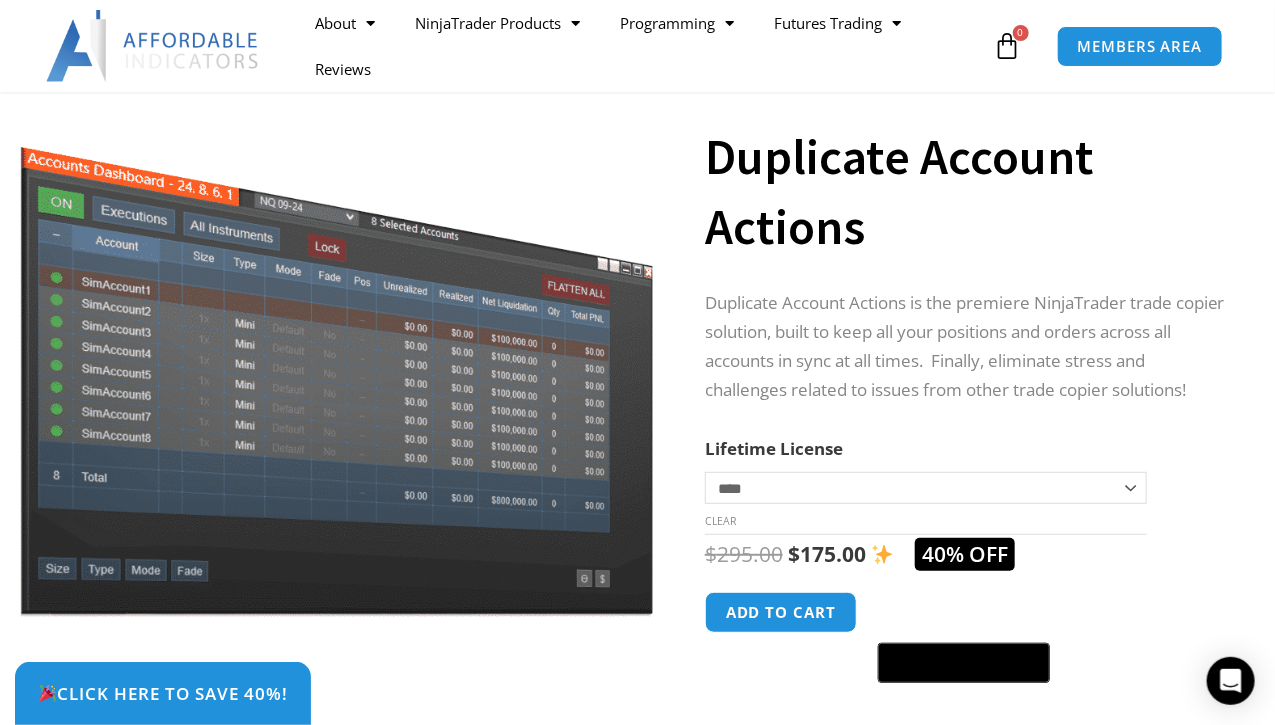 click on "Duplicate Account Actions" at bounding box center [965, 192] 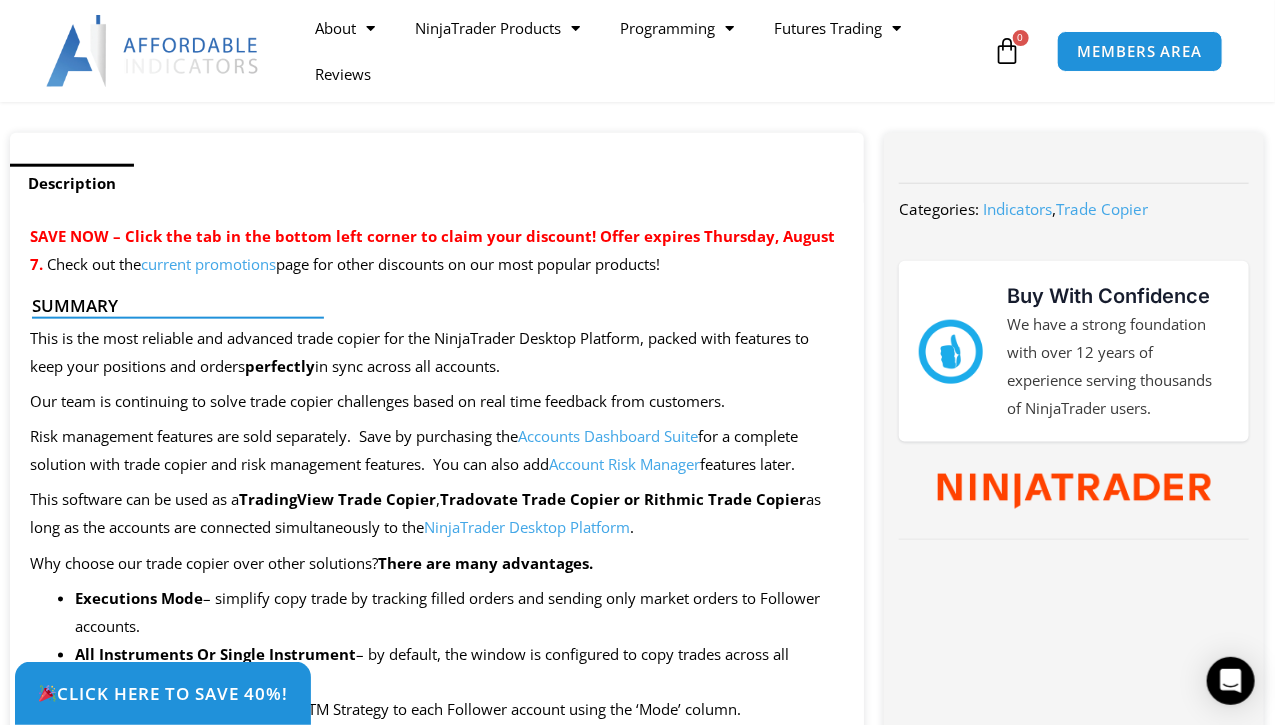 scroll, scrollTop: 754, scrollLeft: 0, axis: vertical 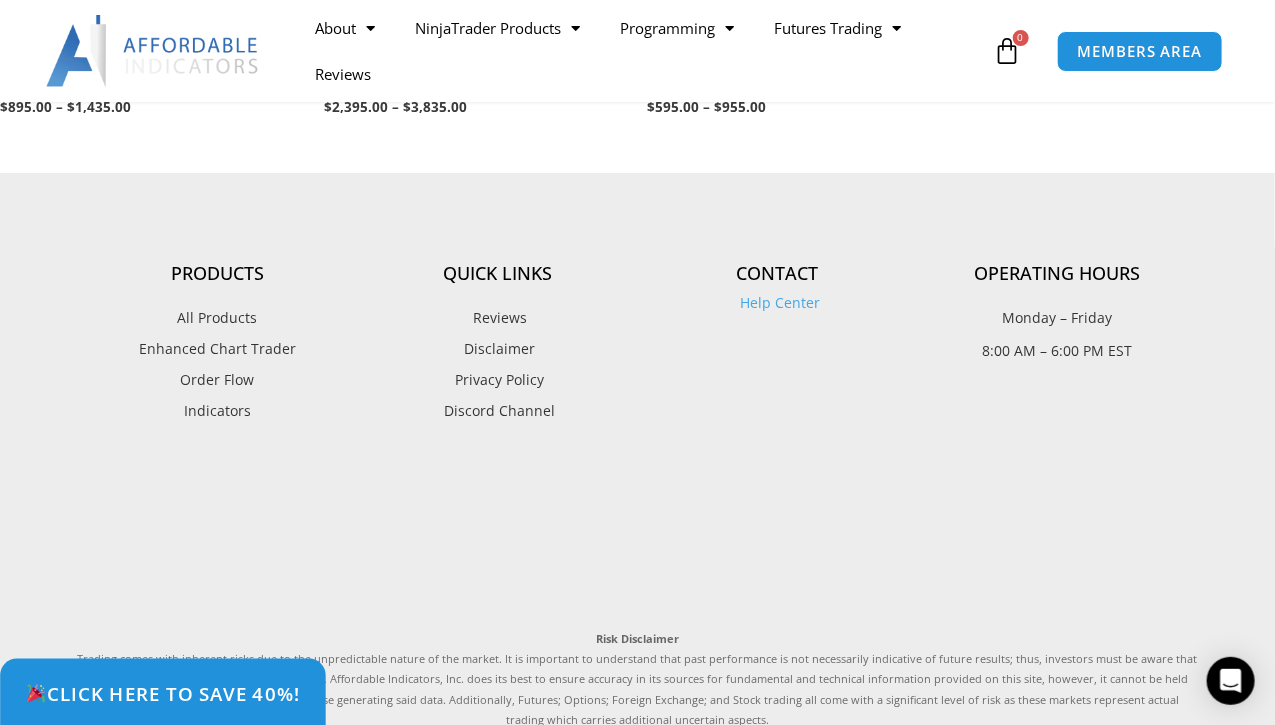click on "Click Here to save 40%!" at bounding box center (162, 693) 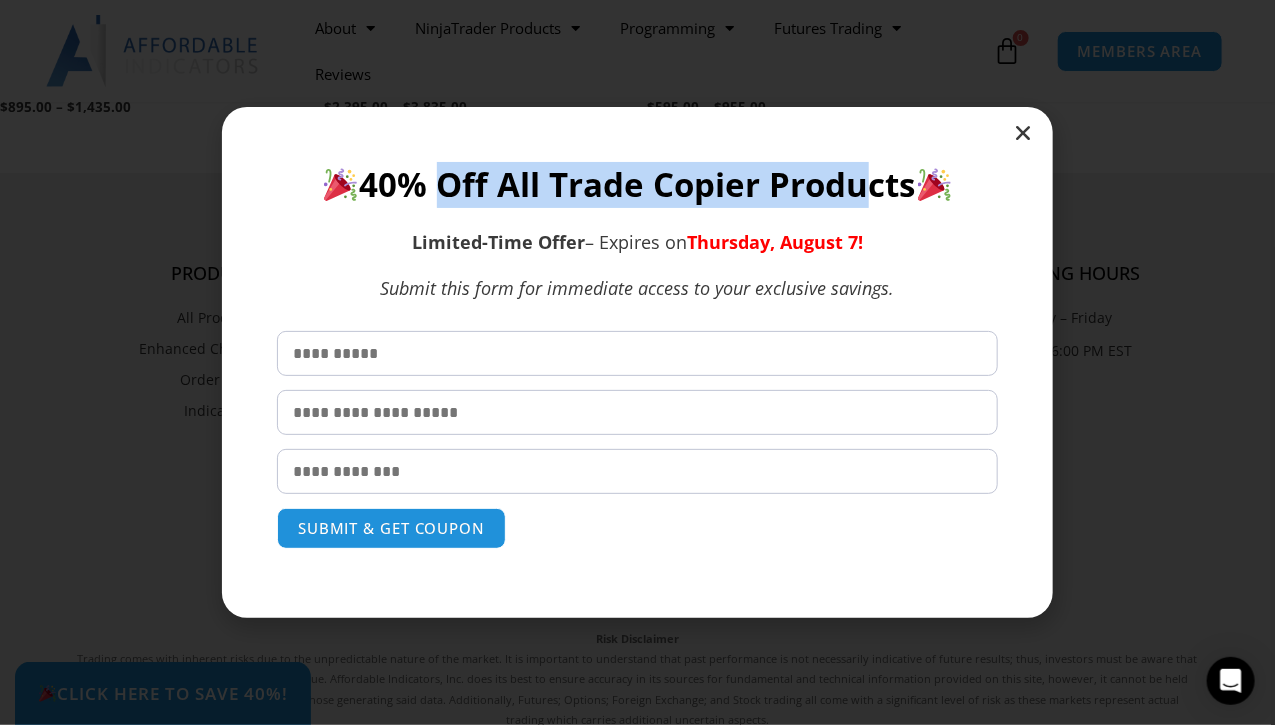 drag, startPoint x: 414, startPoint y: 191, endPoint x: 834, endPoint y: 185, distance: 420.04285 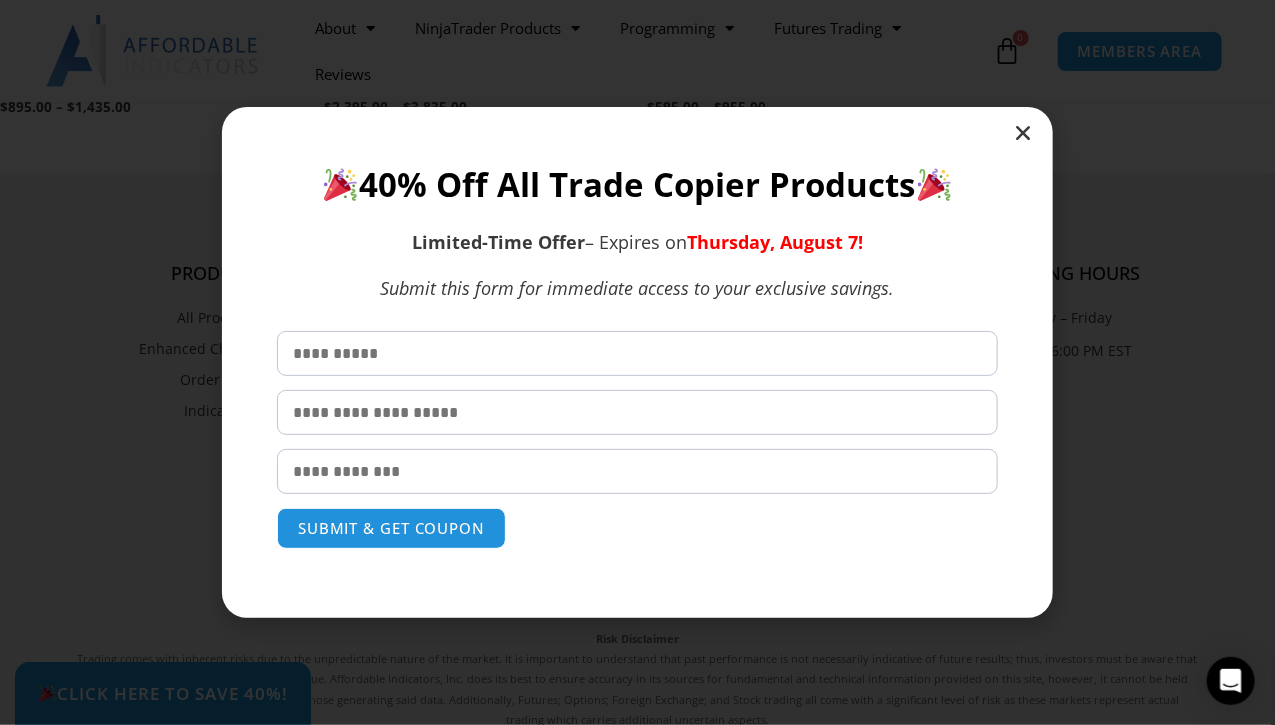 drag, startPoint x: 473, startPoint y: 358, endPoint x: 499, endPoint y: 344, distance: 29.529646 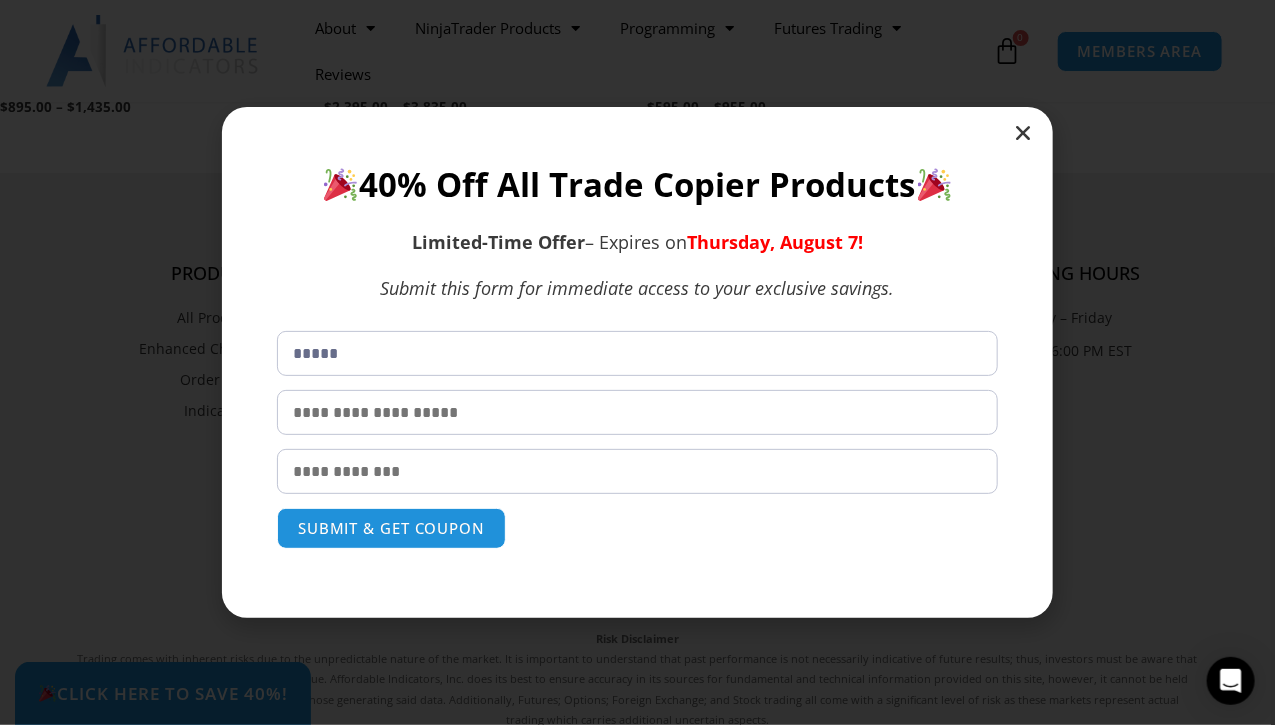 type on "******" 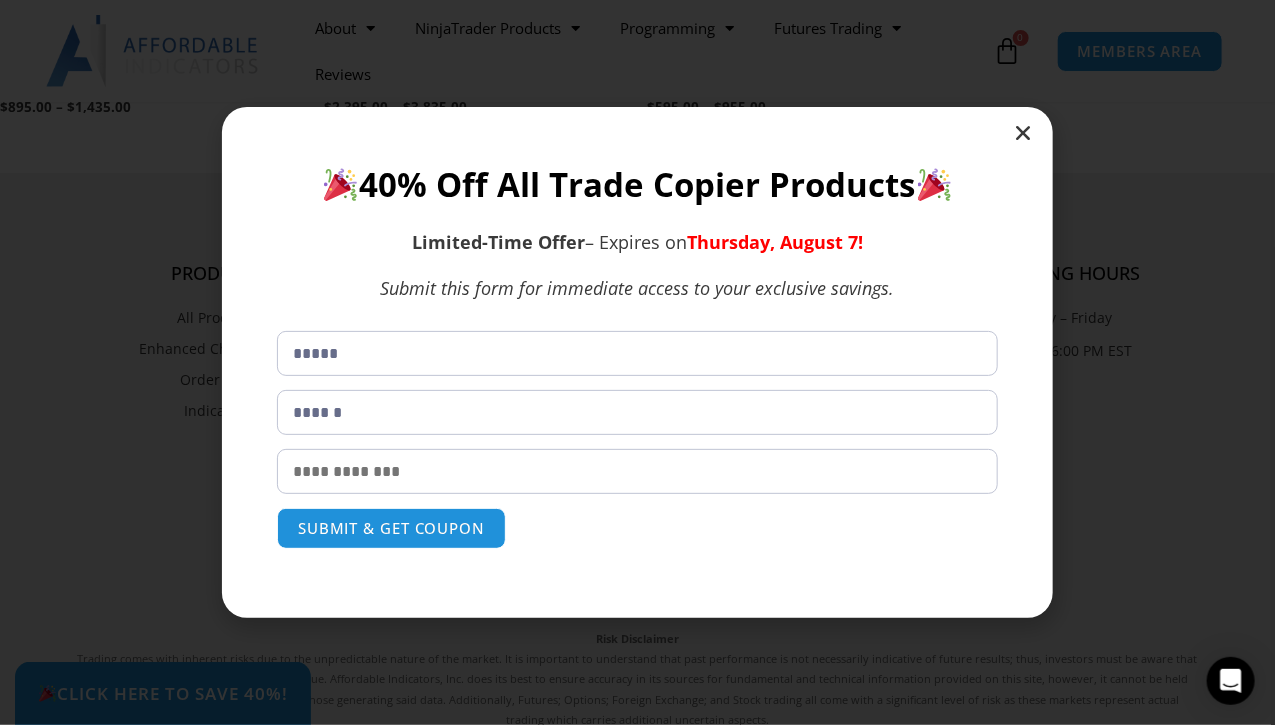type on "**********" 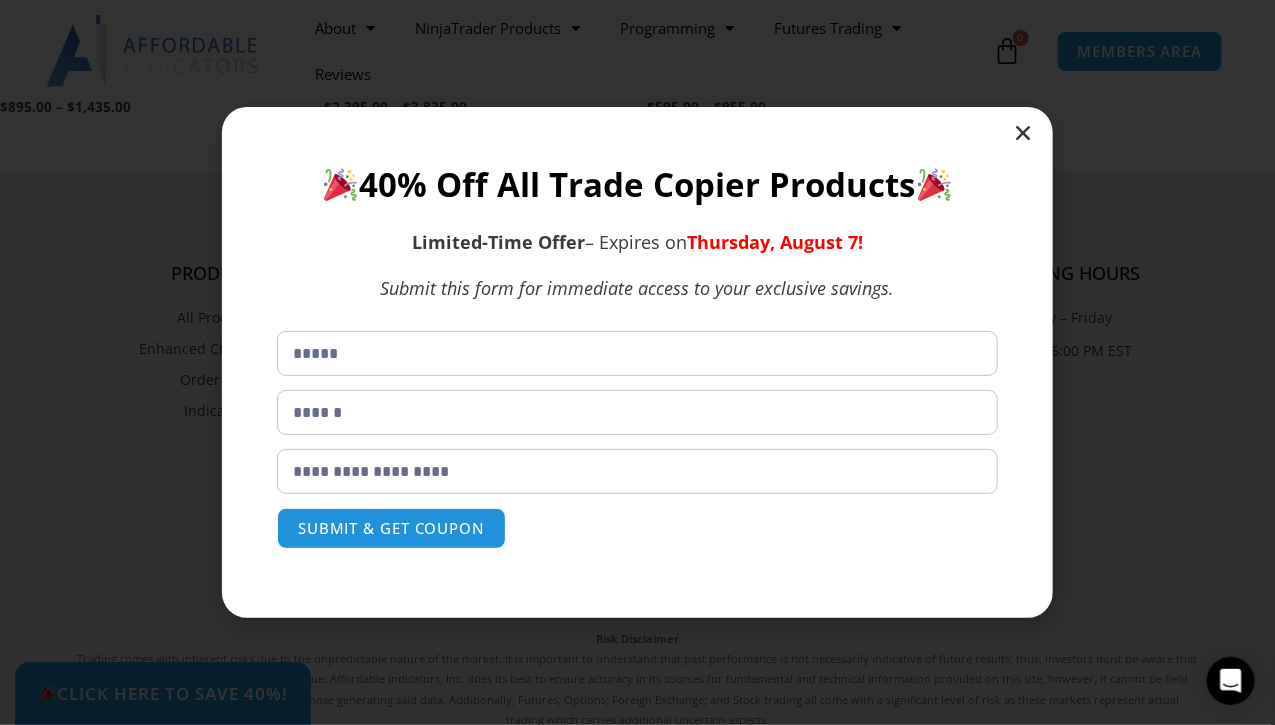 click on "**********" at bounding box center (637, 471) 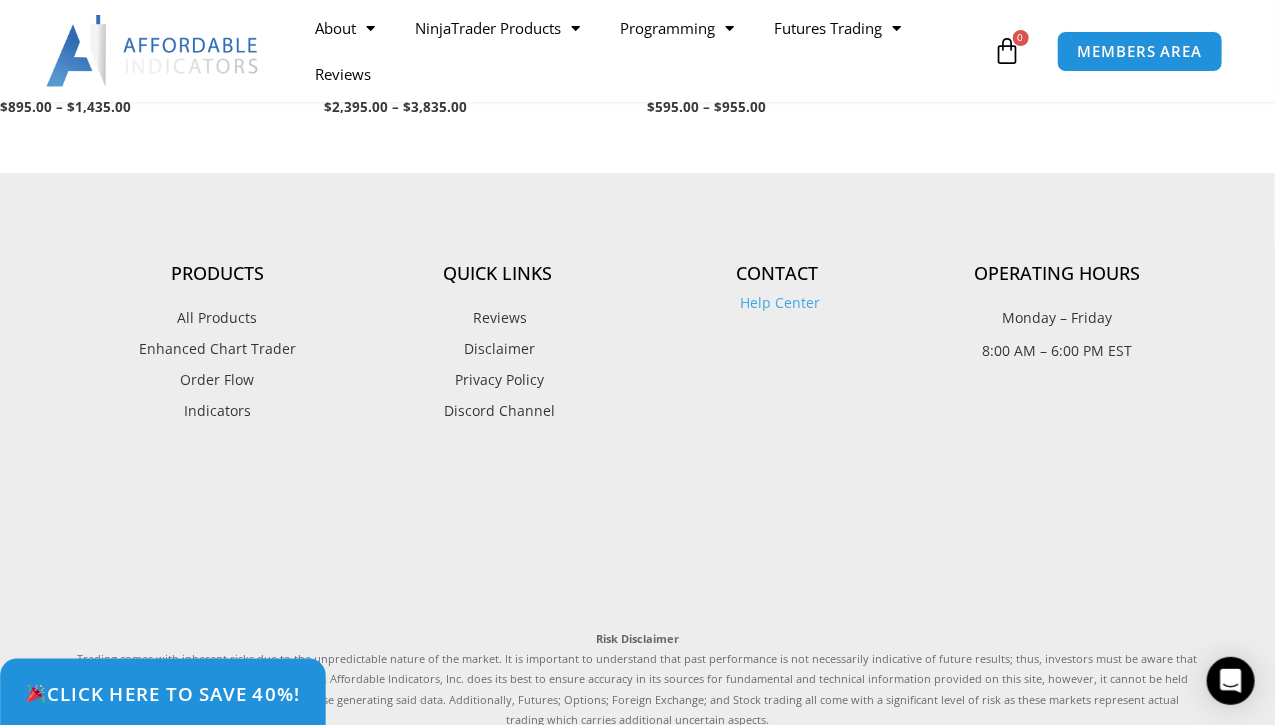click on "Click Here to save 40%!" at bounding box center (162, 693) 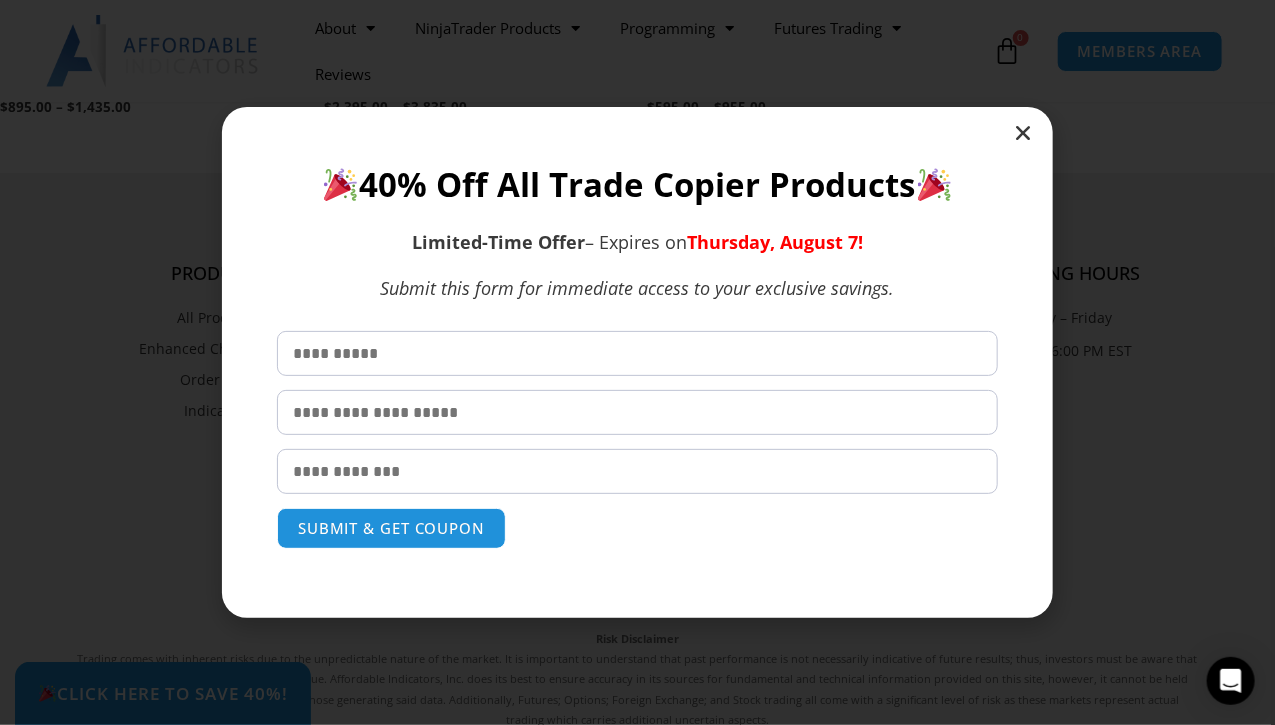 click at bounding box center (637, 471) 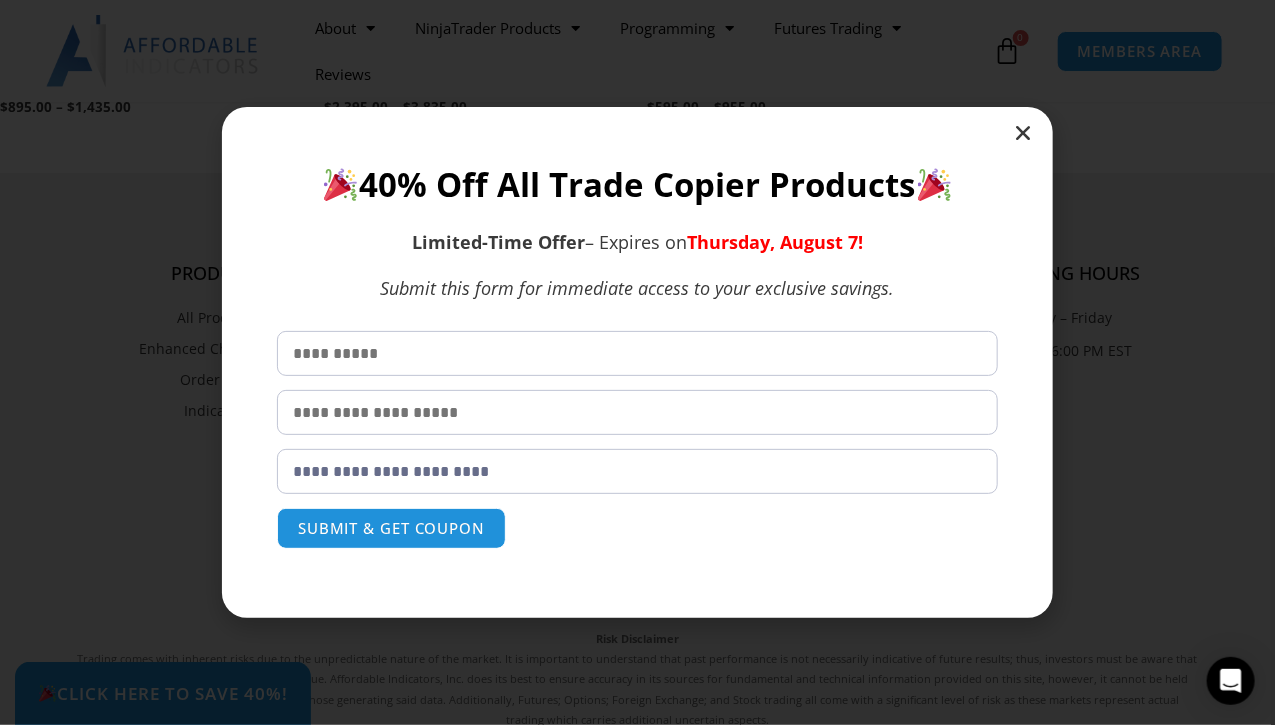 type on "**********" 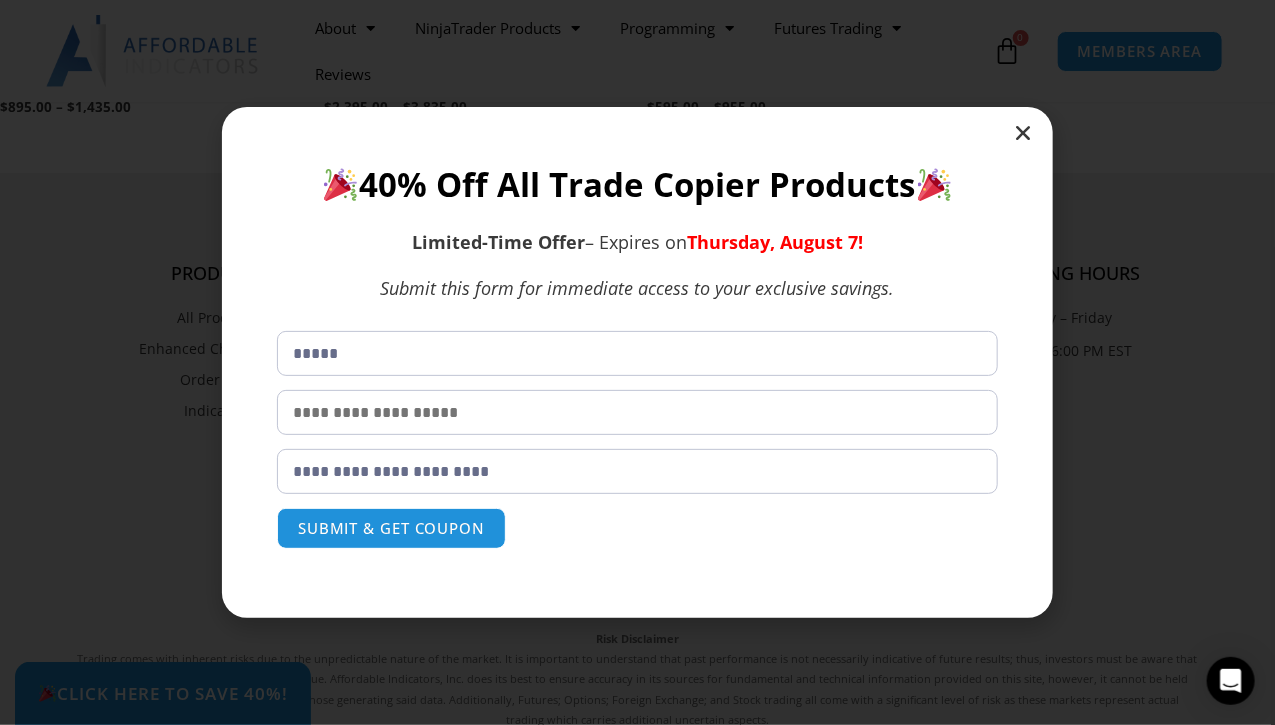 type on "*****" 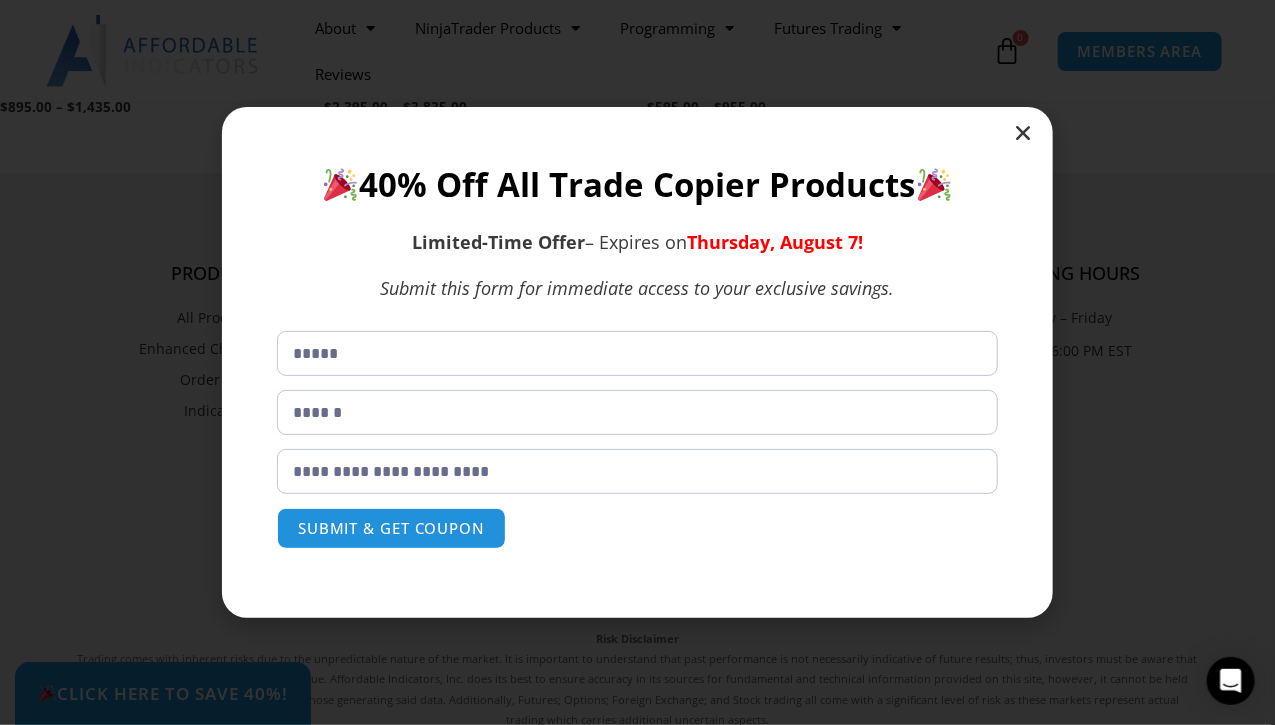 type on "******" 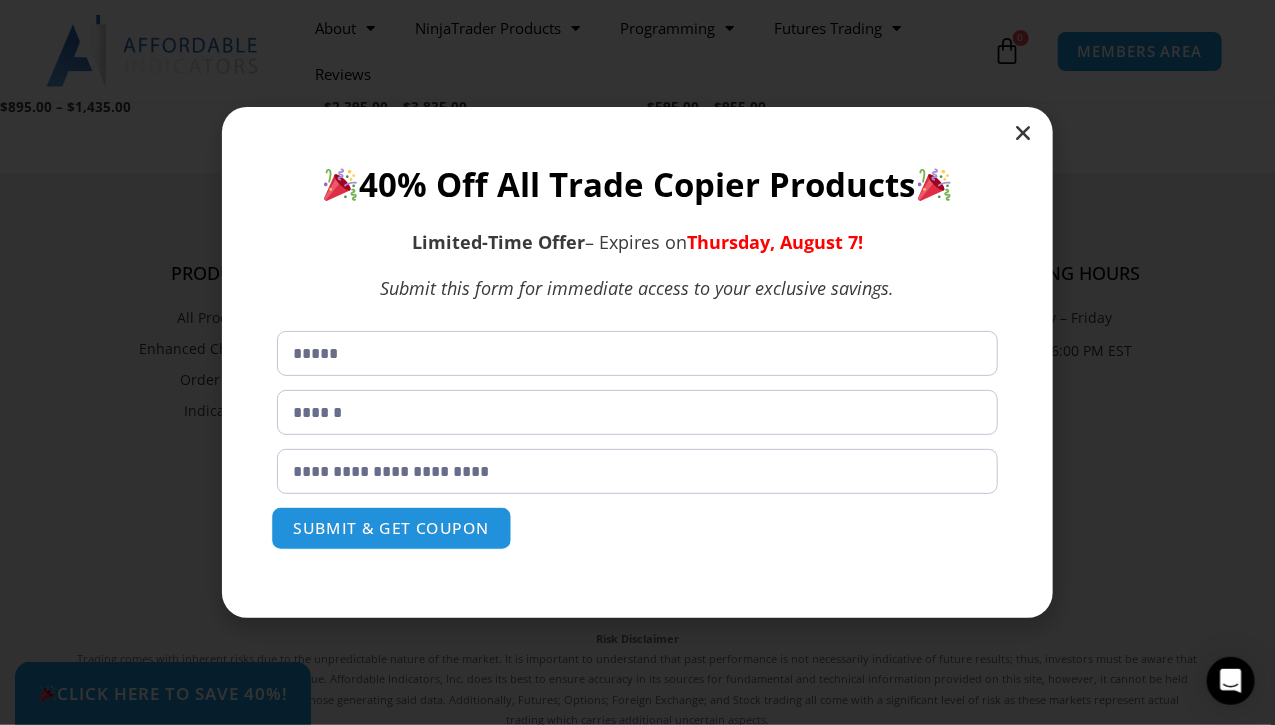 click on "SUBMIT & GET COUPON" at bounding box center [391, 528] 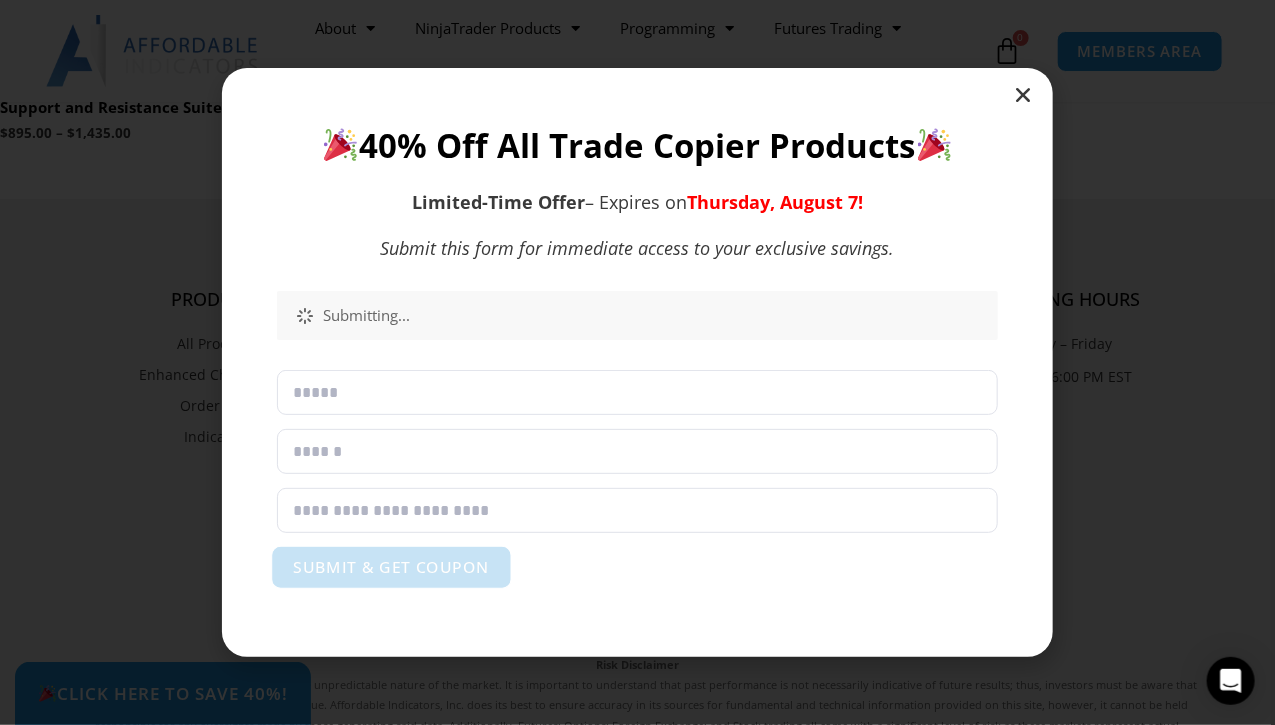 scroll, scrollTop: 5820, scrollLeft: 0, axis: vertical 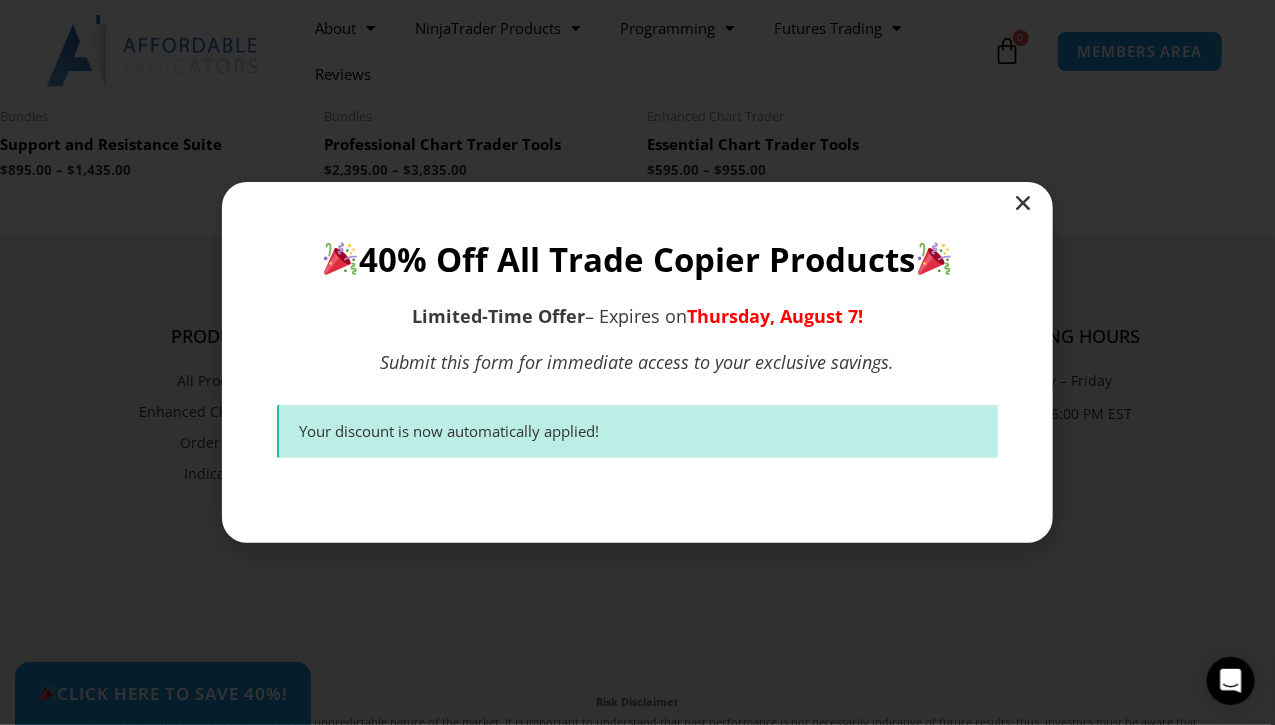 click on "**********" at bounding box center (637, 362) 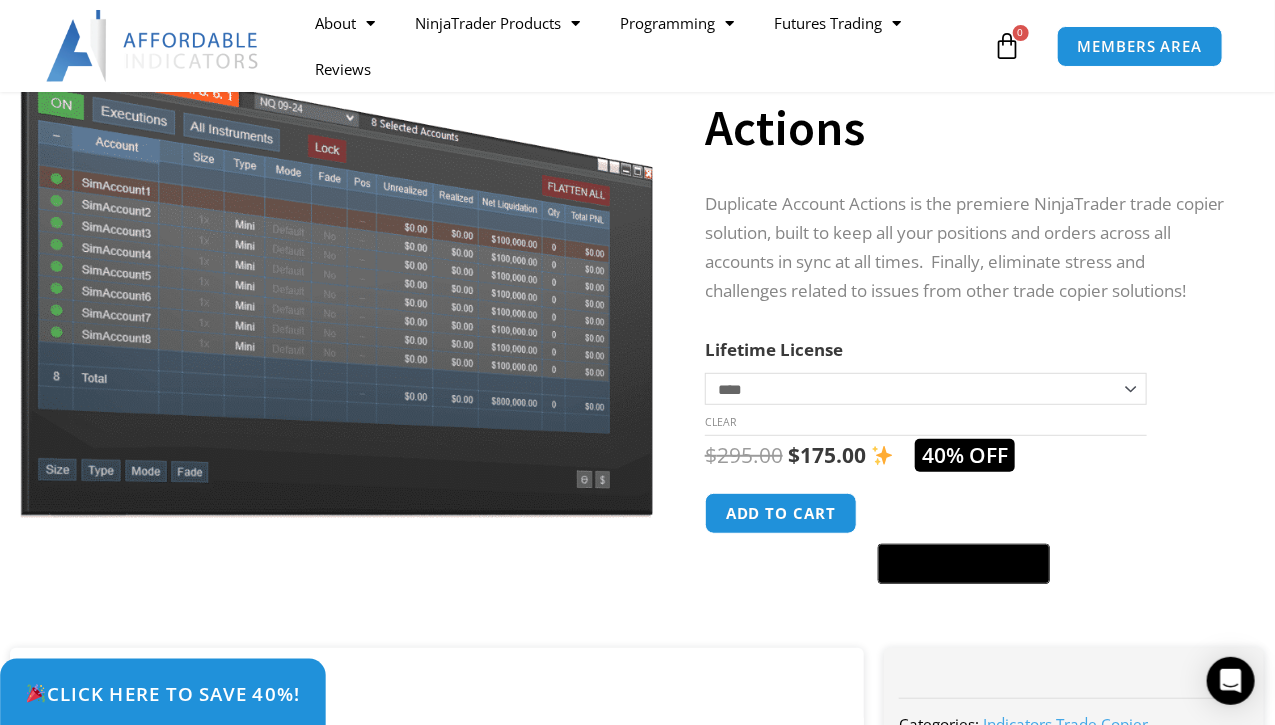 scroll, scrollTop: 204, scrollLeft: 0, axis: vertical 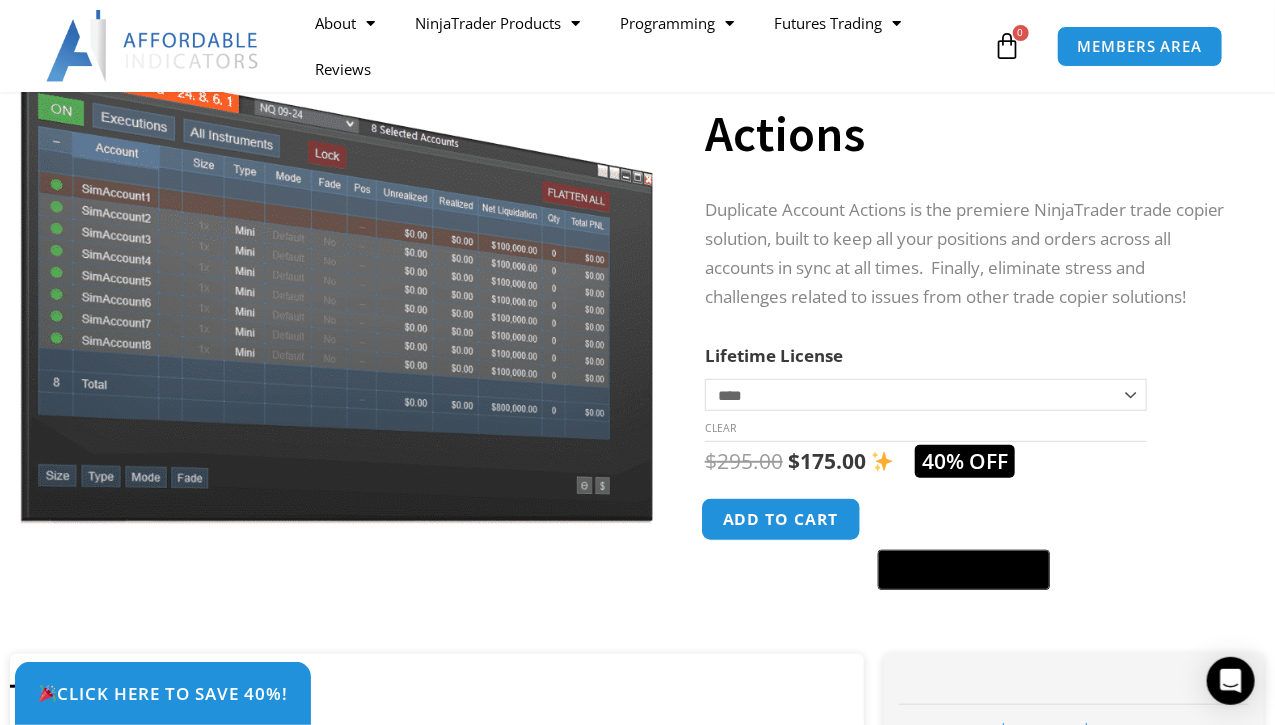 click on "Add to cart" 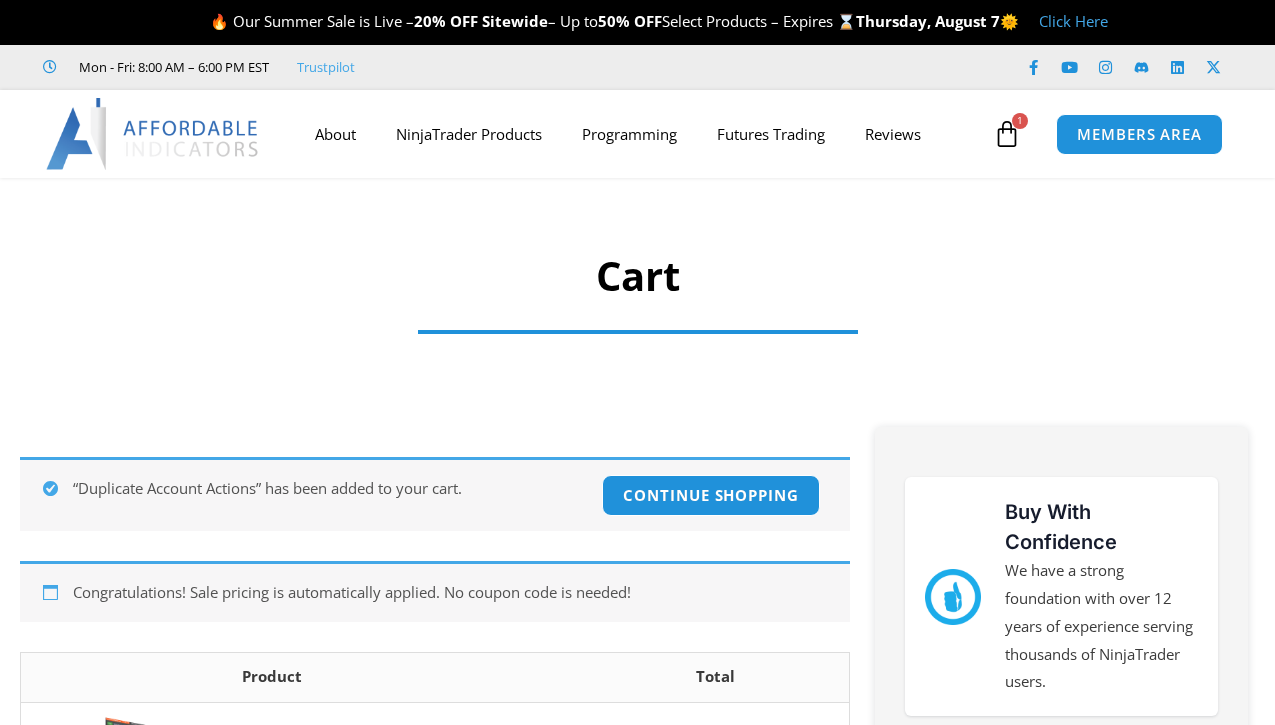 scroll, scrollTop: 0, scrollLeft: 0, axis: both 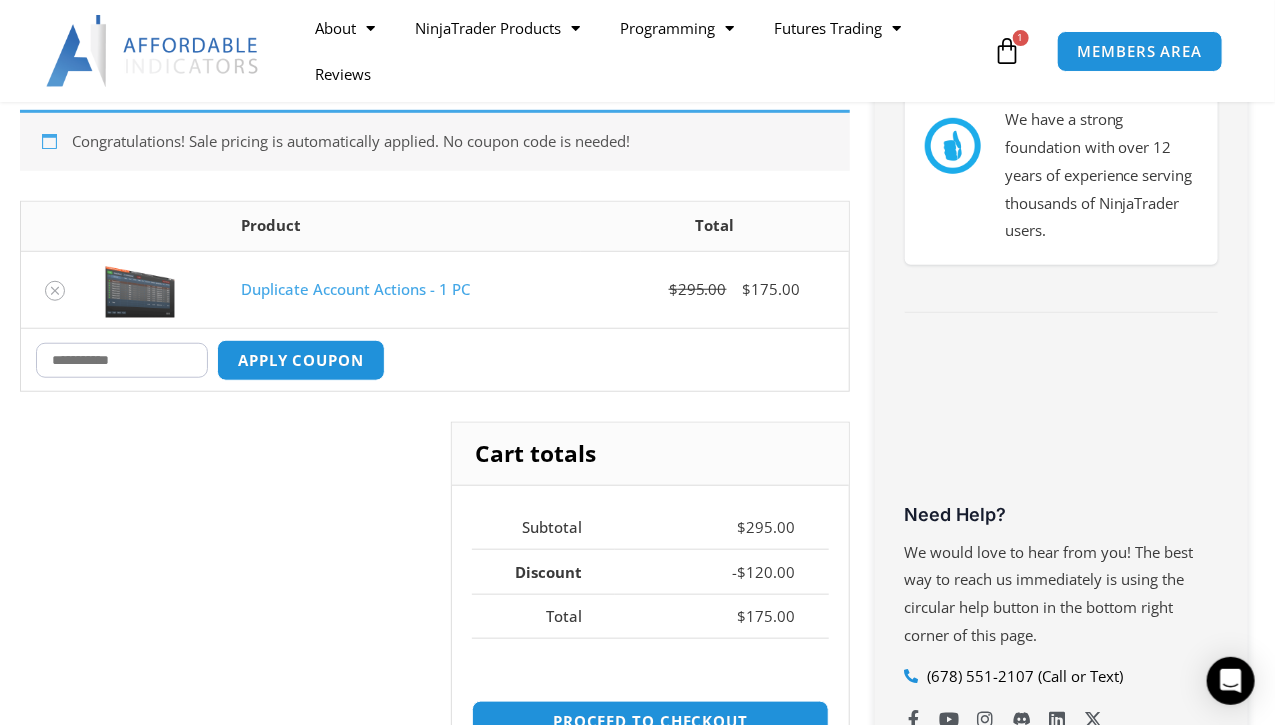 click on "Coupon:" at bounding box center [122, 360] 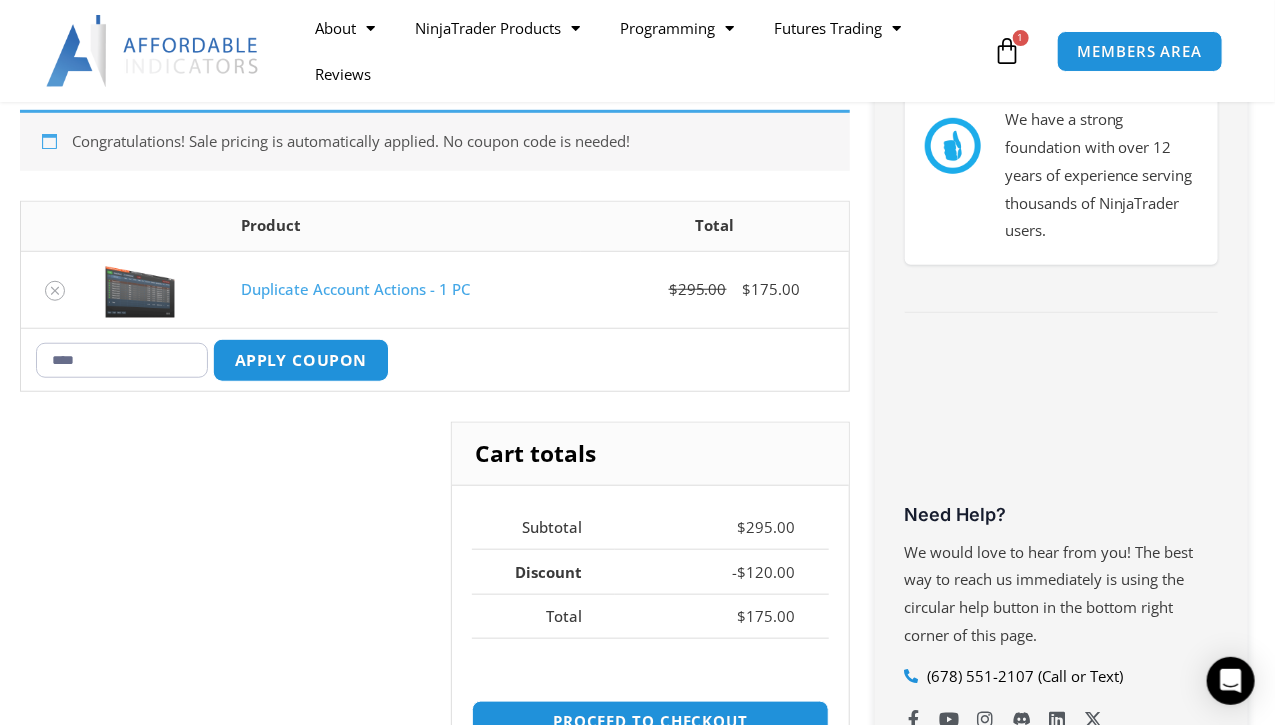 type on "****" 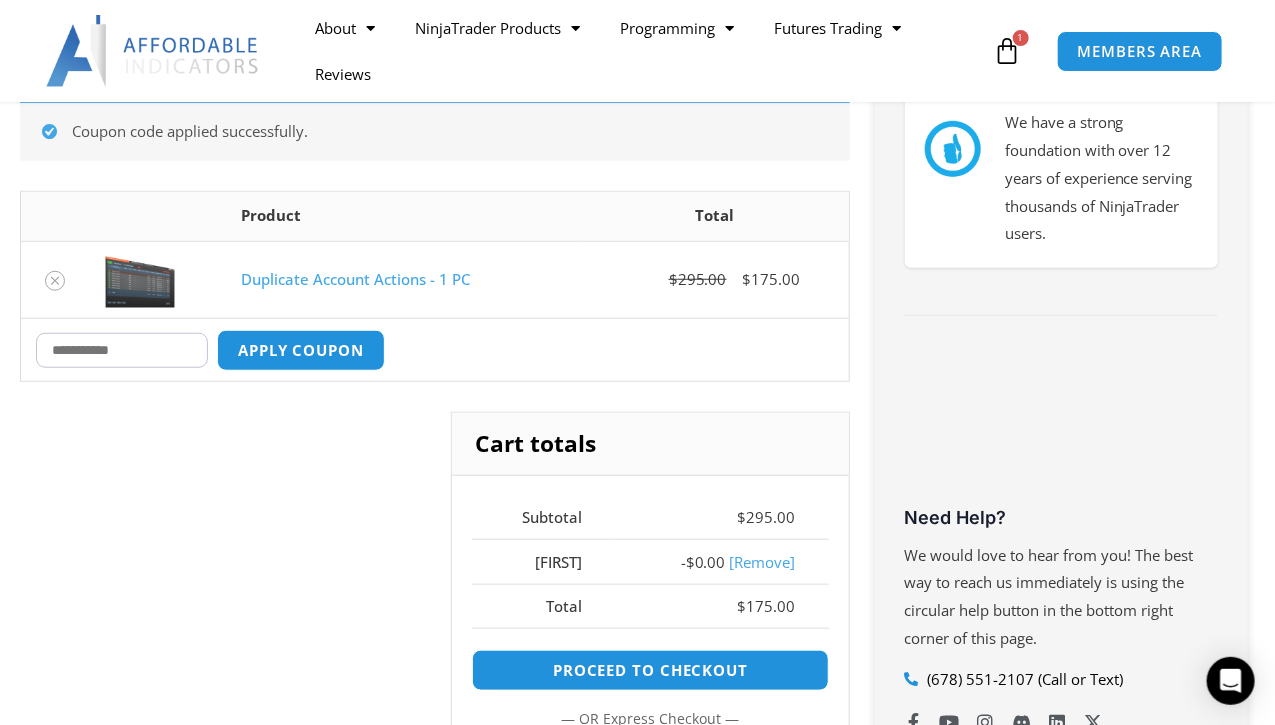 scroll, scrollTop: 452, scrollLeft: 0, axis: vertical 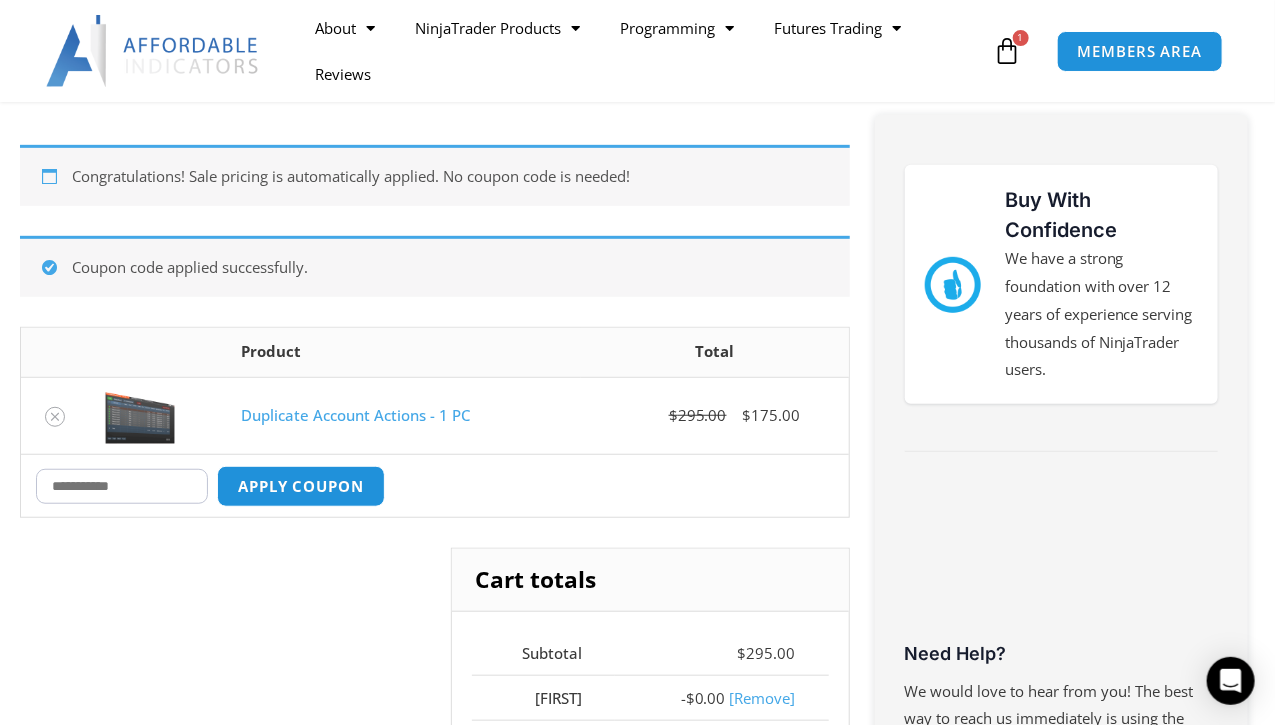 click on "Coupon:" at bounding box center (122, 486) 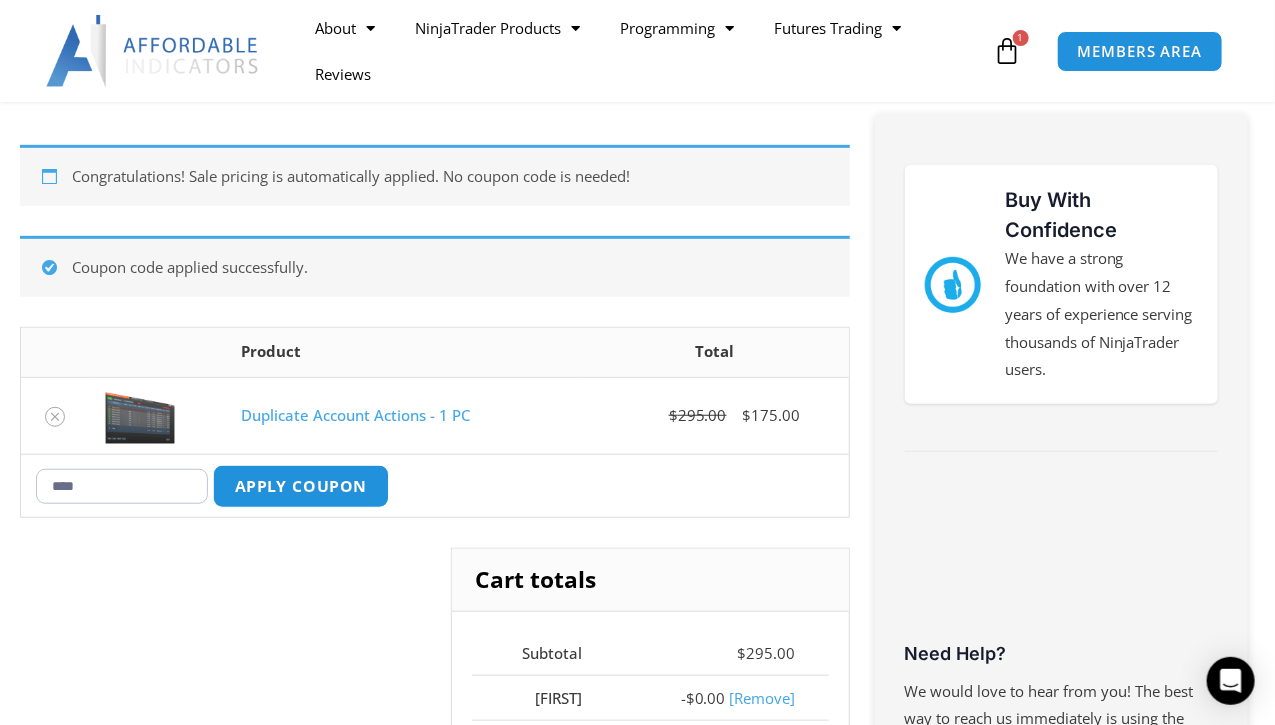 type on "****" 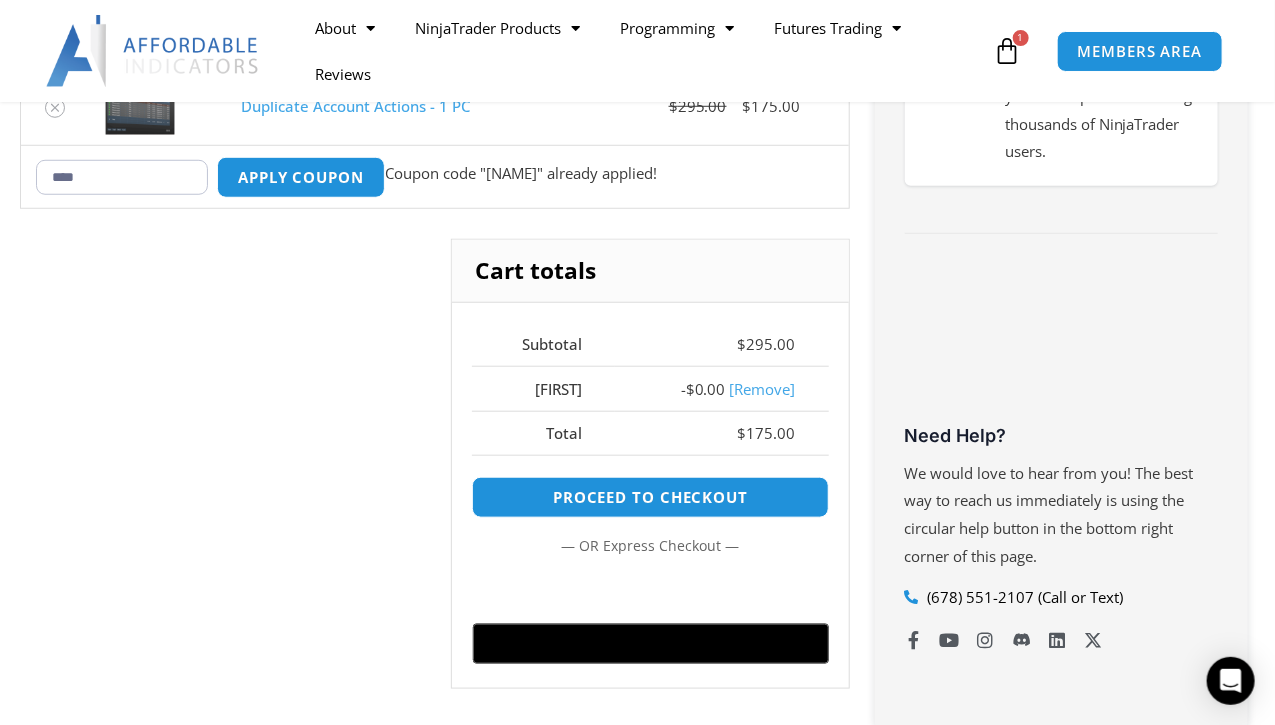 scroll, scrollTop: 592, scrollLeft: 0, axis: vertical 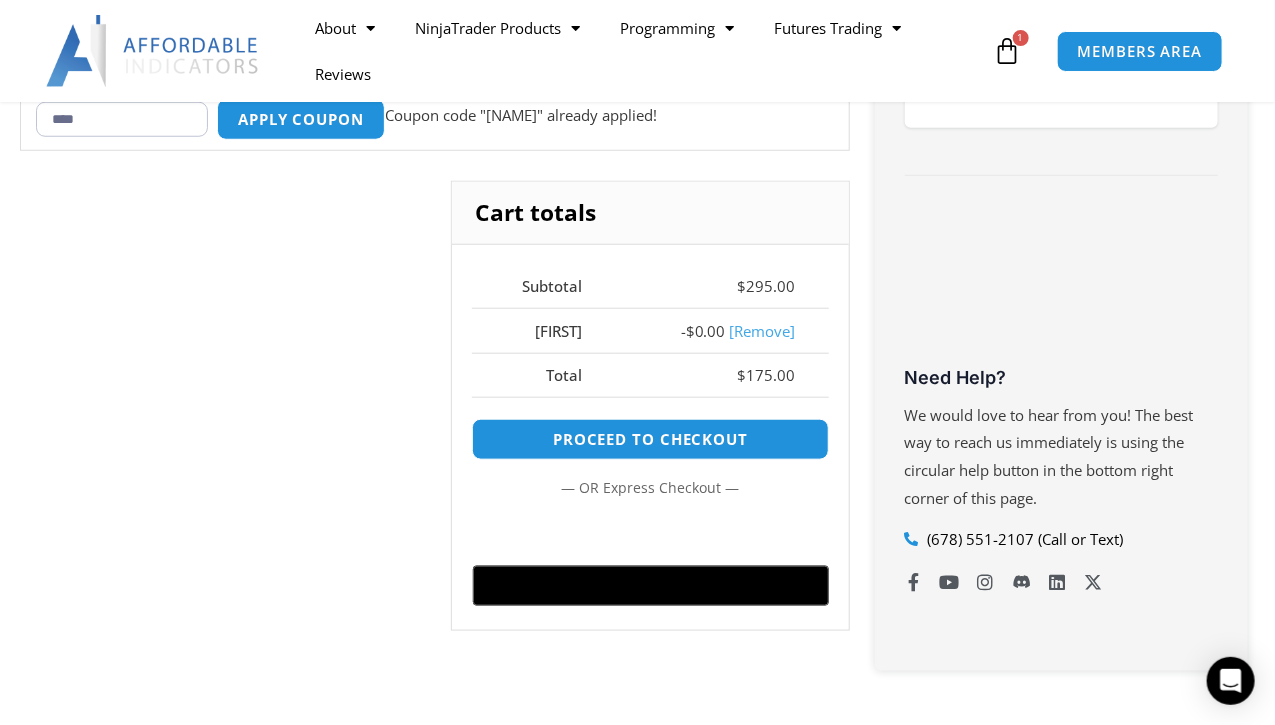 click on "[Remove]" at bounding box center [763, 331] 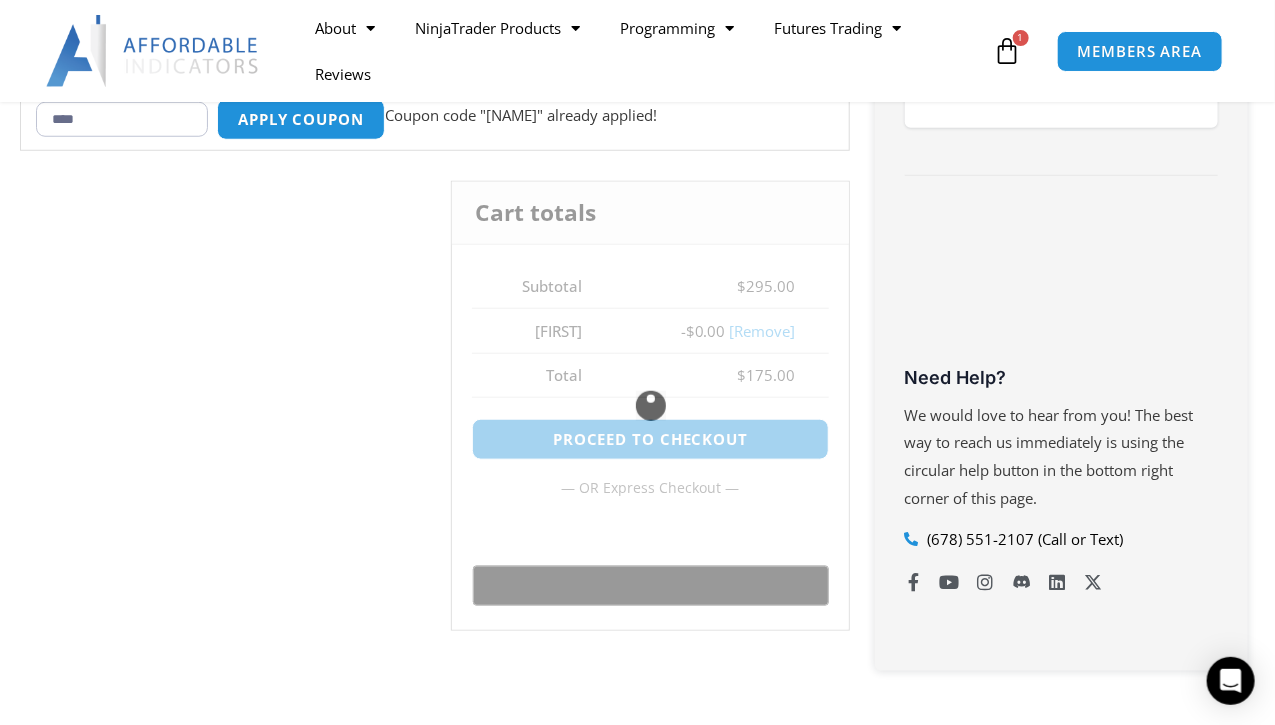 type 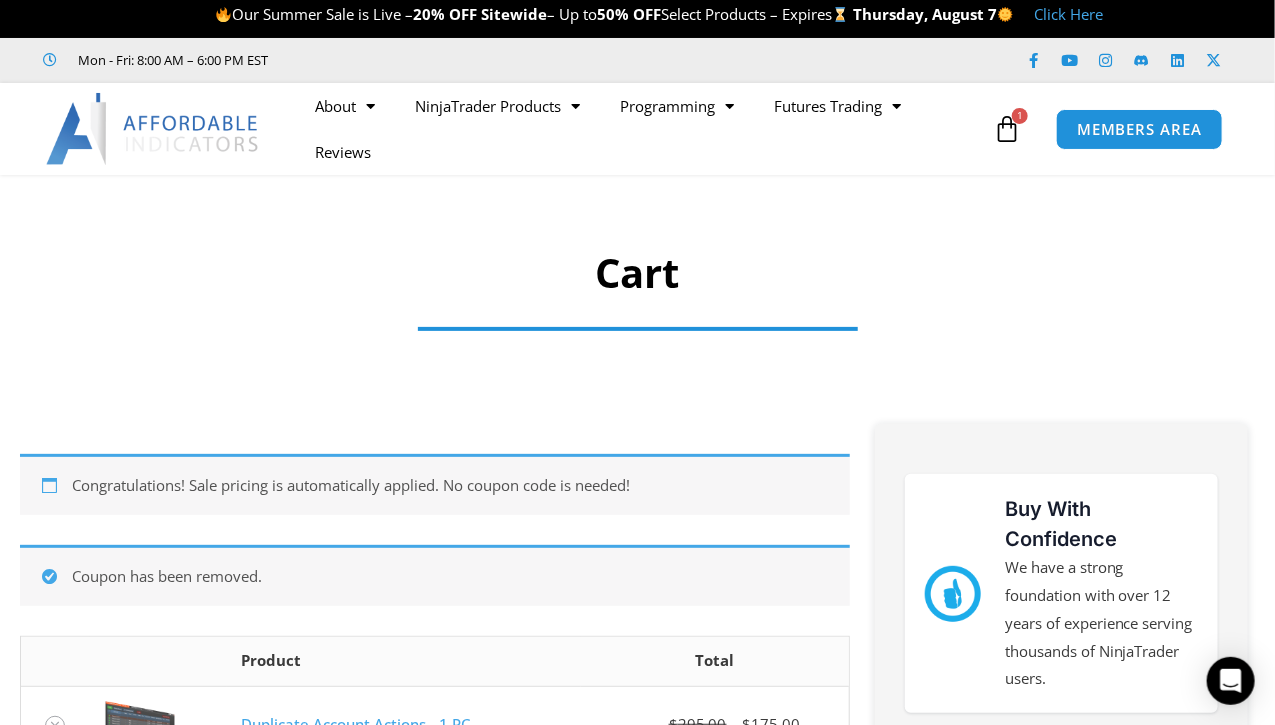 scroll, scrollTop: 0, scrollLeft: 0, axis: both 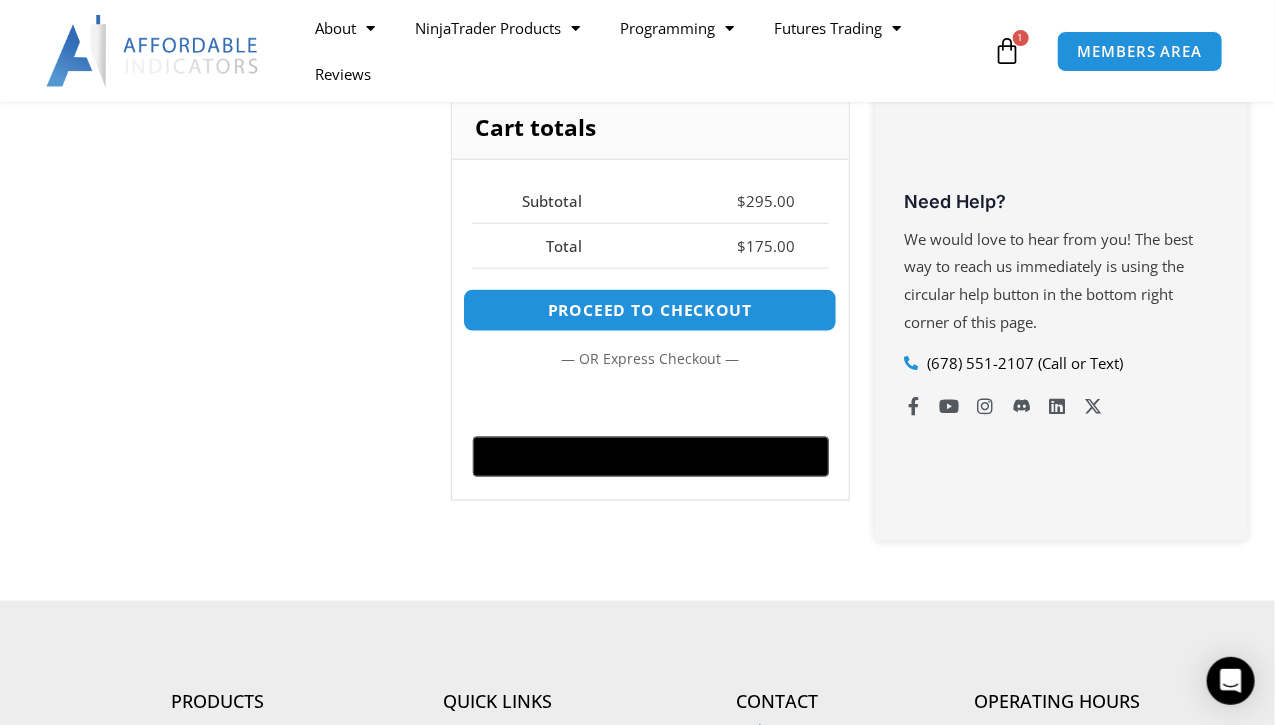 click on "Proceed to checkout" at bounding box center (651, 310) 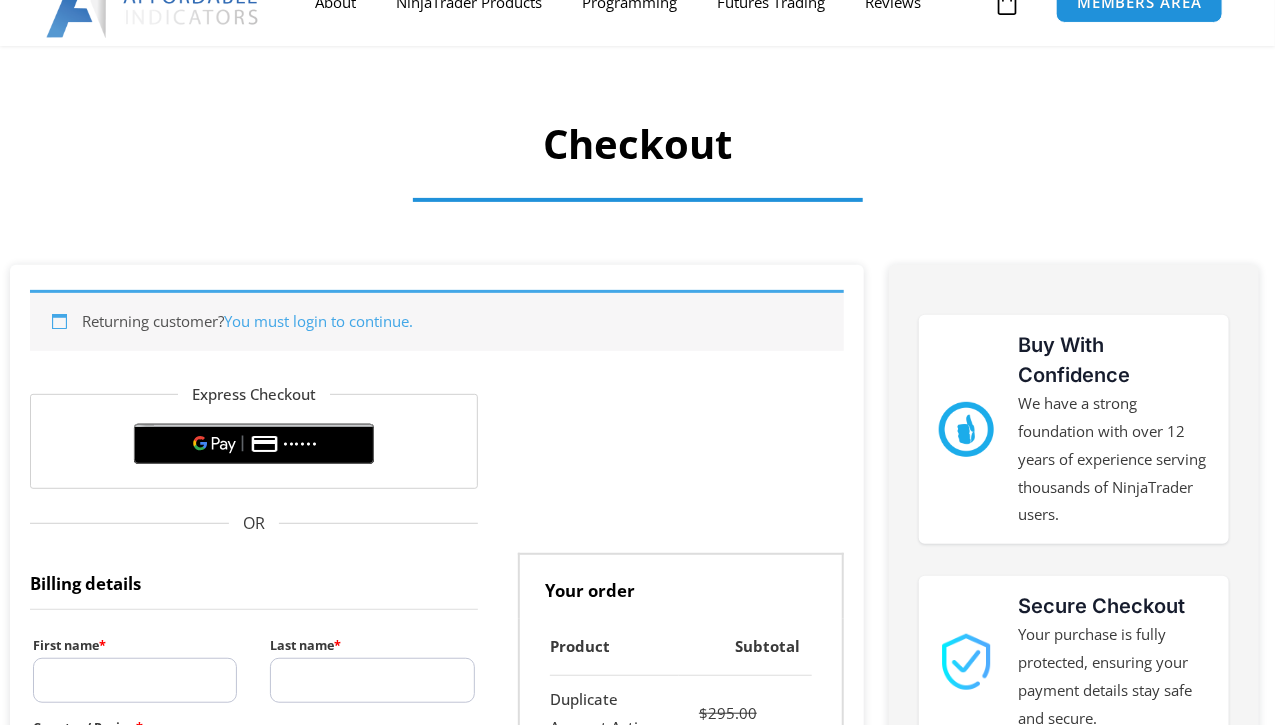scroll, scrollTop: 304, scrollLeft: 0, axis: vertical 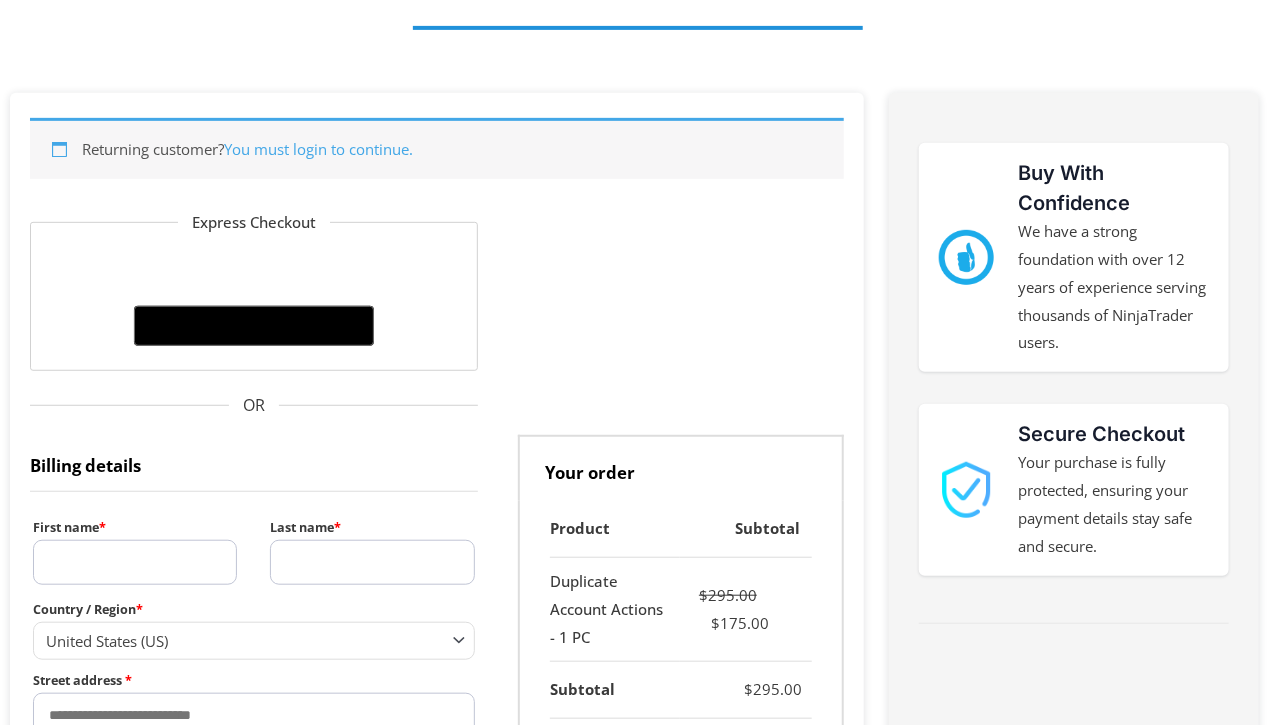 select on "**" 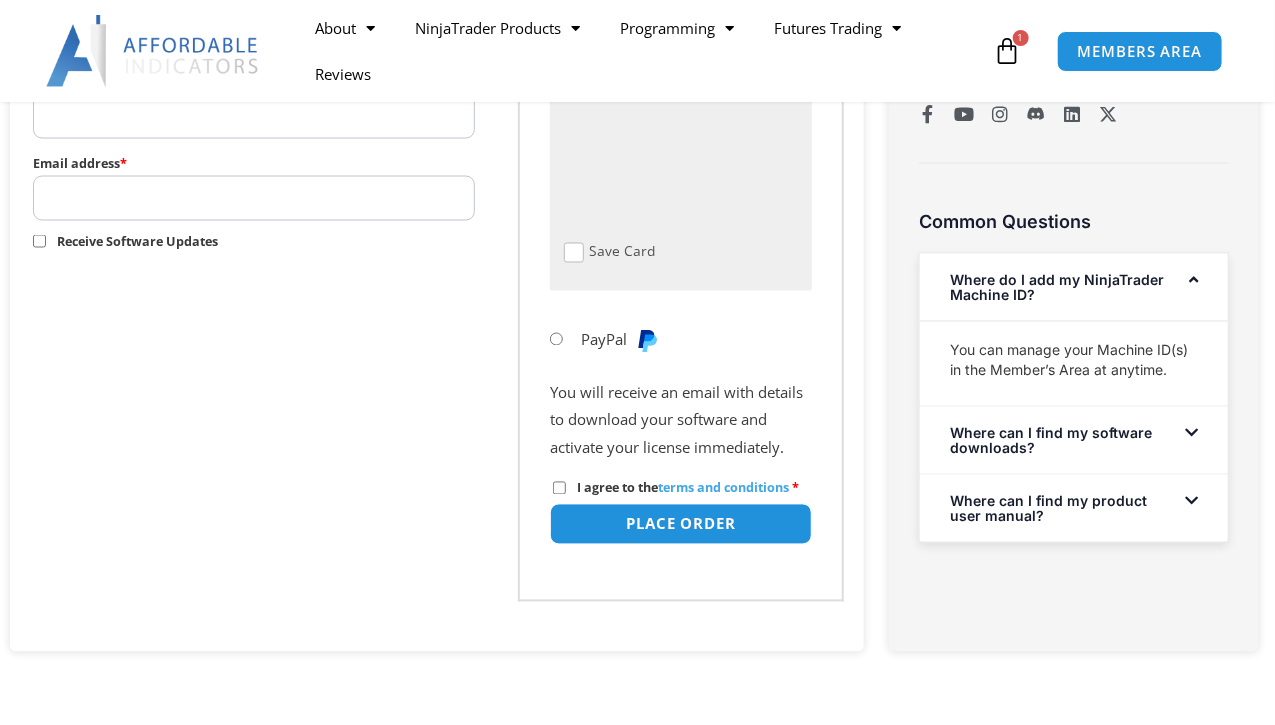 click on "Skip to content
Our Summer Sale is Live –  20% OFF   Sitewide  – Up to  50% OFF  Select Products – Expires    [DATE]        Click Here
Mon - Fri: 8:00 AM – 6:00 PM EST
Facebook-f
Youtube
Instagram
Linkedin
X-twitter
Facebook-f
Youtube" at bounding box center [637, 251] 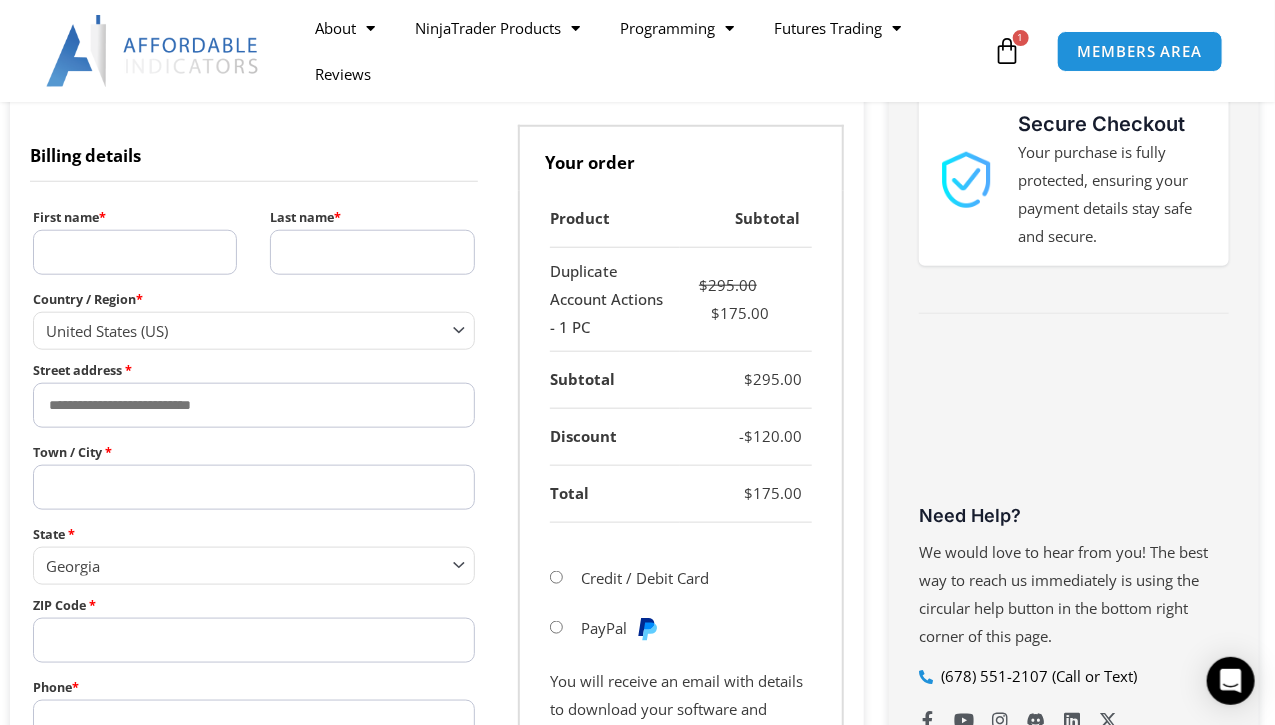 scroll, scrollTop: 637, scrollLeft: 0, axis: vertical 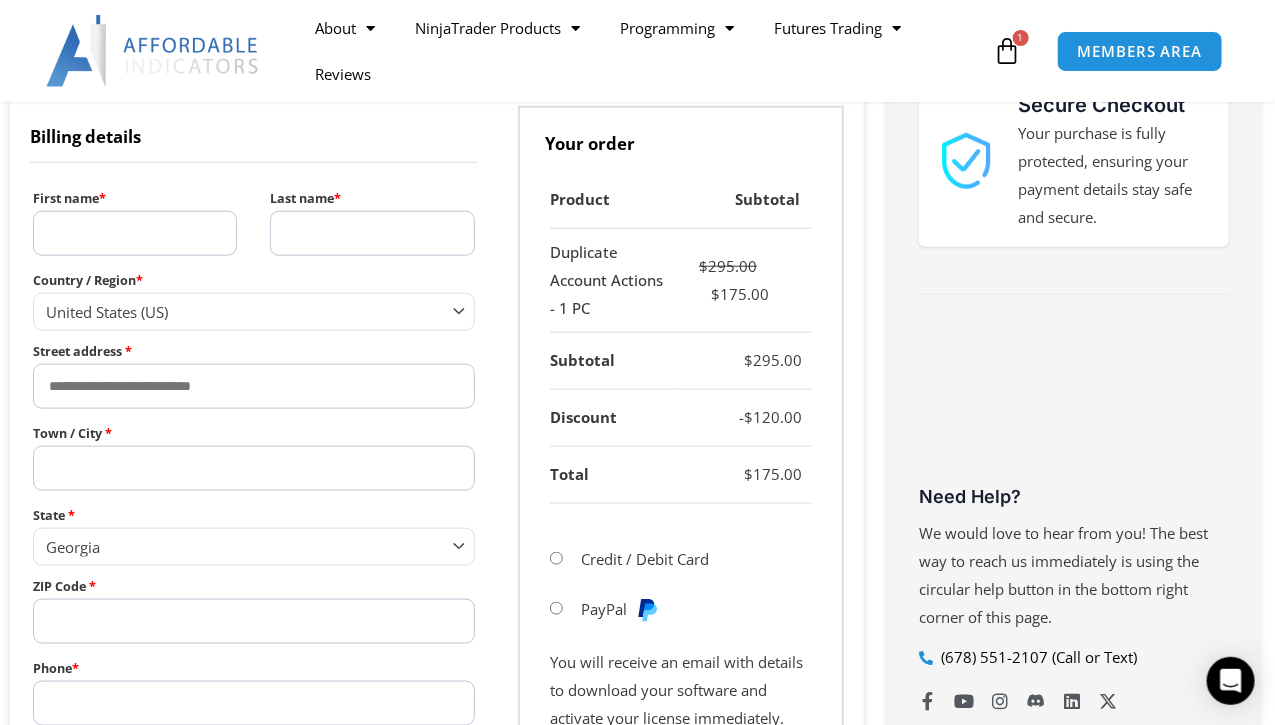 click on "First name  *" at bounding box center (135, 233) 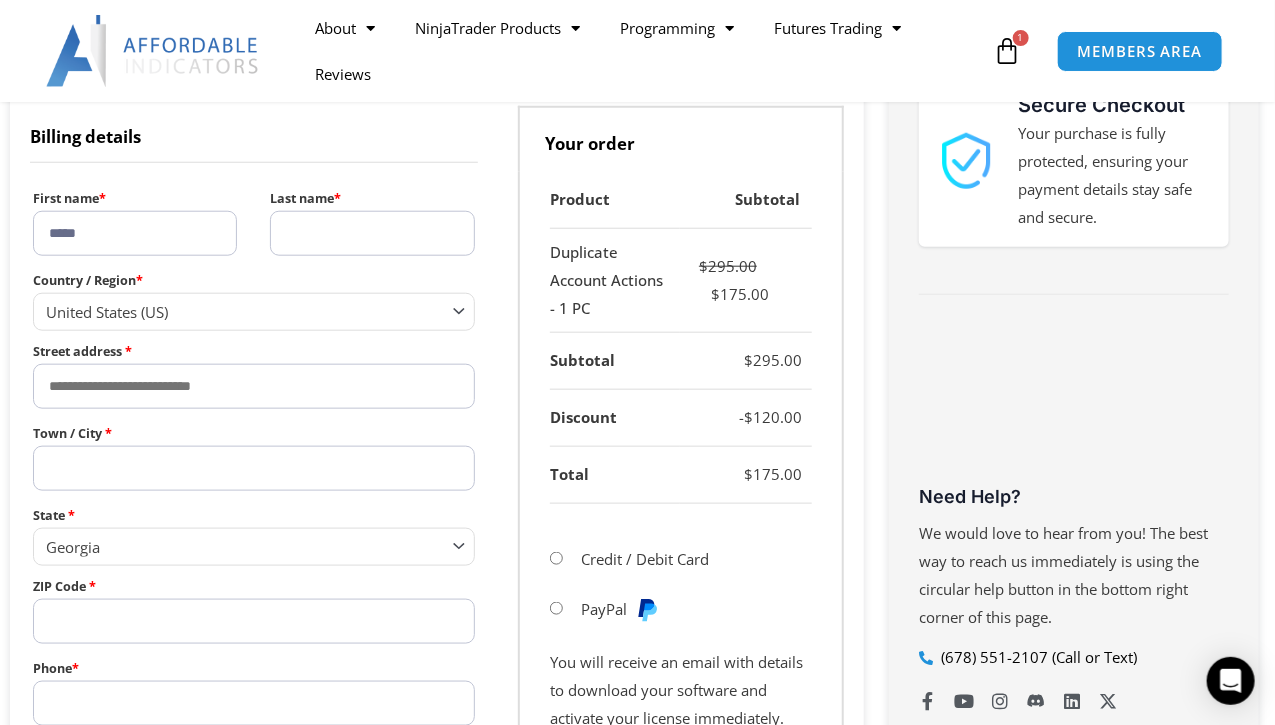 type on "******" 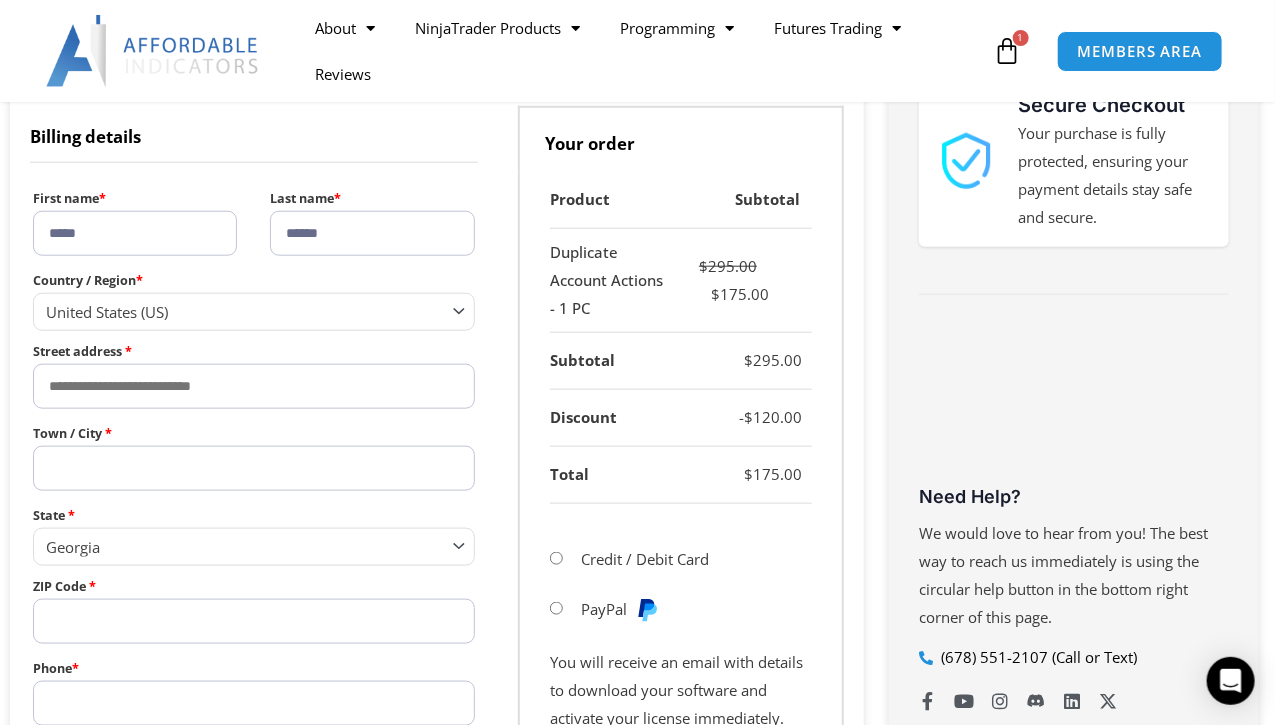 type on "**********" 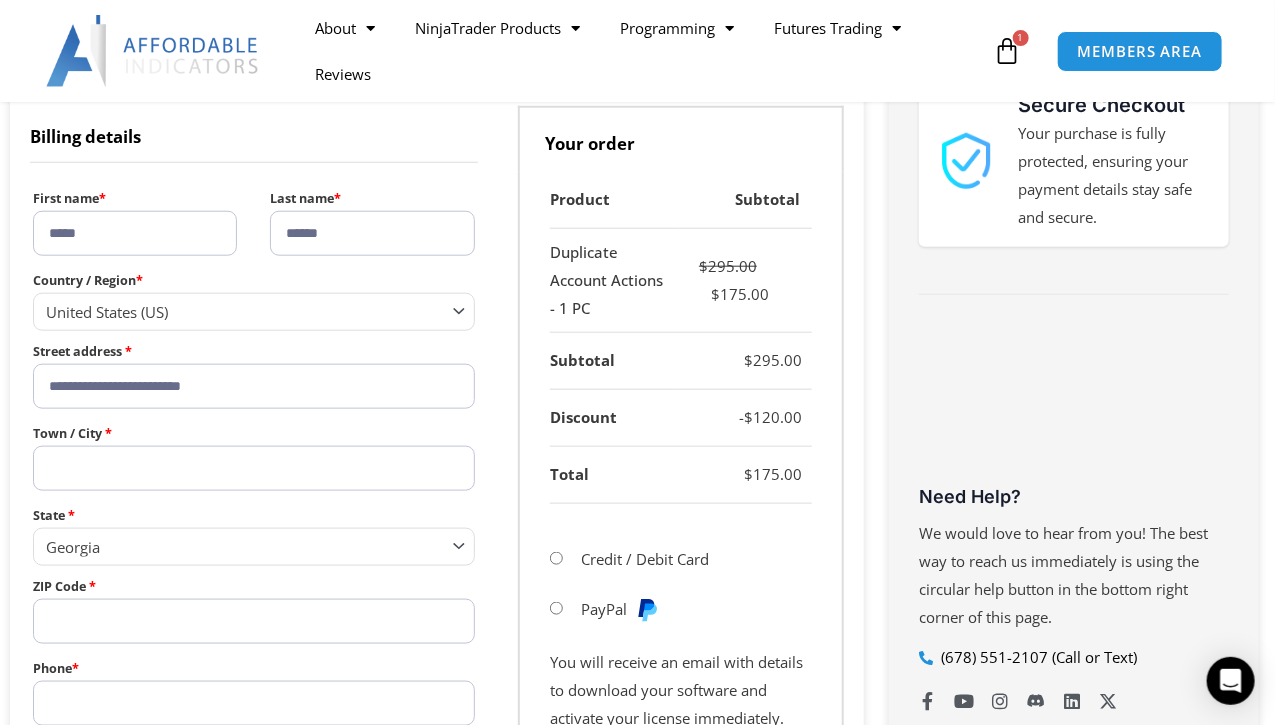 type on "*****" 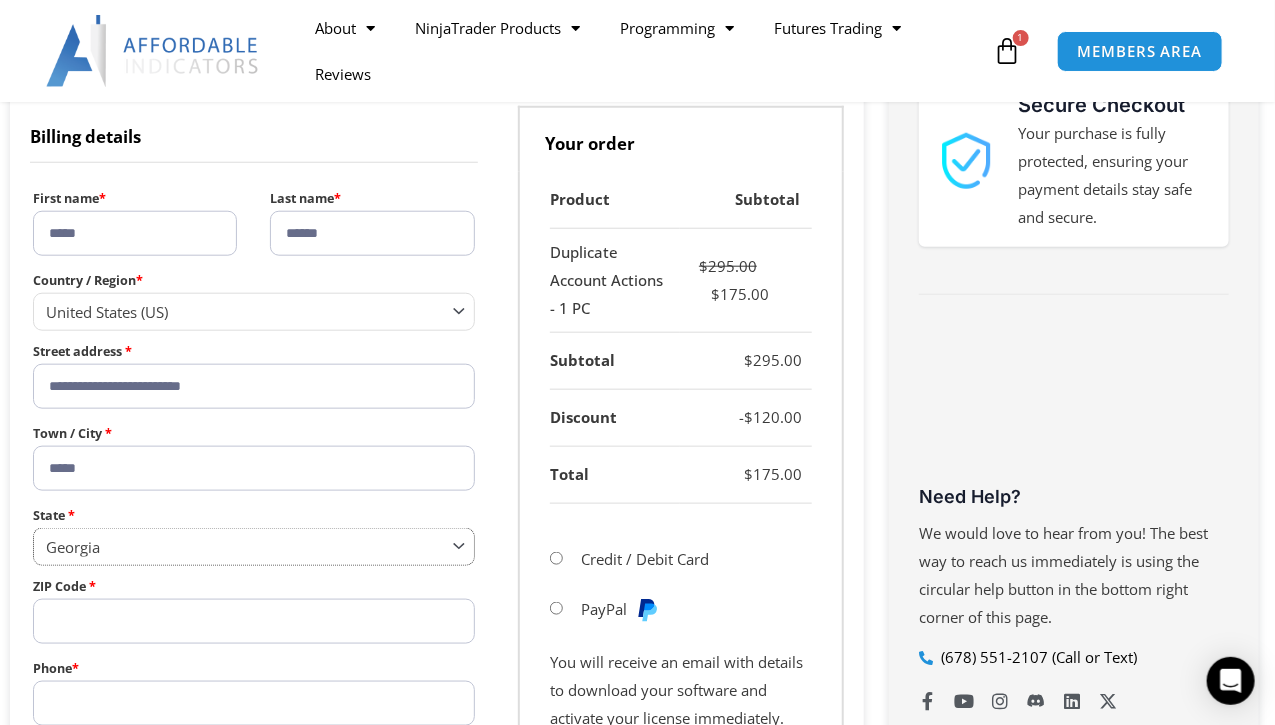 select on "**" 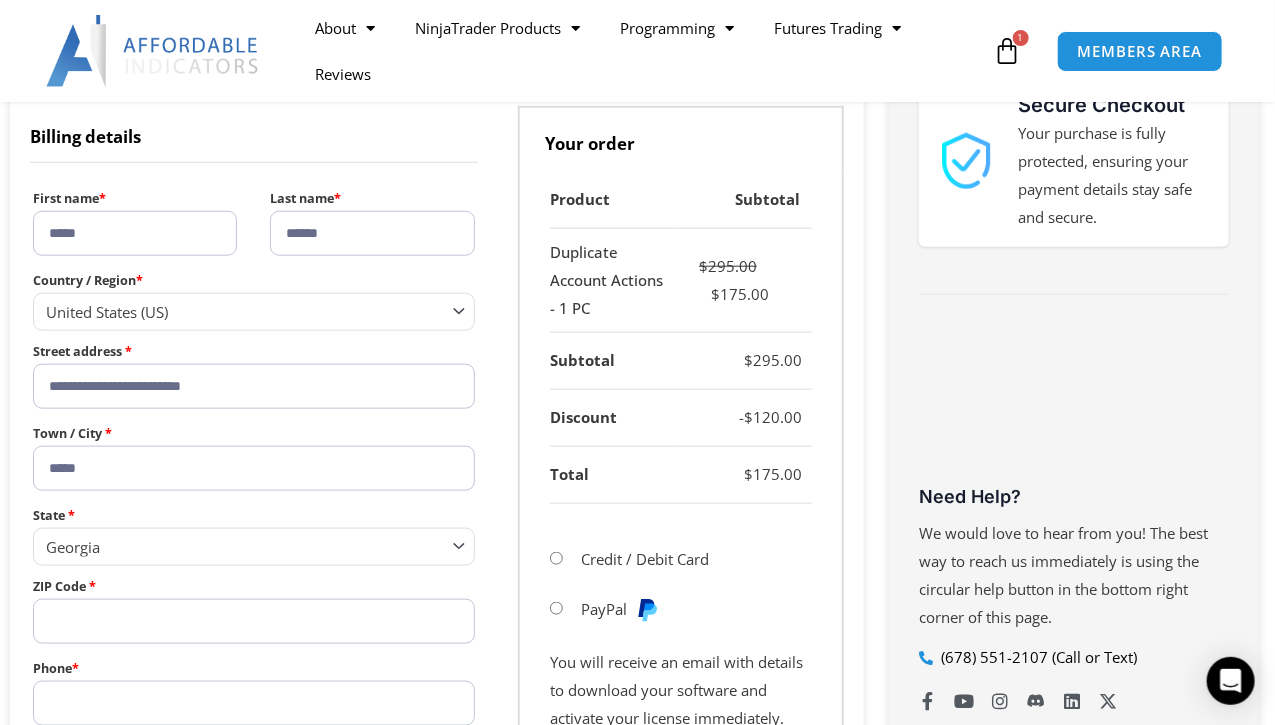 type on "*****" 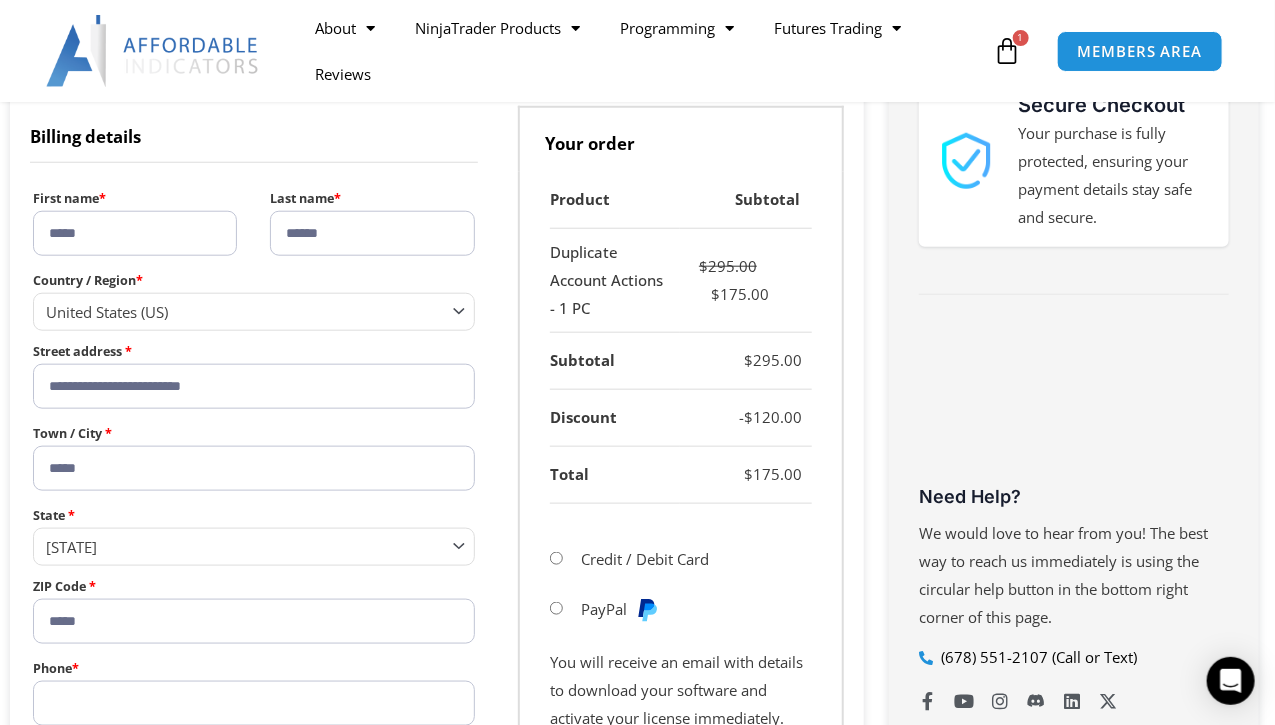 scroll, scrollTop: 684, scrollLeft: 0, axis: vertical 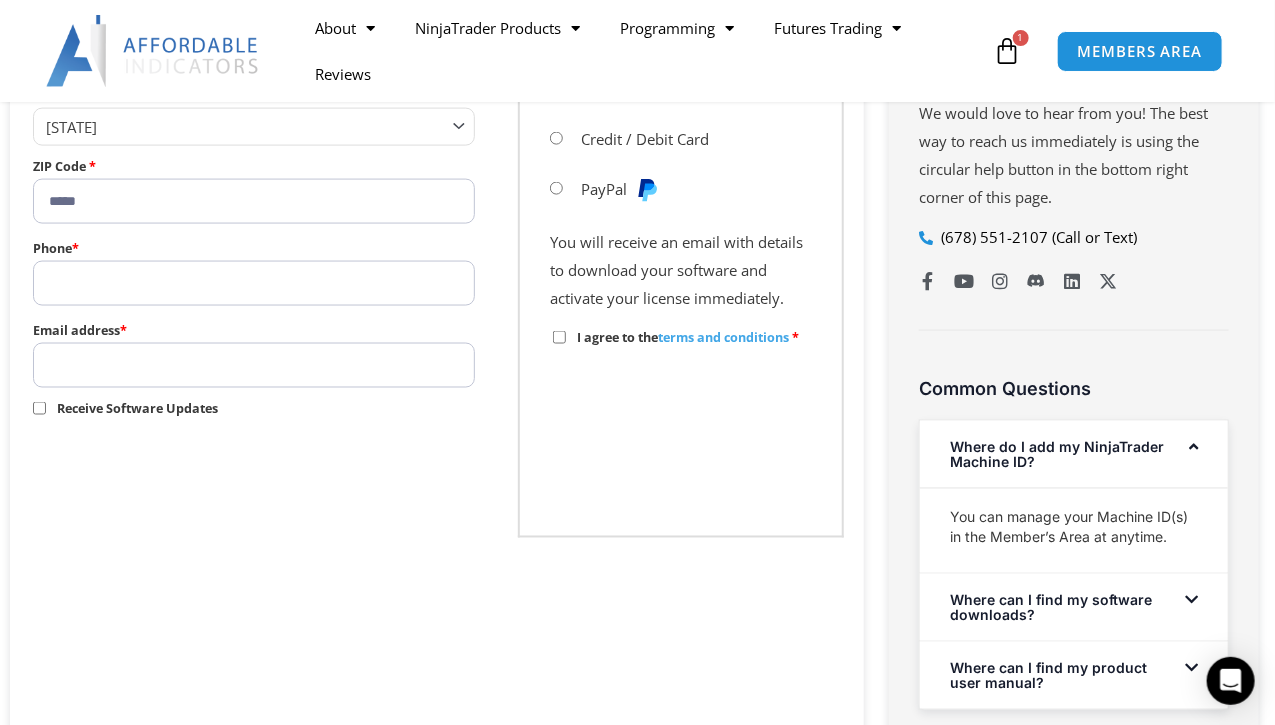 click on "Phone  *" at bounding box center [254, 283] 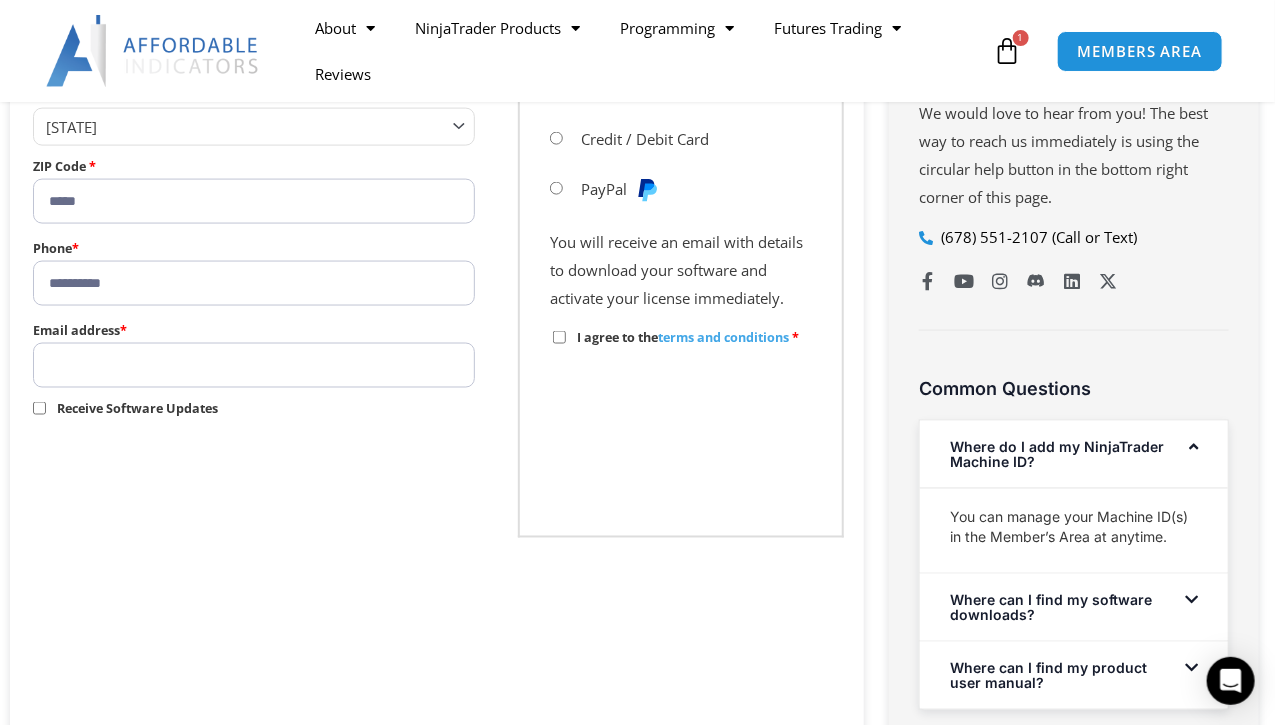 type on "**********" 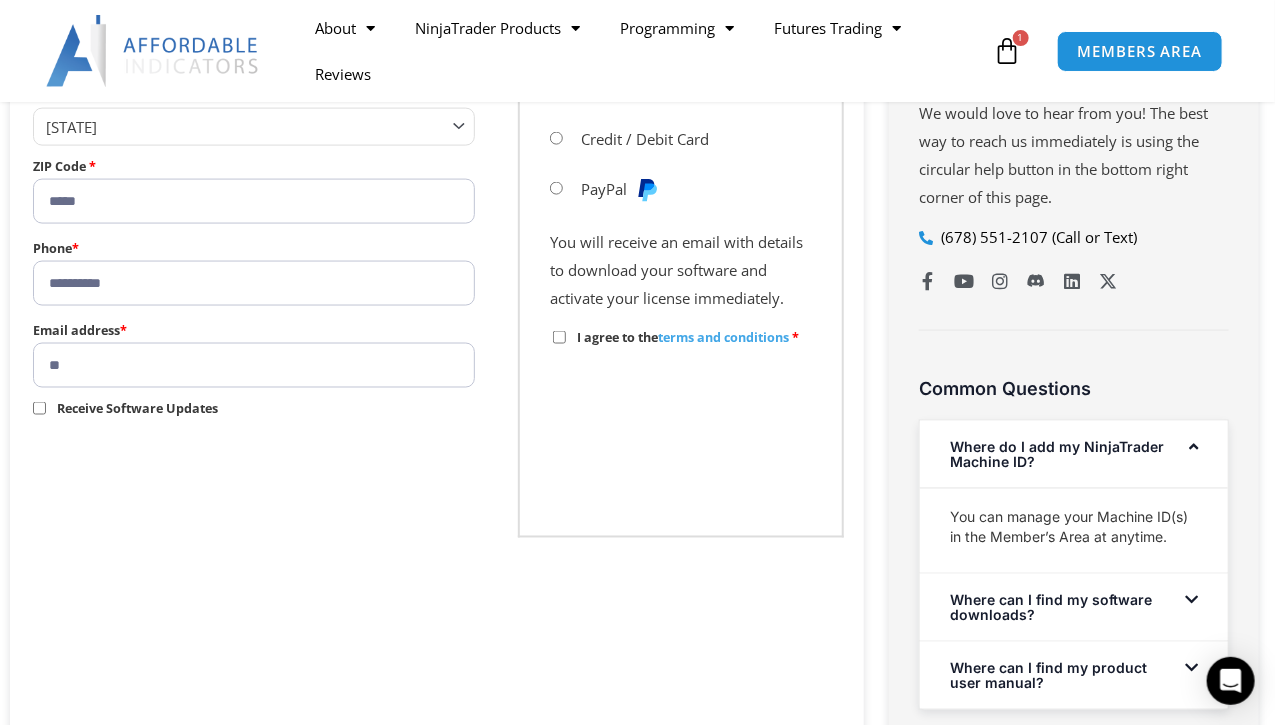 type on "*" 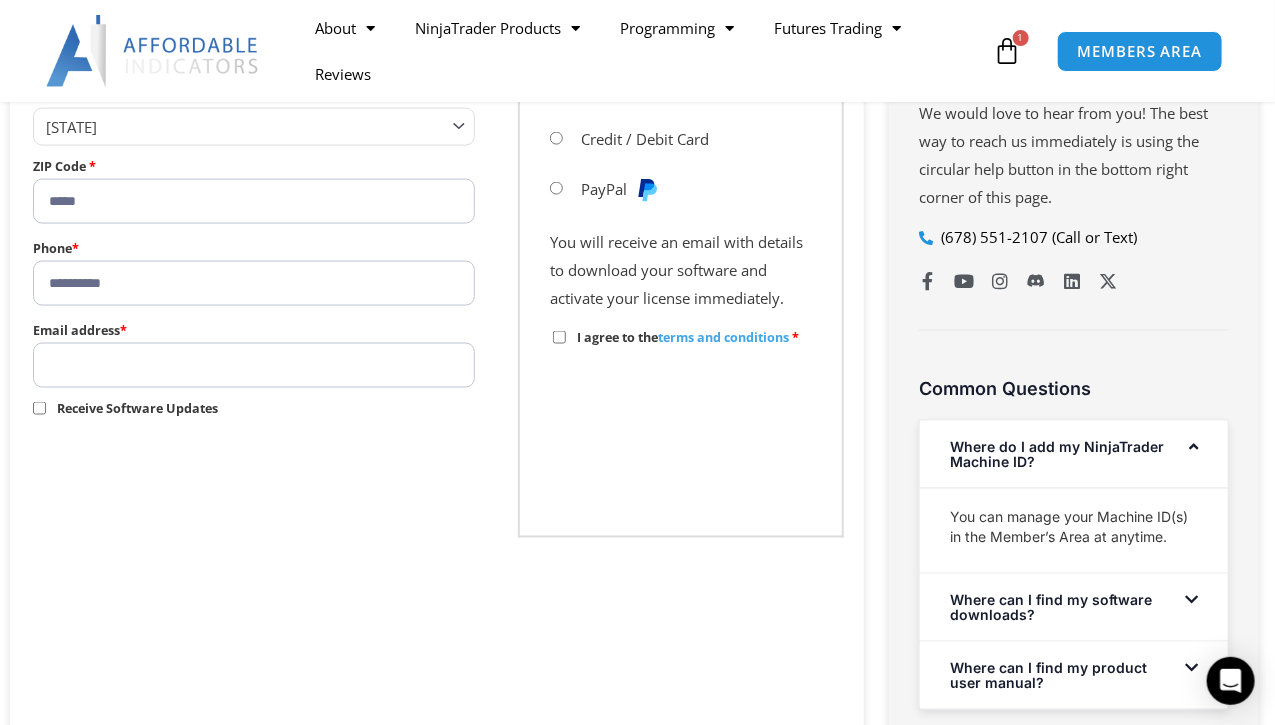 click on "Email address  *" at bounding box center (254, 365) 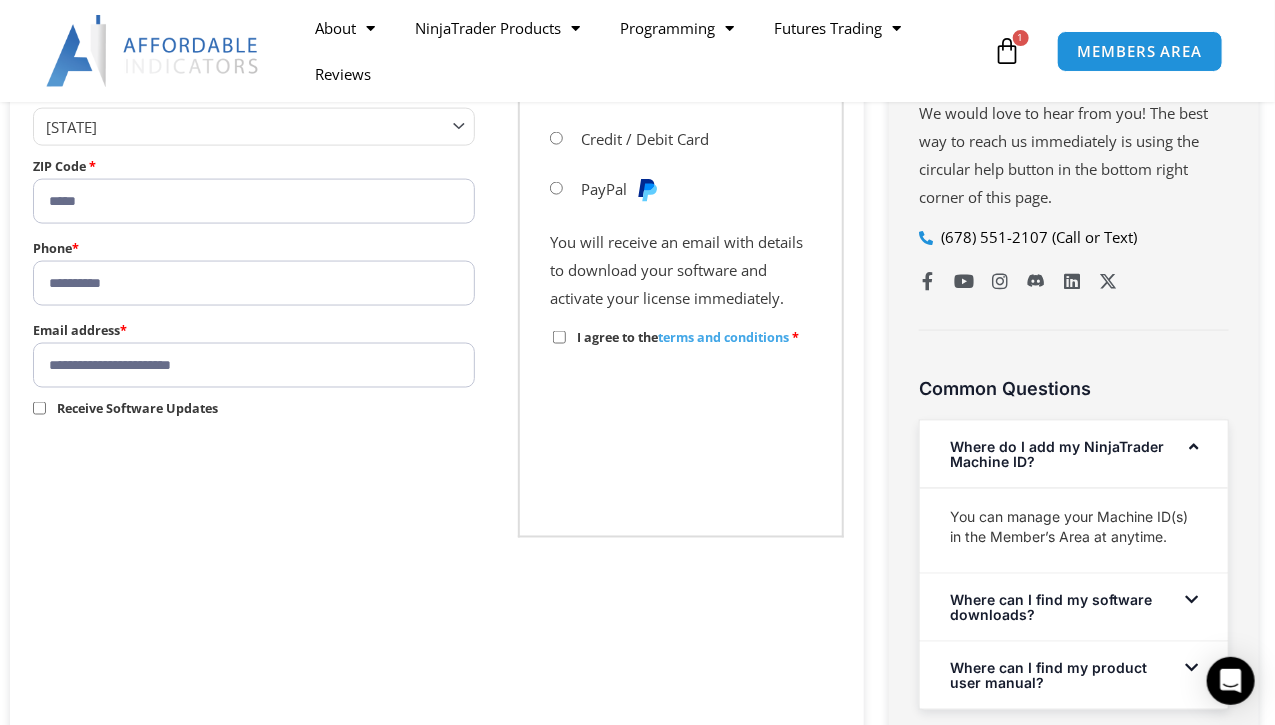 drag, startPoint x: 346, startPoint y: 457, endPoint x: 353, endPoint y: 466, distance: 11.401754 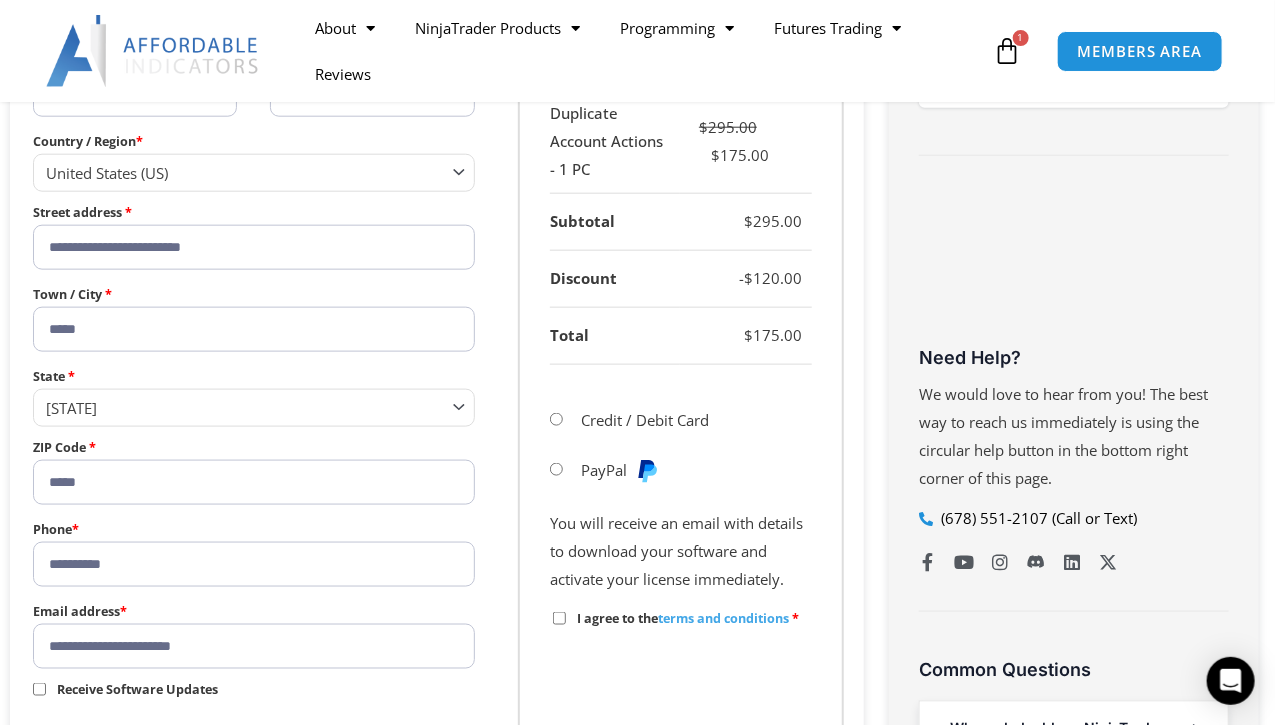 scroll, scrollTop: 797, scrollLeft: 0, axis: vertical 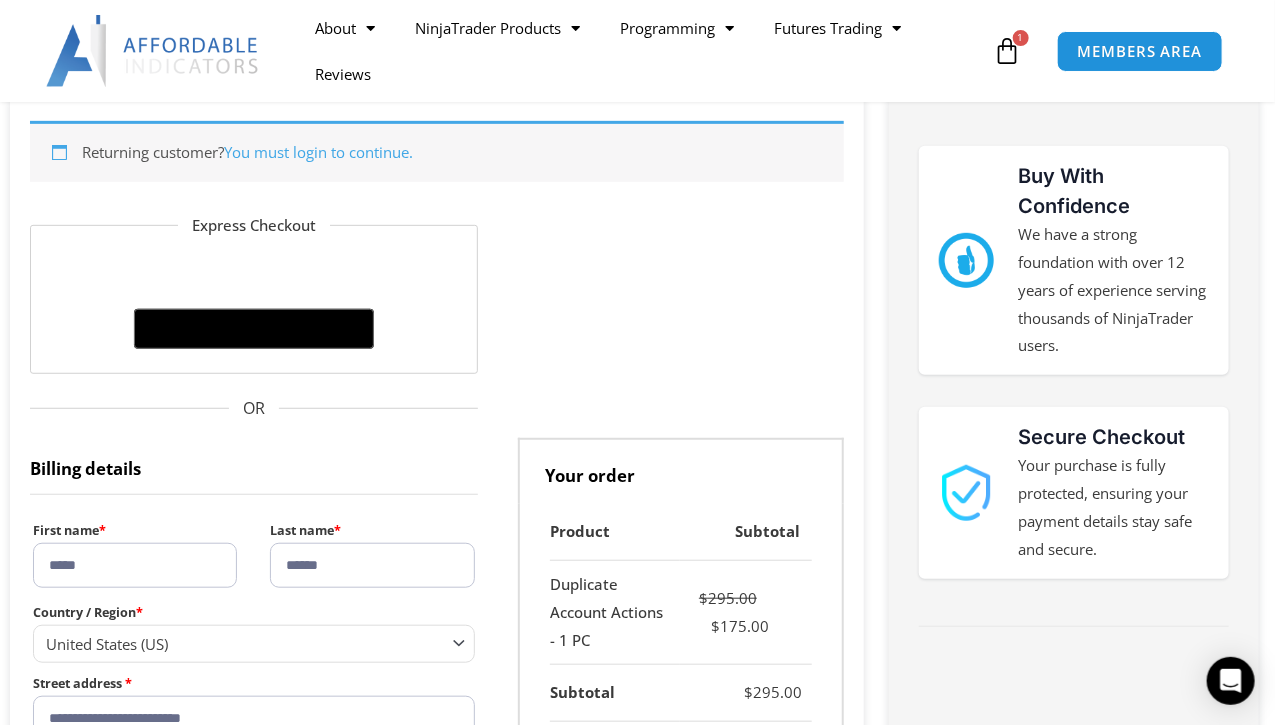 click on "You must login to continue." at bounding box center (319, 152) 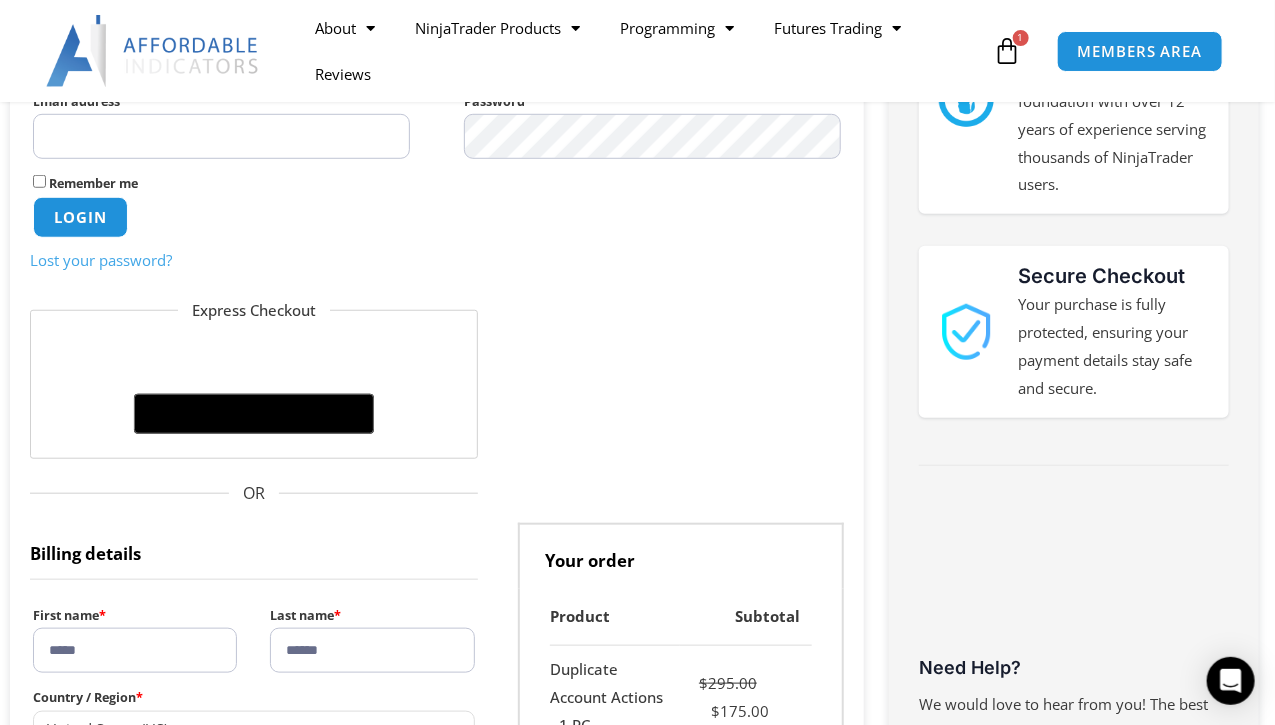 scroll, scrollTop: 466, scrollLeft: 0, axis: vertical 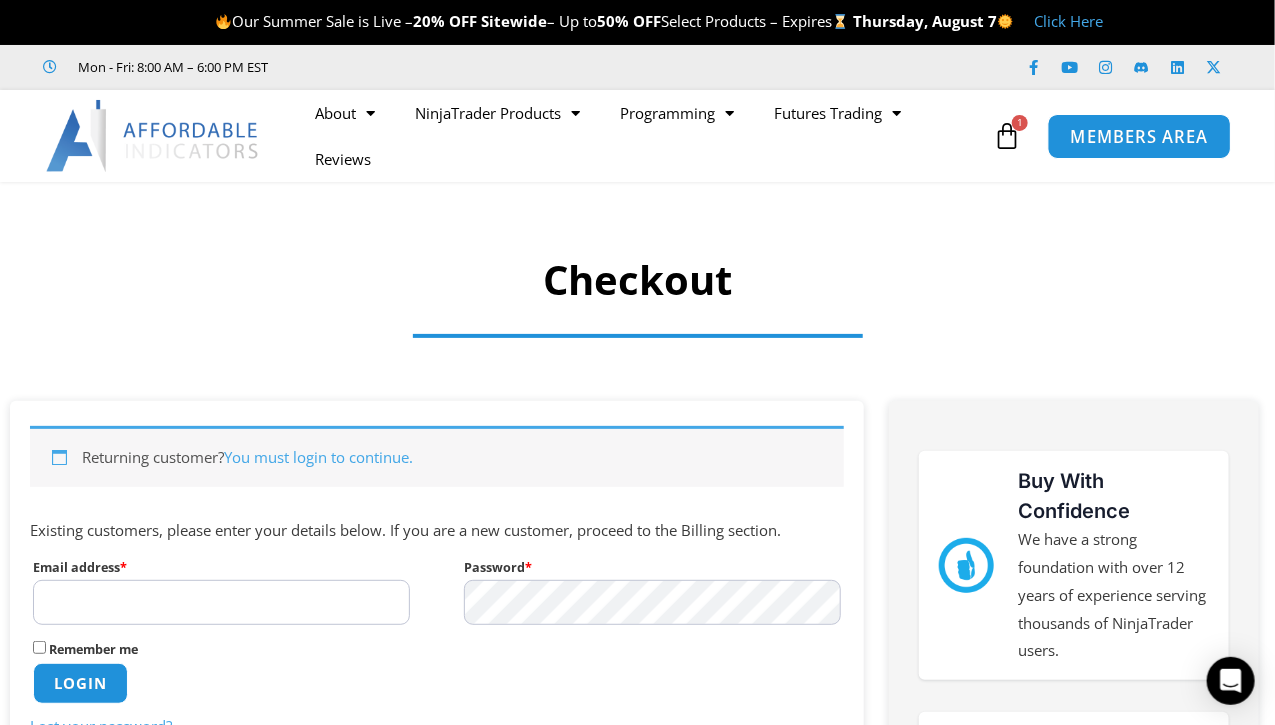 click on "MEMBERS AREA" at bounding box center (1139, 135) 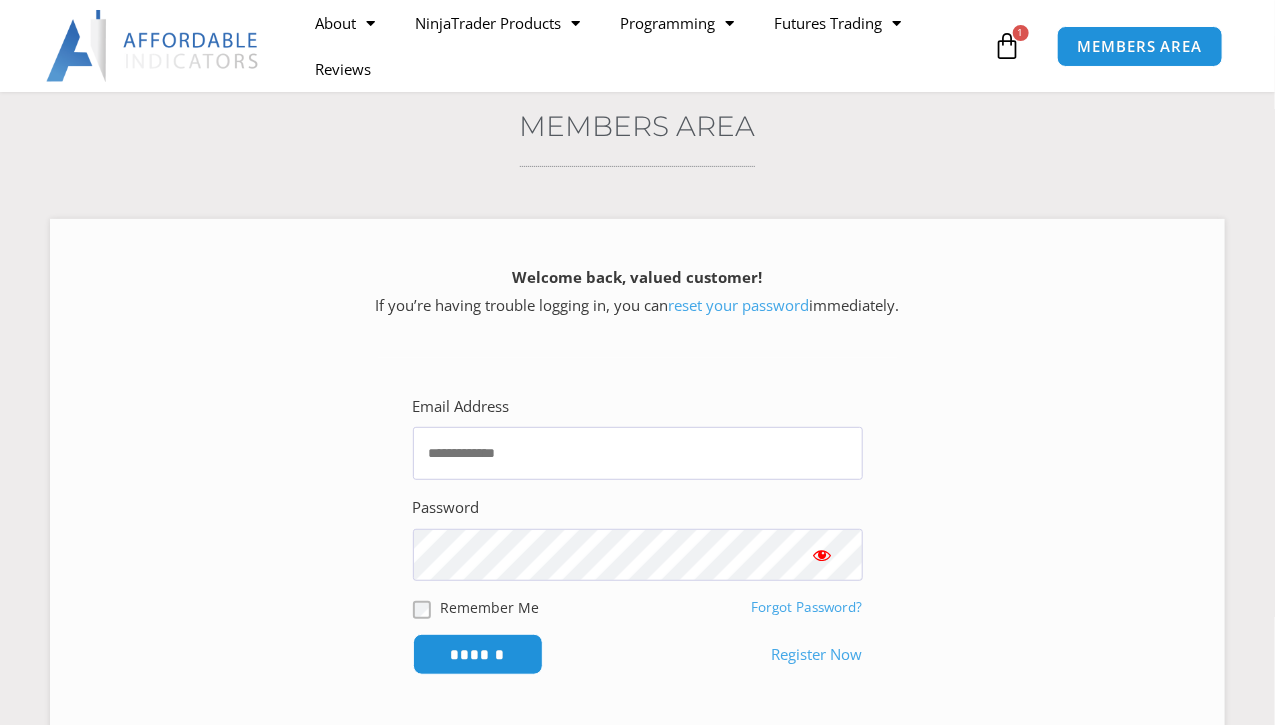 scroll, scrollTop: 214, scrollLeft: 0, axis: vertical 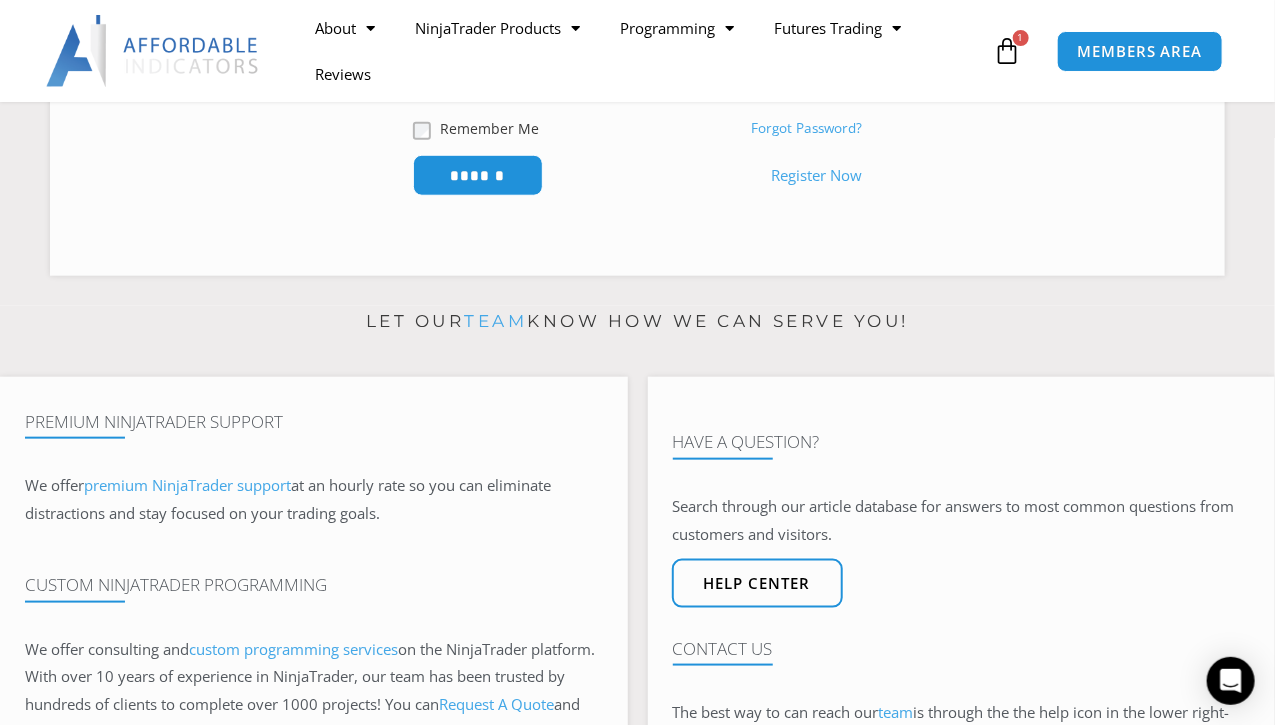 click on "Skip to content
Our Summer Sale is Live –  20% OFF   Sitewide  – Up to  50% OFF  Select Products – Expires    [DAY], [MONTH] [DATE]        Click Here
Mon - Fri: 8:00 AM – 6:00 PM EST
Facebook-f
Youtube
Instagram
Linkedin
X-twitter
Facebook-f
Youtube" at bounding box center (637, 593) 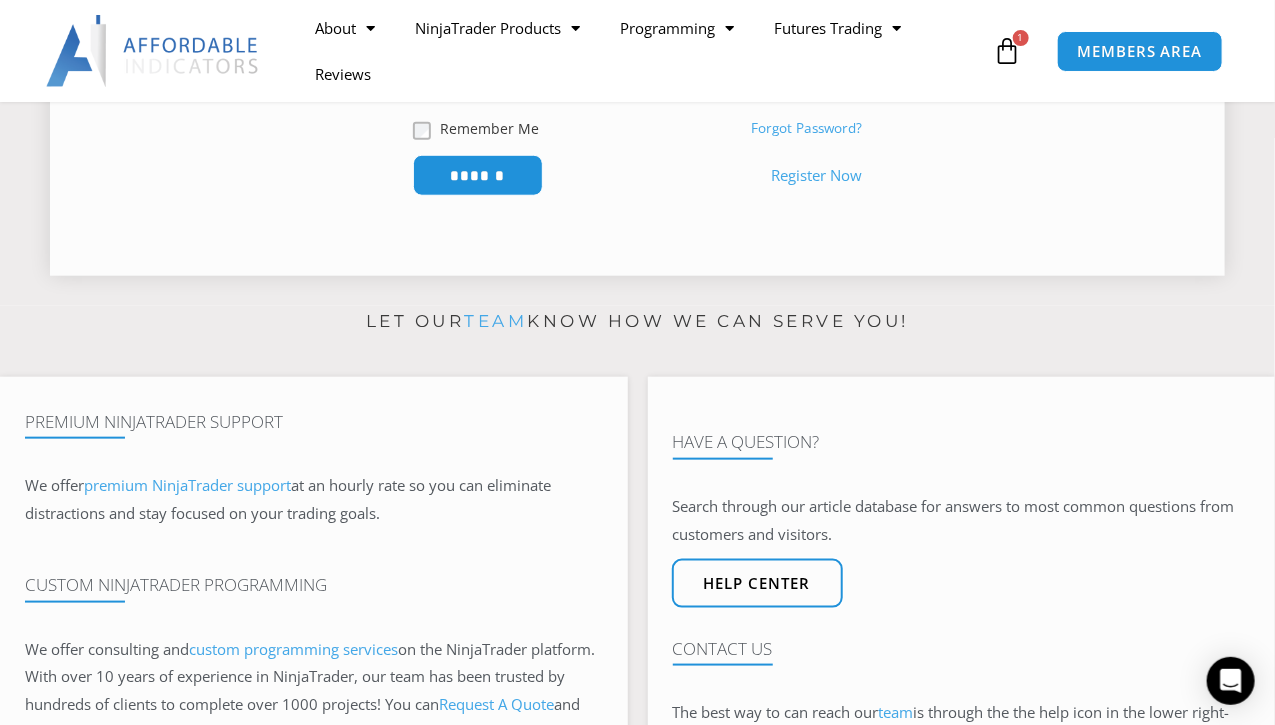 click on "Register Now" at bounding box center [817, 176] 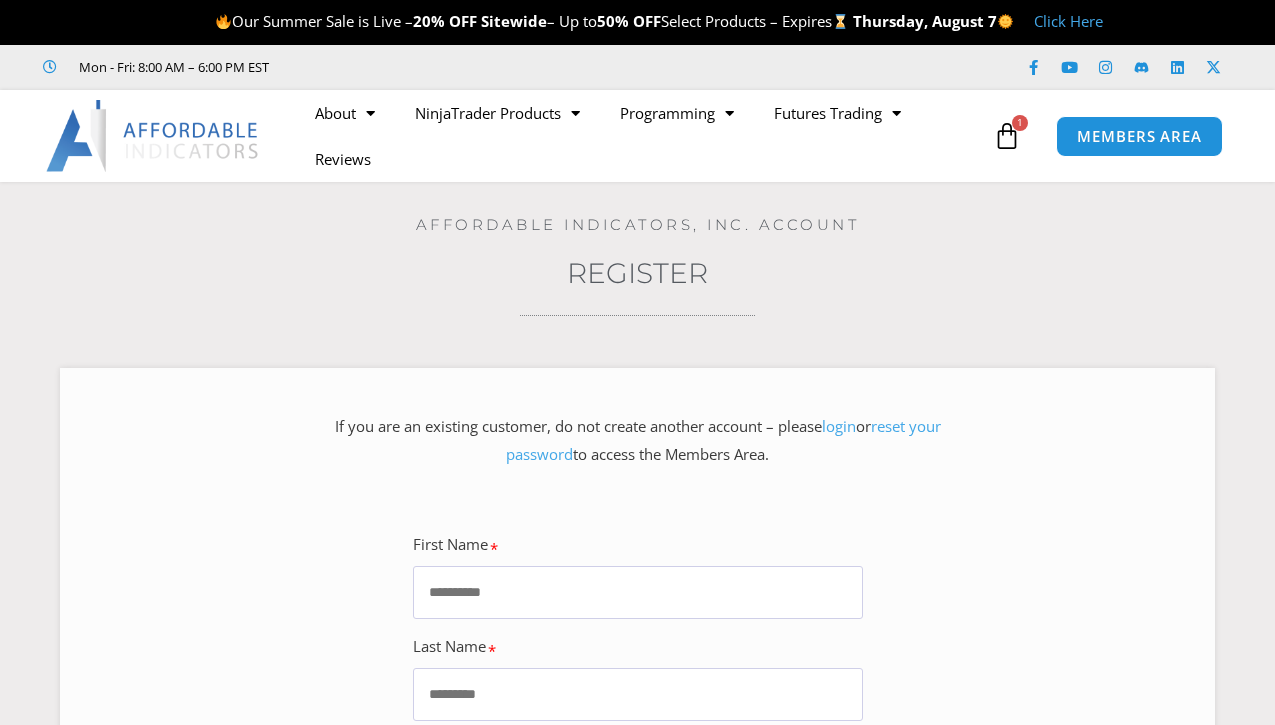 scroll, scrollTop: 0, scrollLeft: 0, axis: both 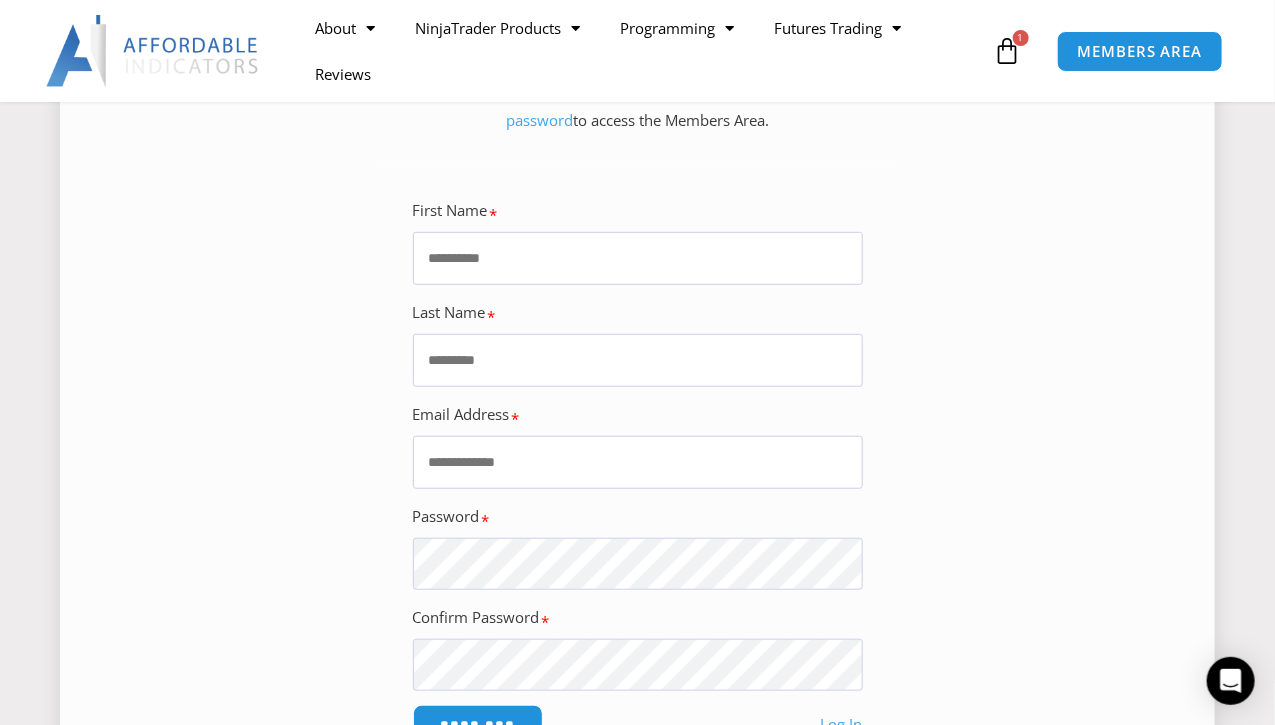 click on "First Name" at bounding box center (638, 258) 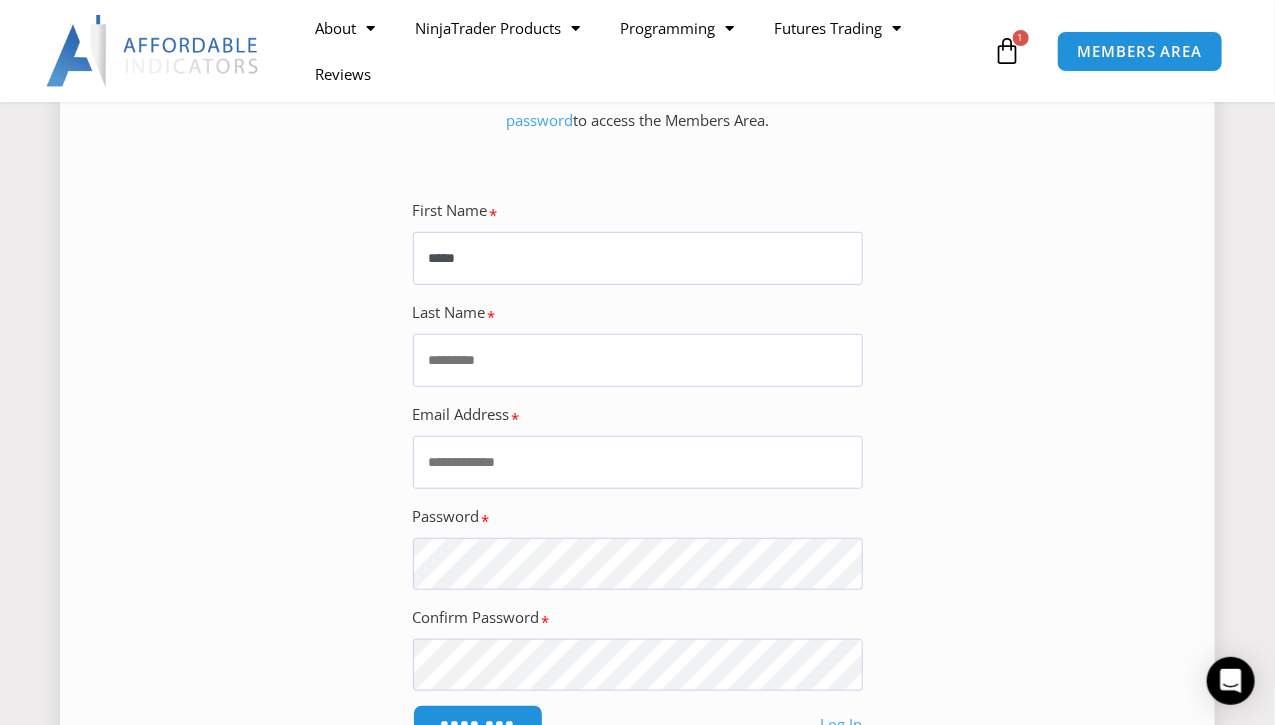 type on "******" 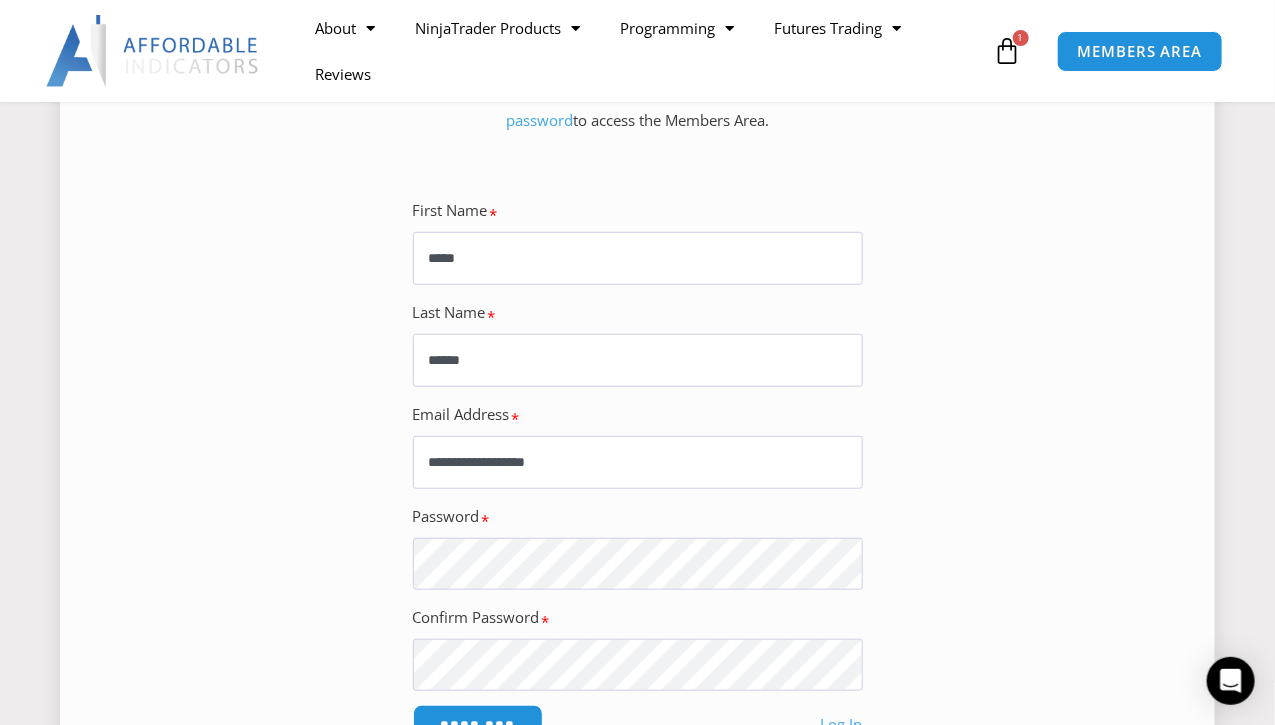 drag, startPoint x: 491, startPoint y: 457, endPoint x: 402, endPoint y: 474, distance: 90.60905 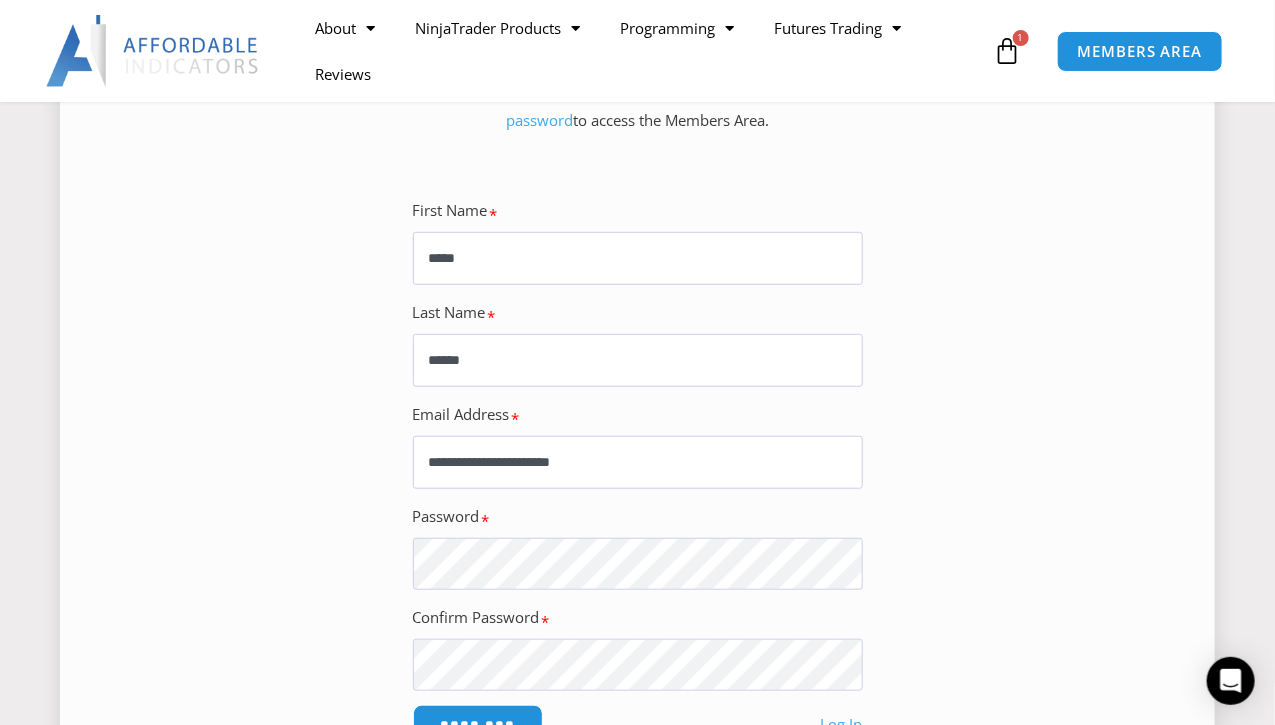 click on "If you are an existing customer, do not create another account – please  login  or  reset your password  to access the Members Area.
[EMAIL]
[PASSWORD]
Remember Me" at bounding box center [637, 450] 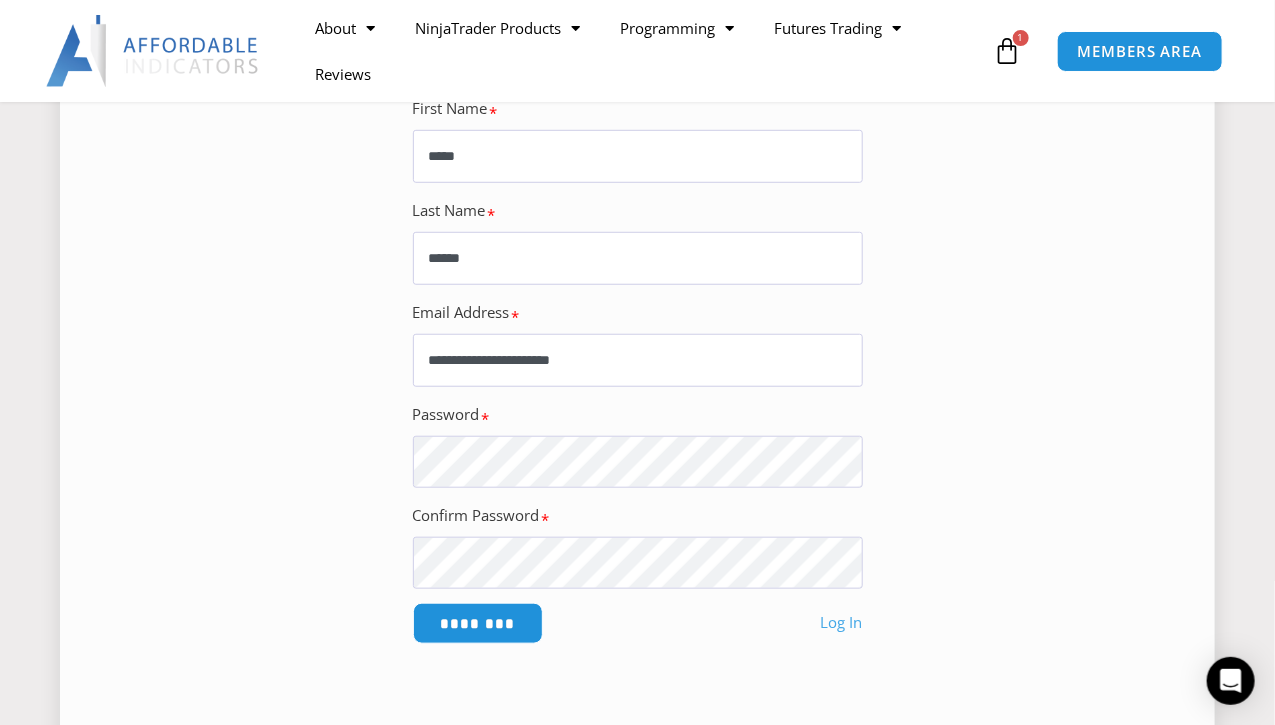scroll, scrollTop: 444, scrollLeft: 0, axis: vertical 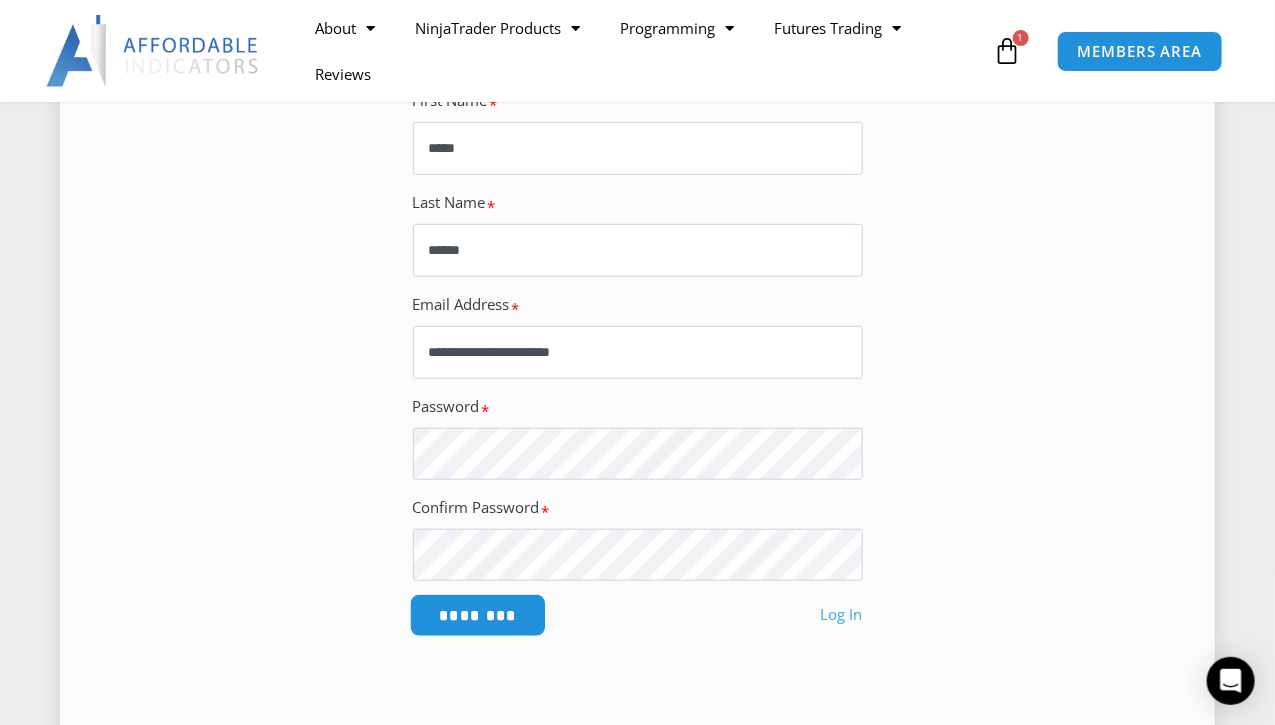 click on "********" at bounding box center [477, 615] 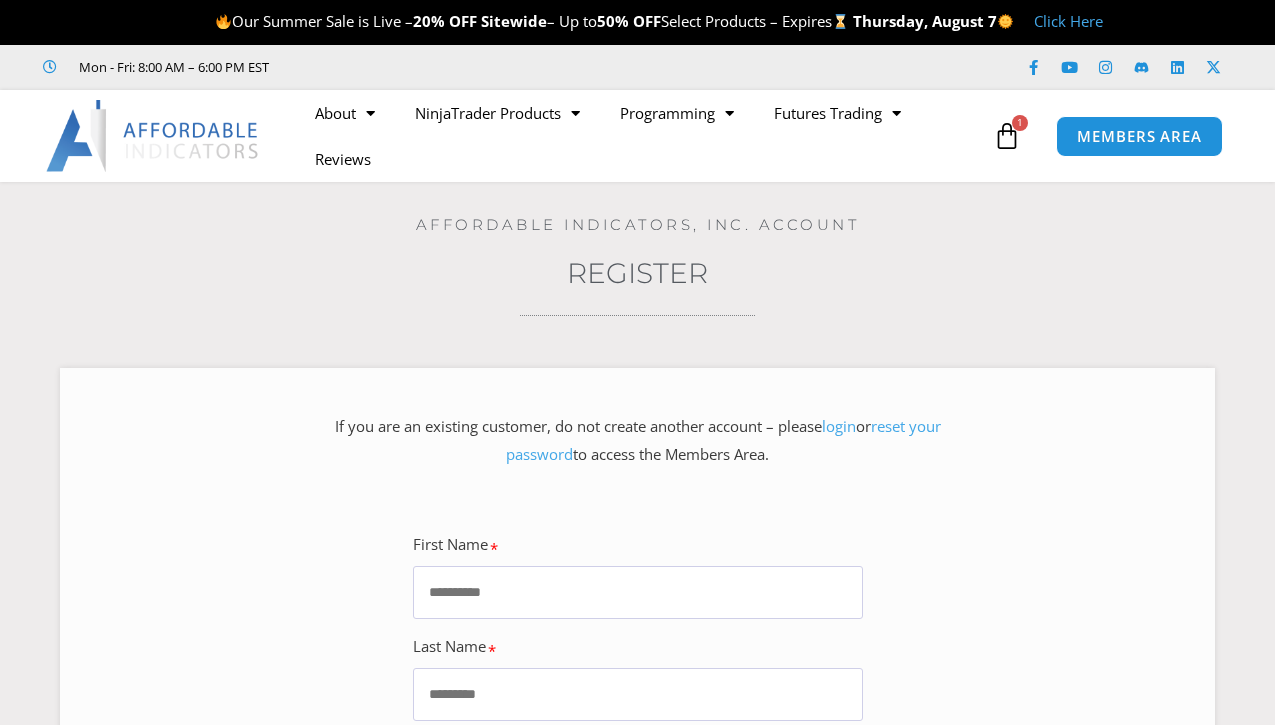 scroll, scrollTop: 0, scrollLeft: 0, axis: both 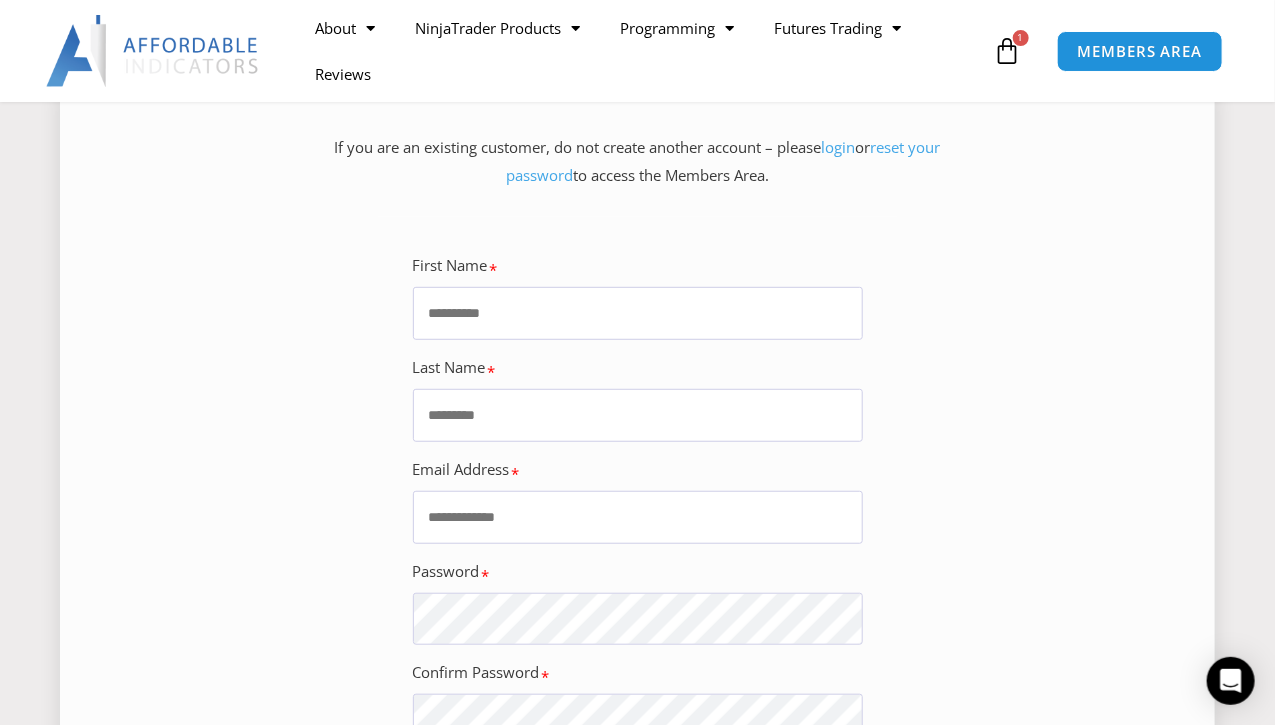 click on "First Name" at bounding box center [638, 313] 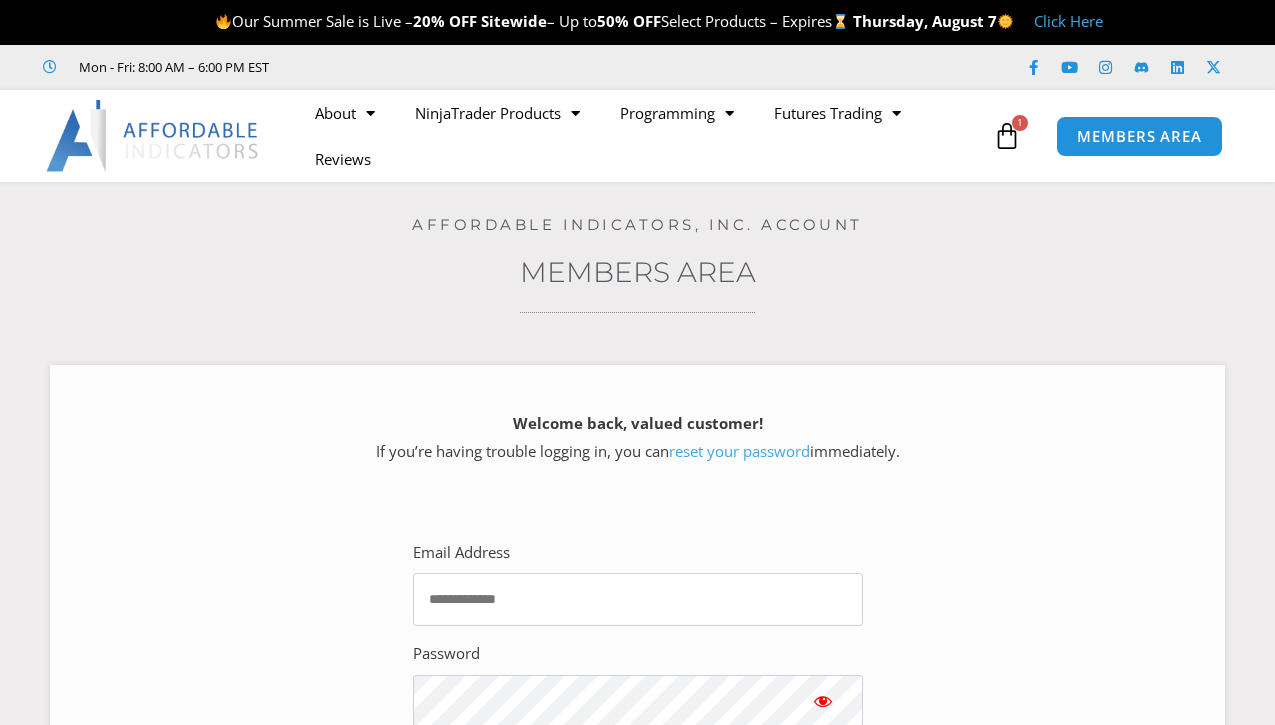scroll, scrollTop: 0, scrollLeft: 0, axis: both 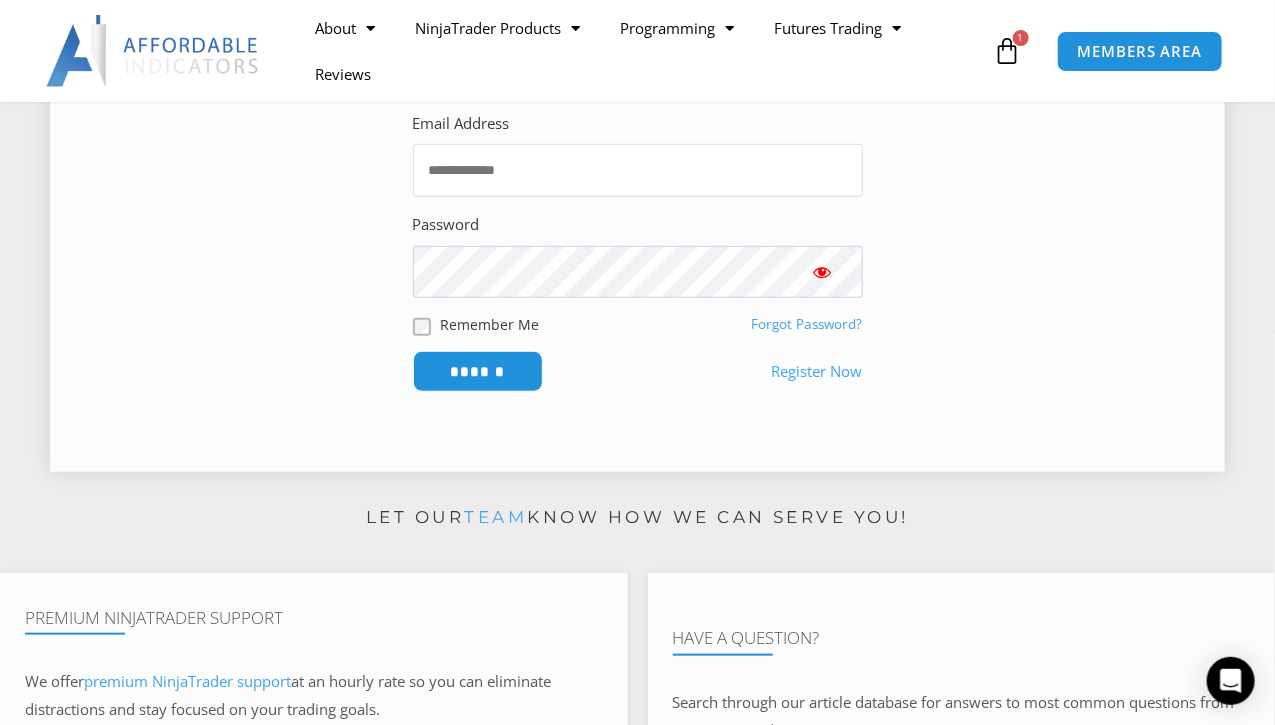 click on "Email Address" at bounding box center (638, 170) 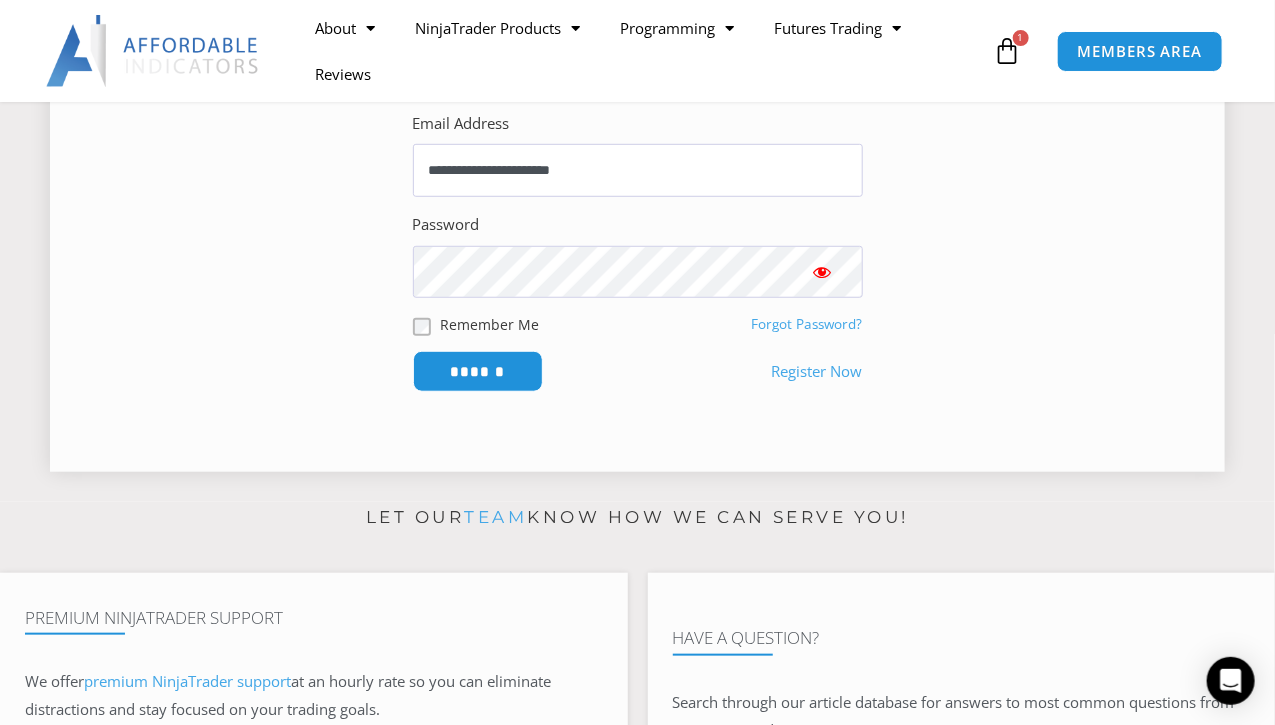 click at bounding box center (823, 272) 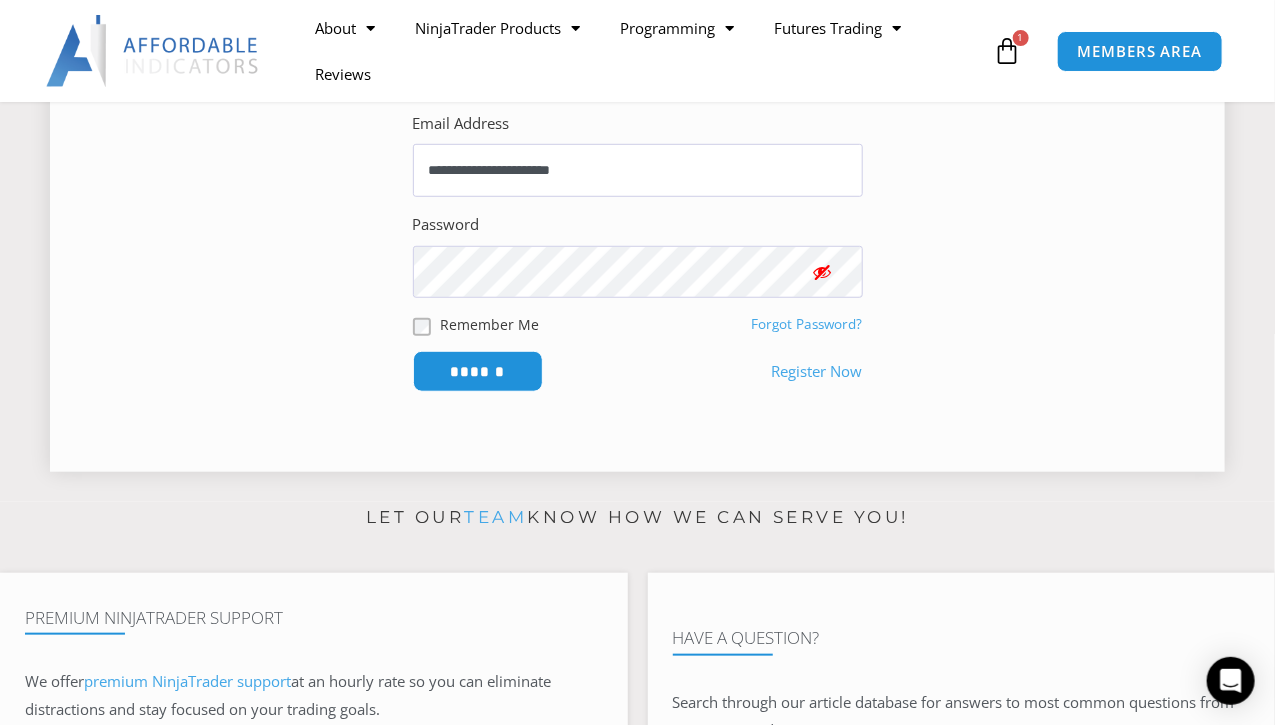 click at bounding box center [823, 272] 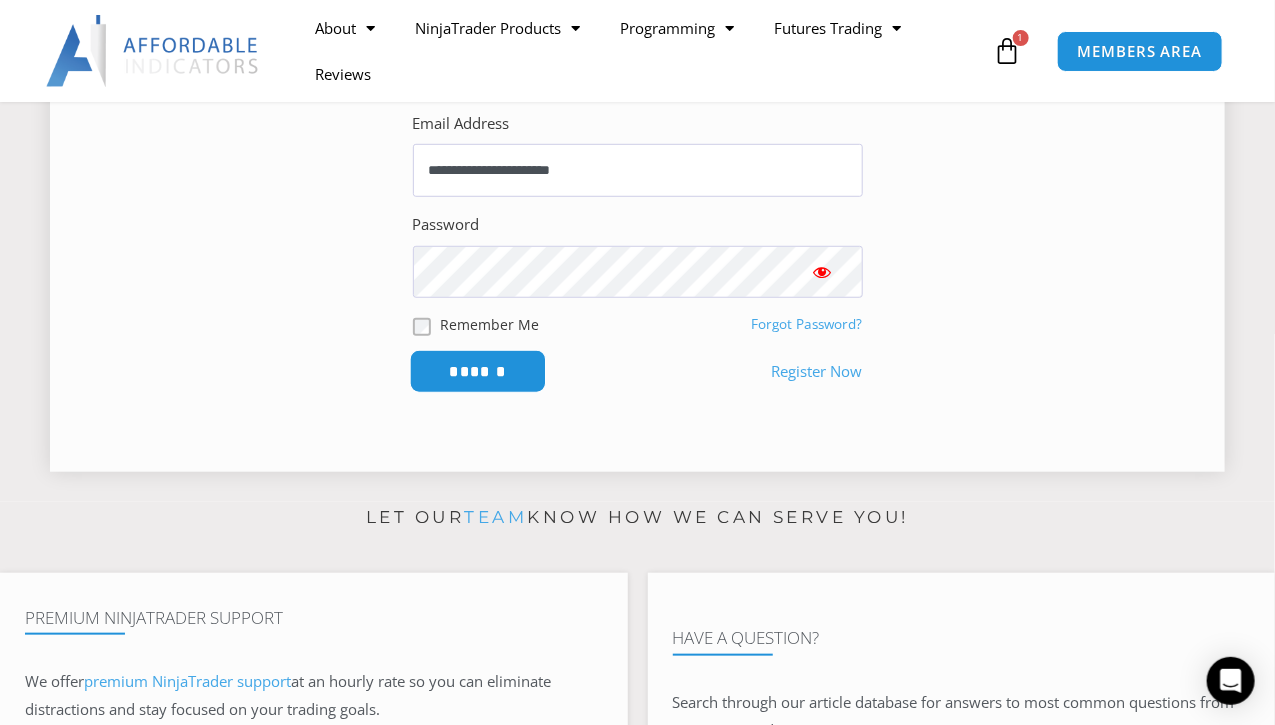 click on "******" at bounding box center (477, 371) 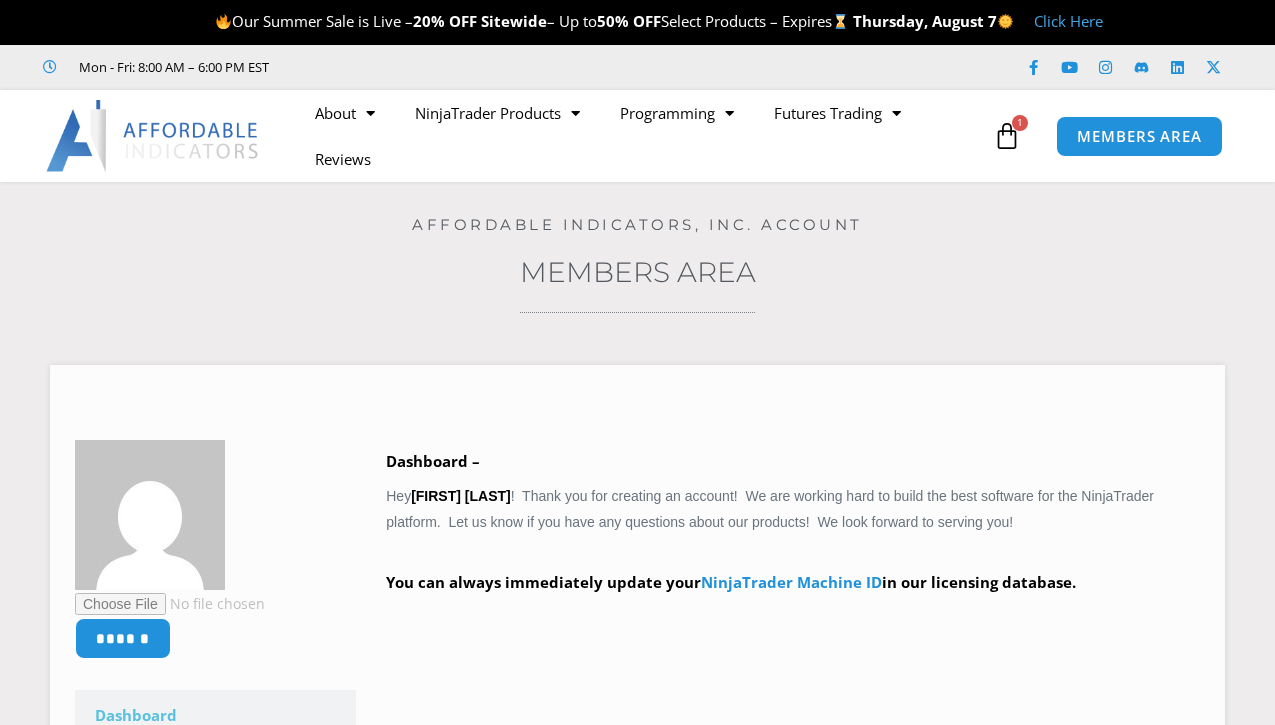scroll, scrollTop: 0, scrollLeft: 0, axis: both 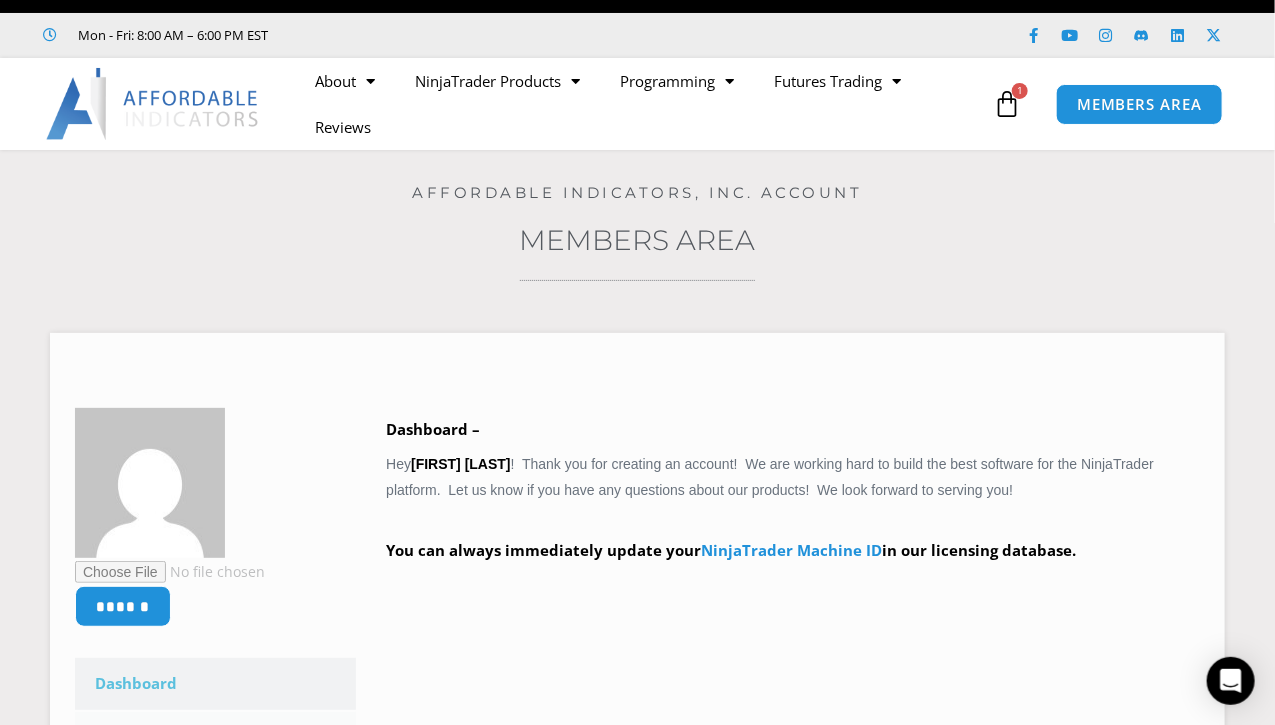 click on "$ 295.00
1
Cart" at bounding box center [1007, 104] 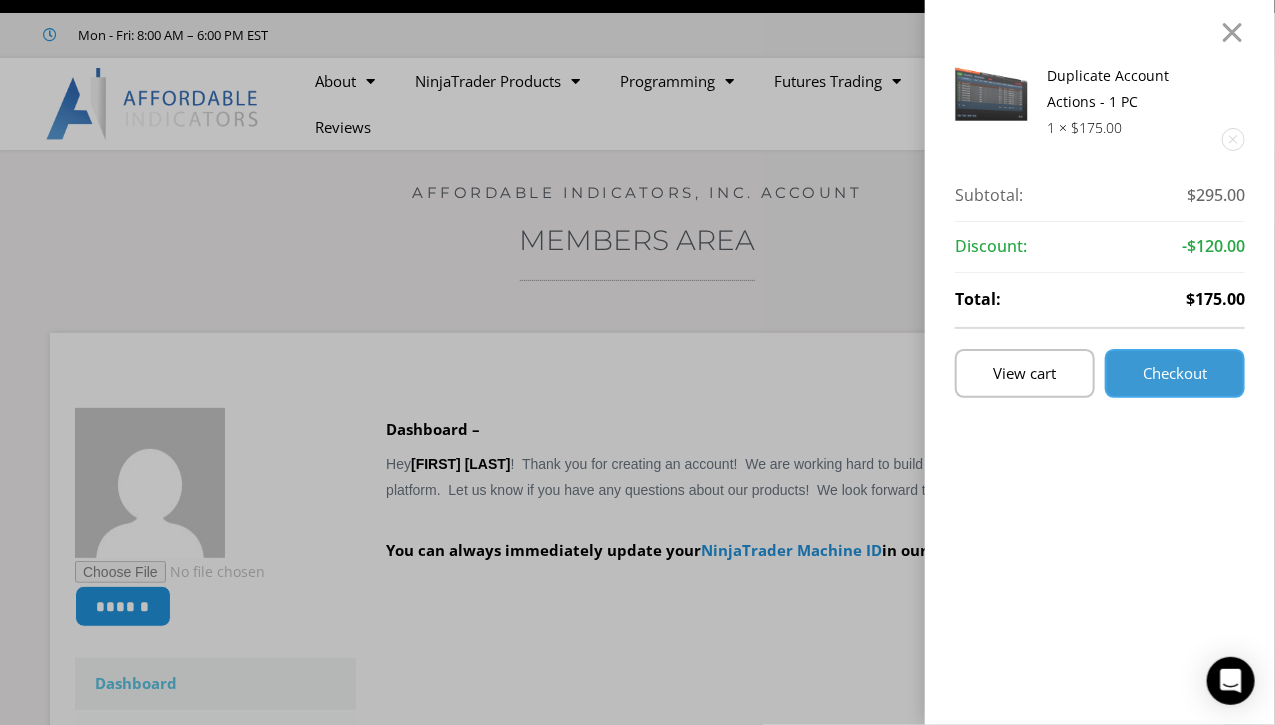 click on "Checkout" at bounding box center (1175, 373) 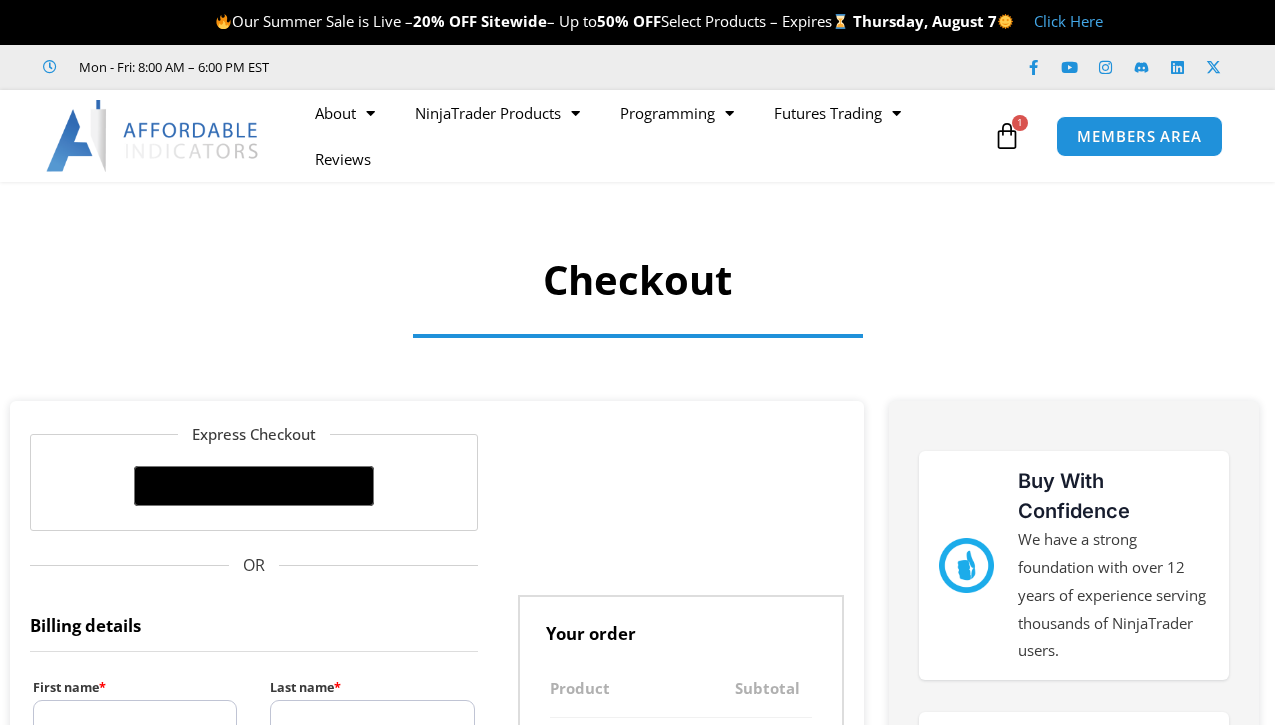 select on "**" 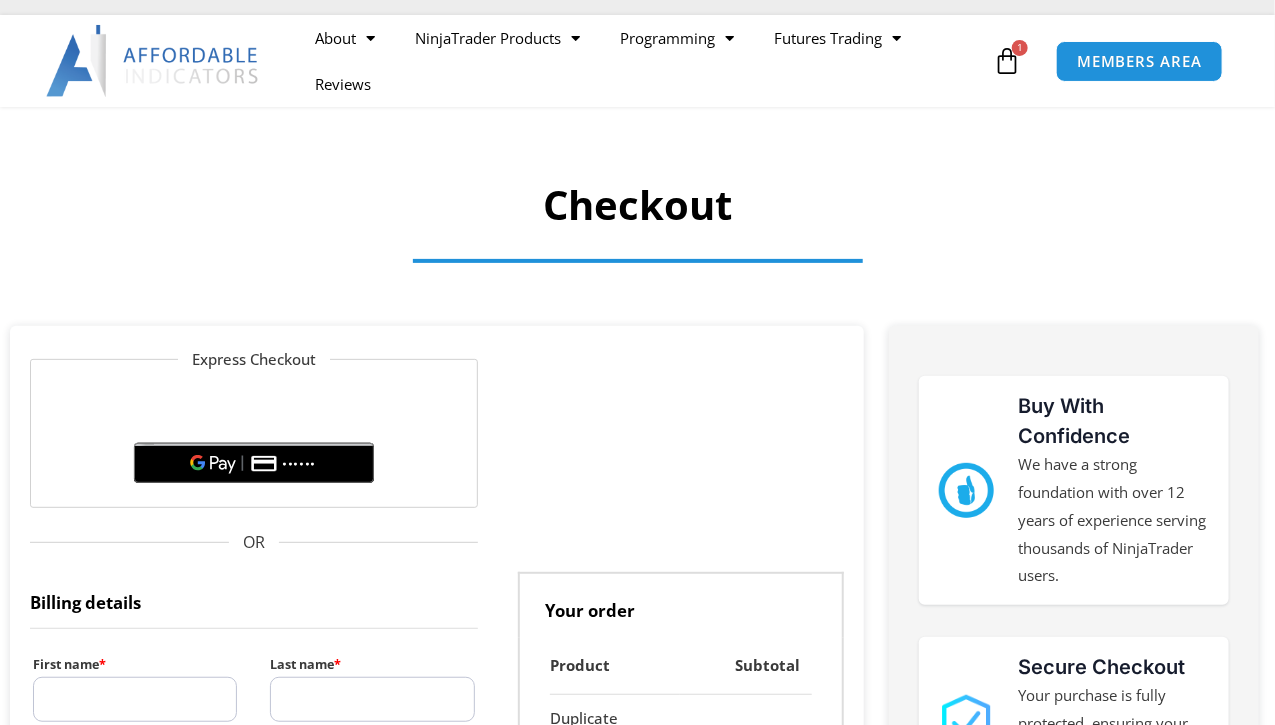 scroll, scrollTop: 75, scrollLeft: 0, axis: vertical 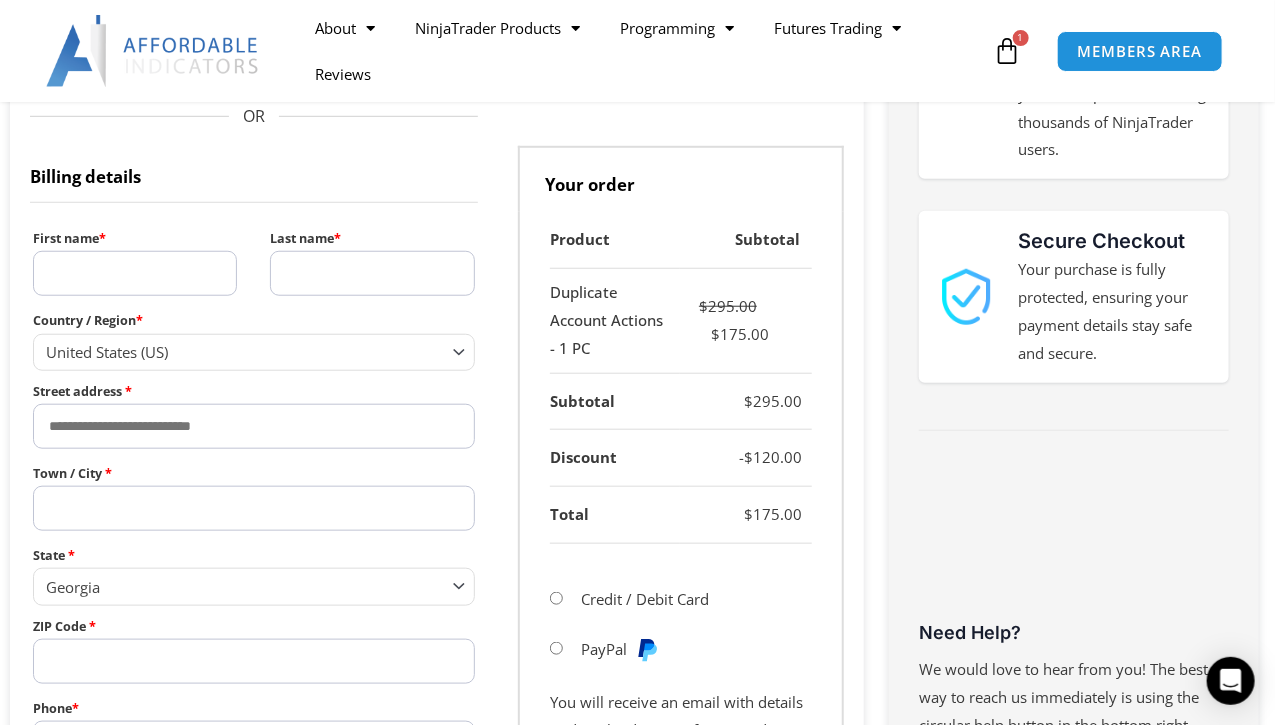 click on "Skip to content
Our Summer Sale is Live –  20% OFF   Sitewide  – Up to  50% OFF  Select Products – Expires    [DAY], [MONTH] [DATE]        Click Here
Mon - Fri: 8:00 AM – 6:00 PM [TIMEZONE]
Facebook-f
Youtube
Instagram
Linkedin
X-twitter
Facebook-f
Youtube" at bounding box center (637, 949) 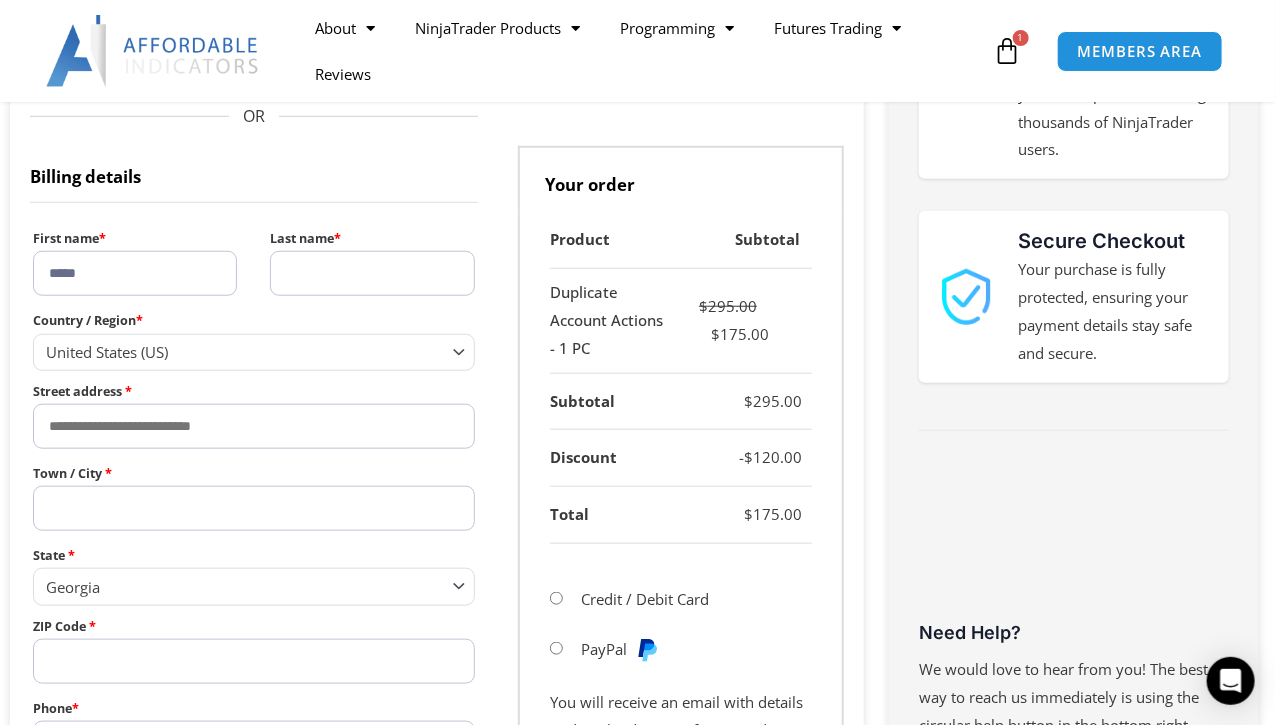 type on "******" 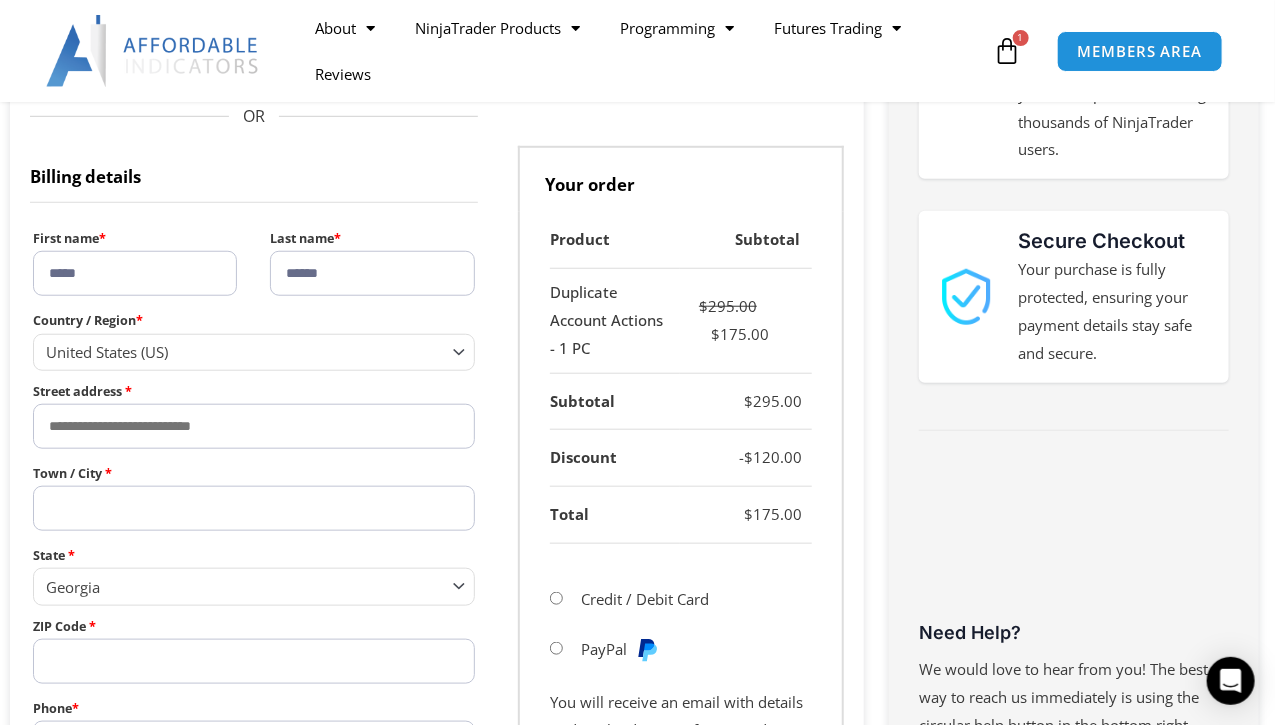 type on "**********" 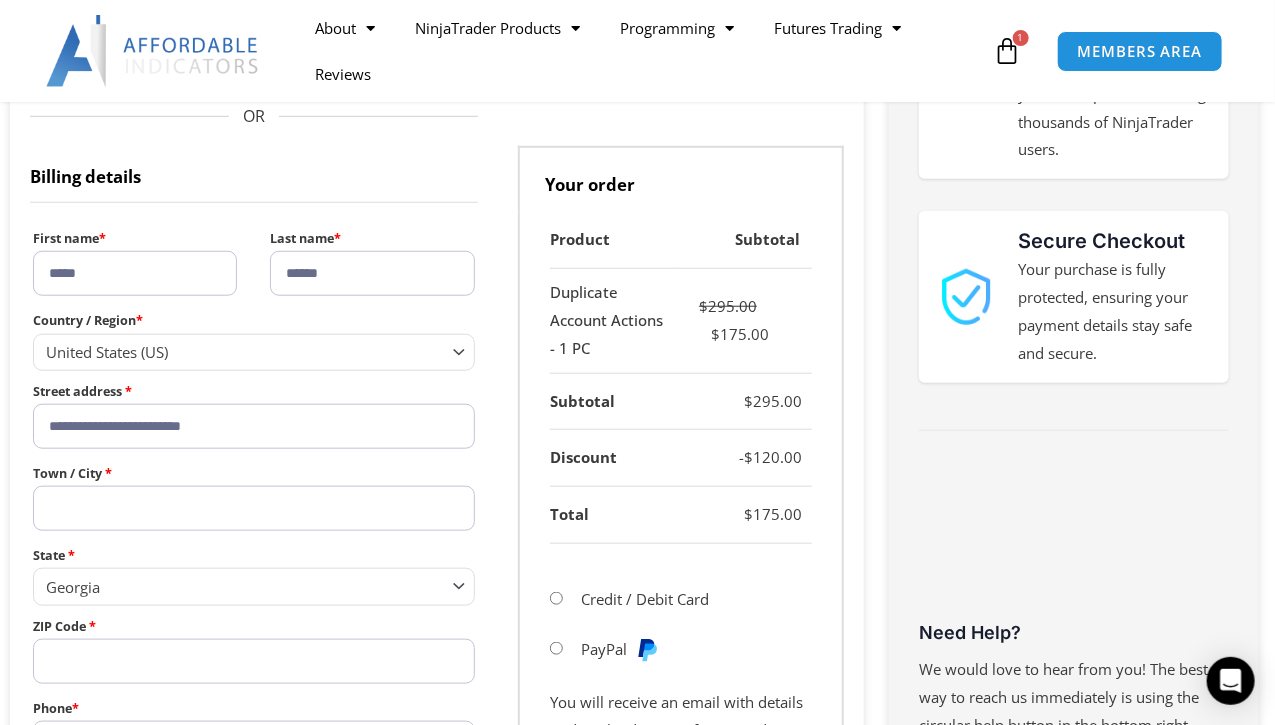 type on "*****" 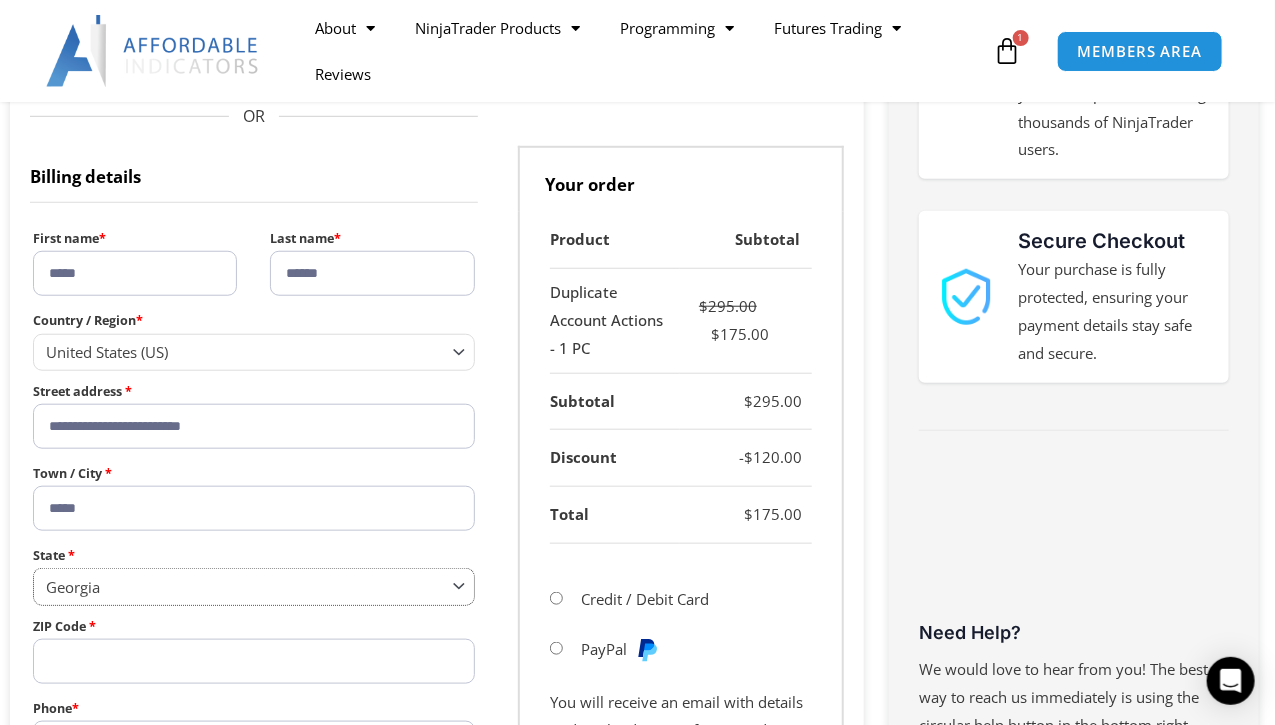 select on "**" 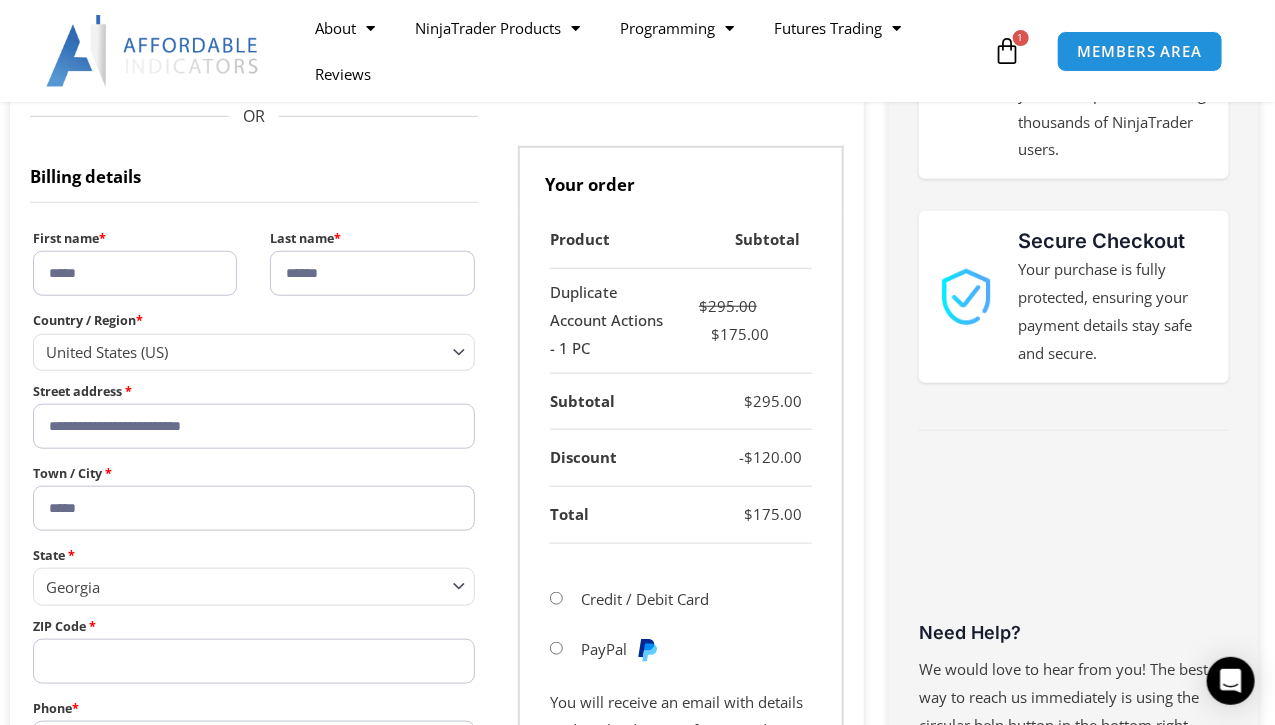 type on "*****" 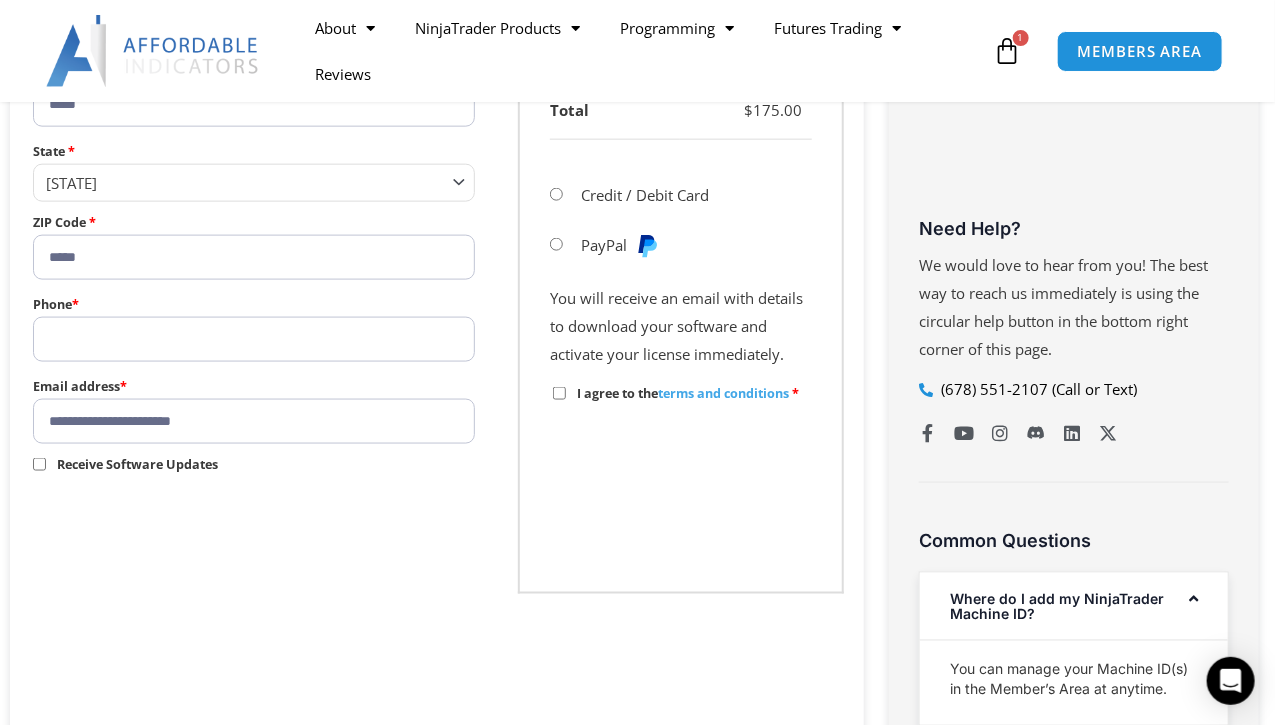 scroll, scrollTop: 922, scrollLeft: 0, axis: vertical 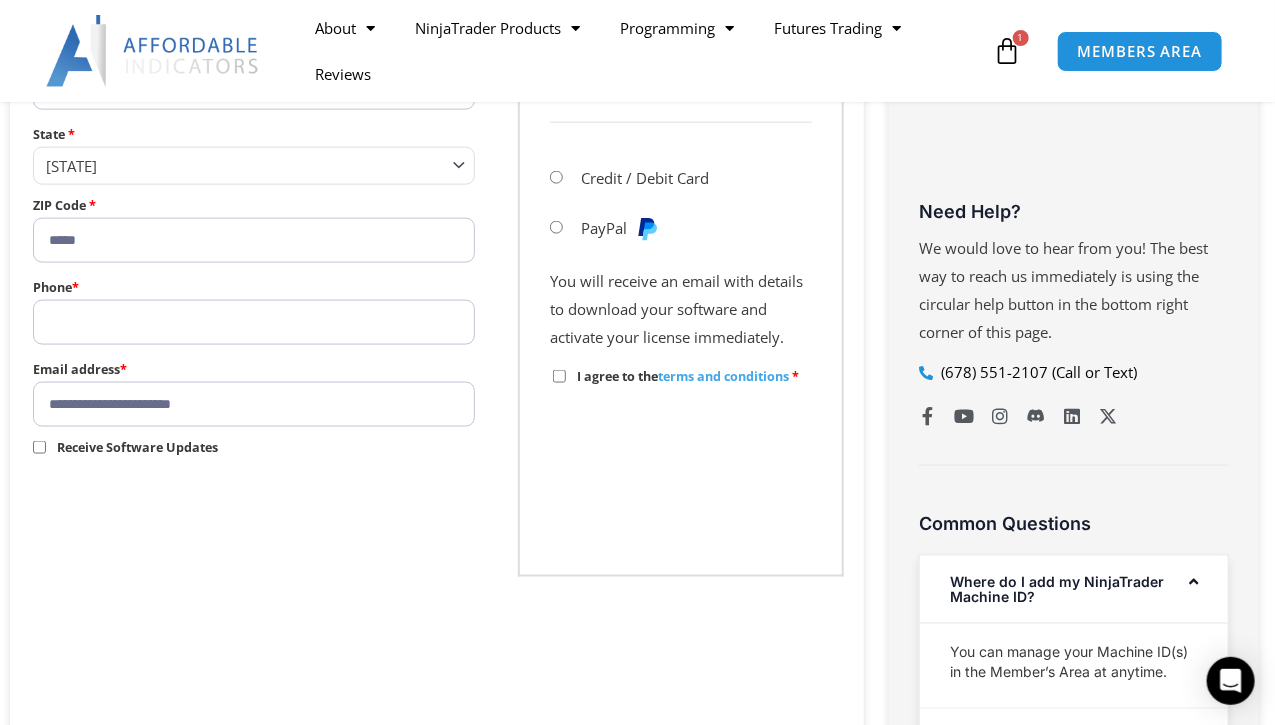 click on "Phone  *" at bounding box center [254, 322] 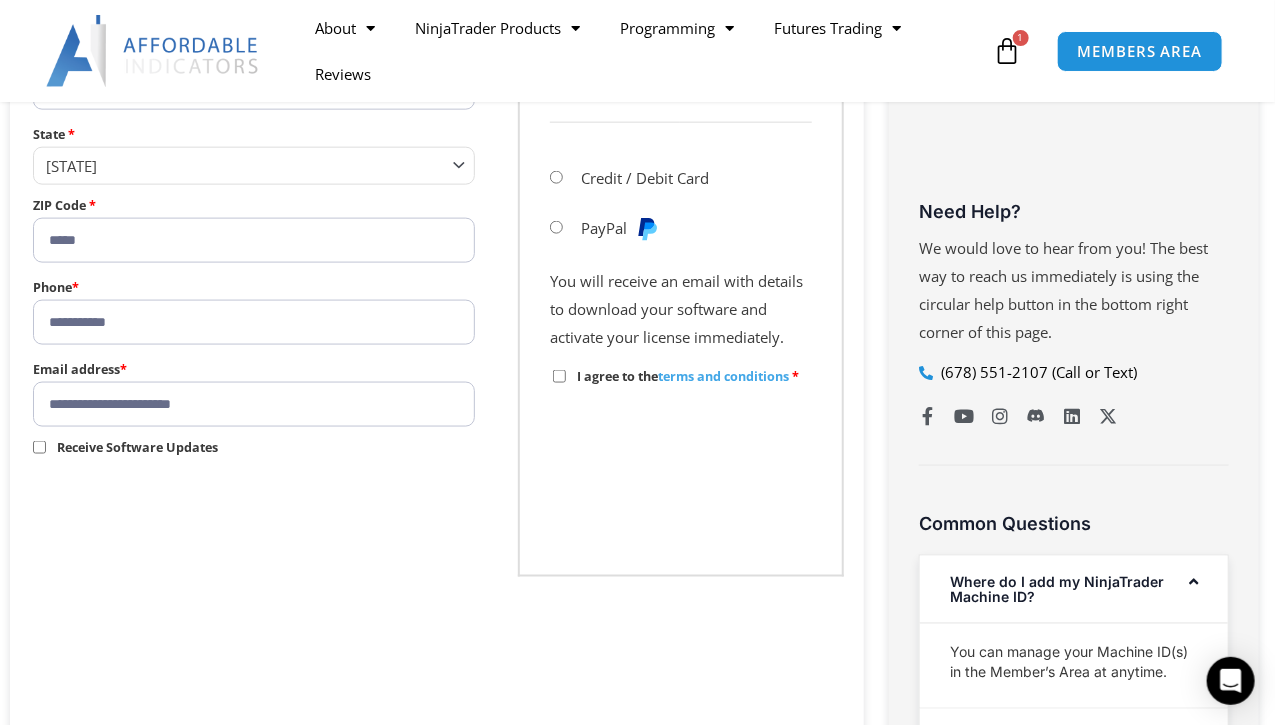 click on "**********" at bounding box center (254, 322) 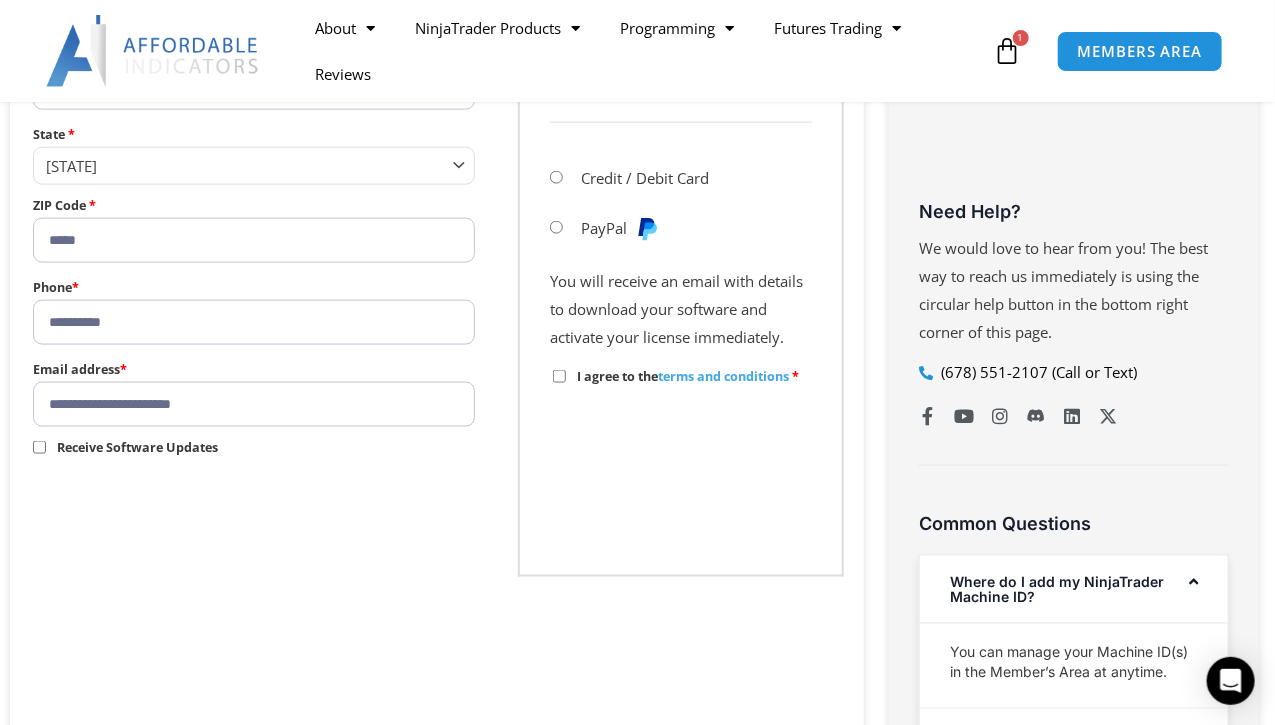 type on "**********" 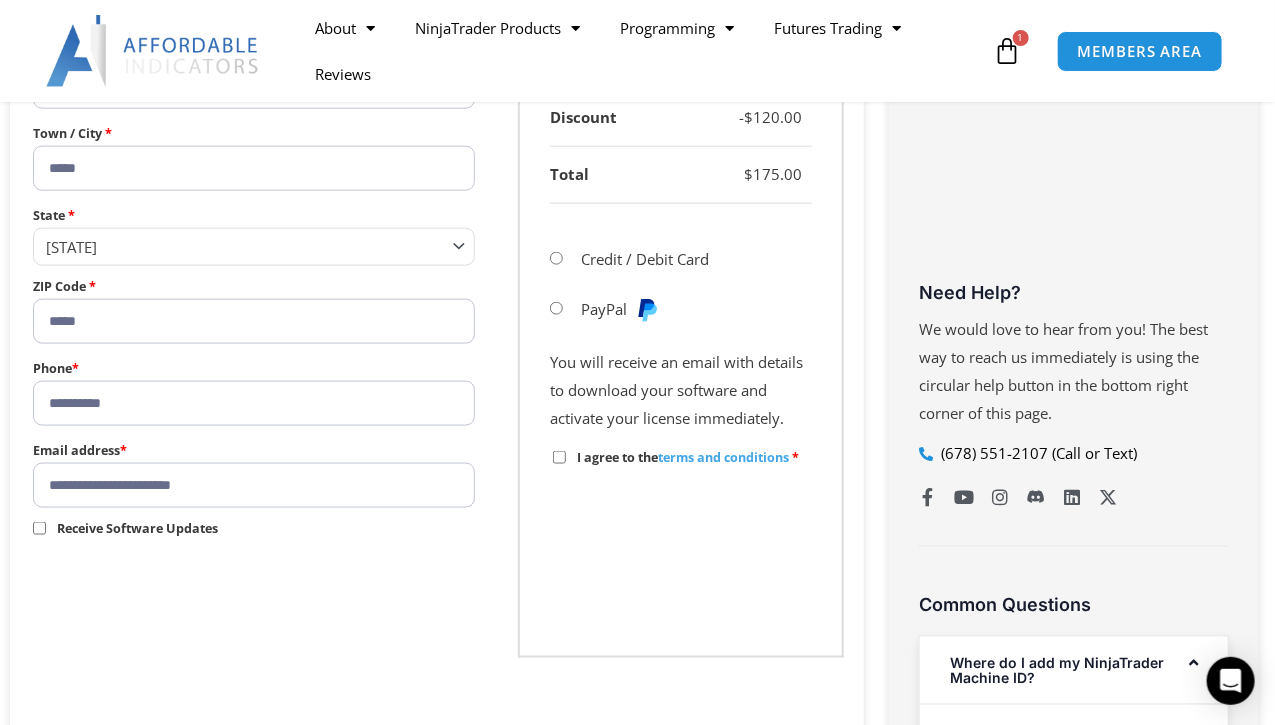 scroll, scrollTop: 860, scrollLeft: 0, axis: vertical 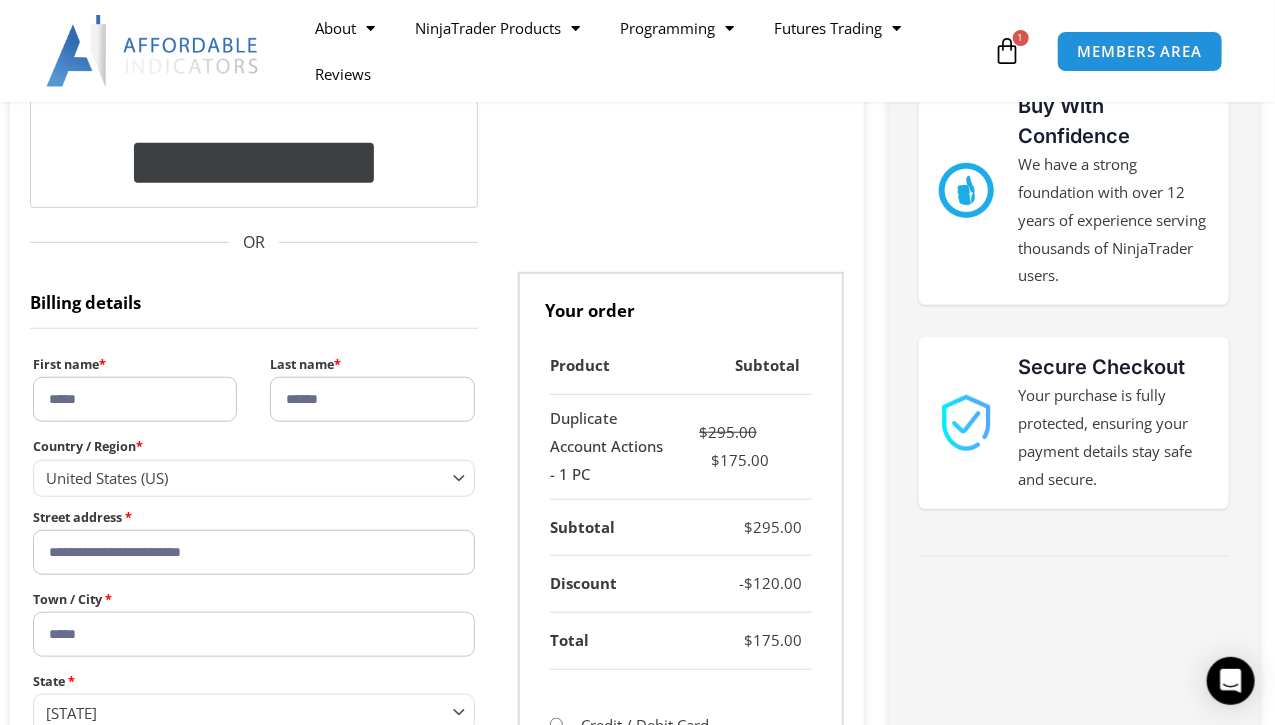 click on "@import url(//fonts.googleapis.com/css?family=Google+Sans_old:500) ••••••" 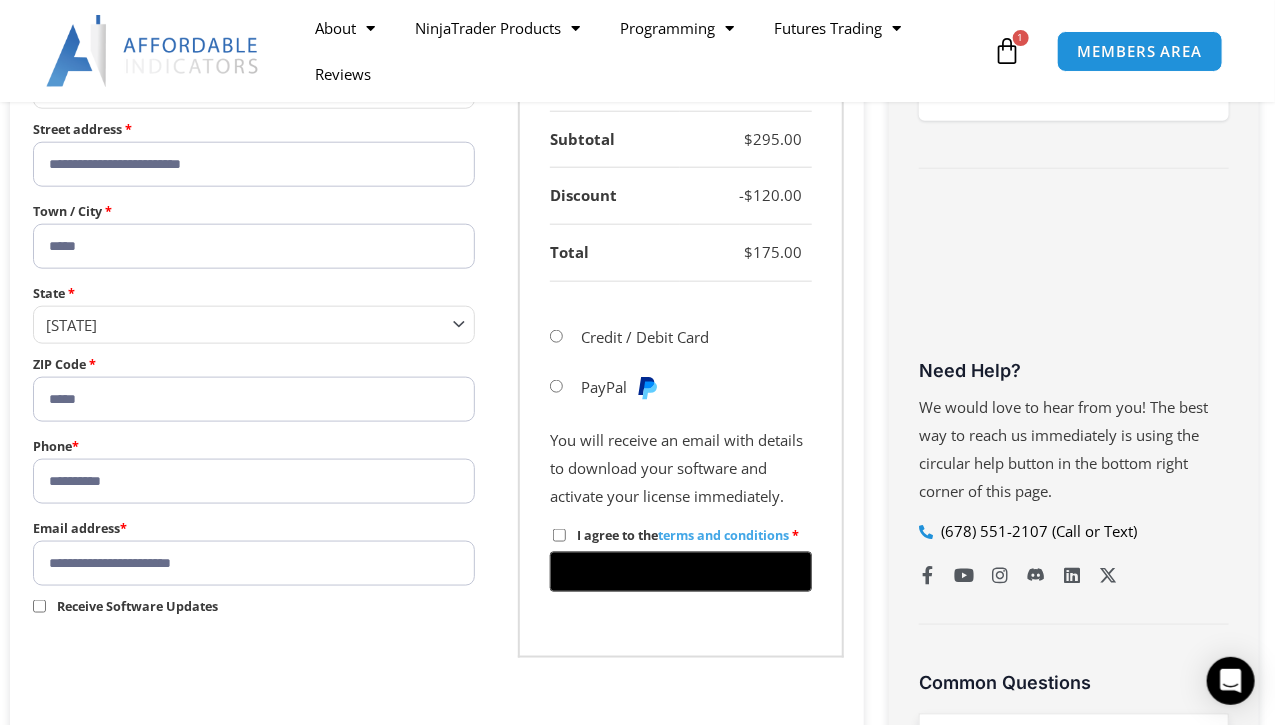 scroll, scrollTop: 845, scrollLeft: 0, axis: vertical 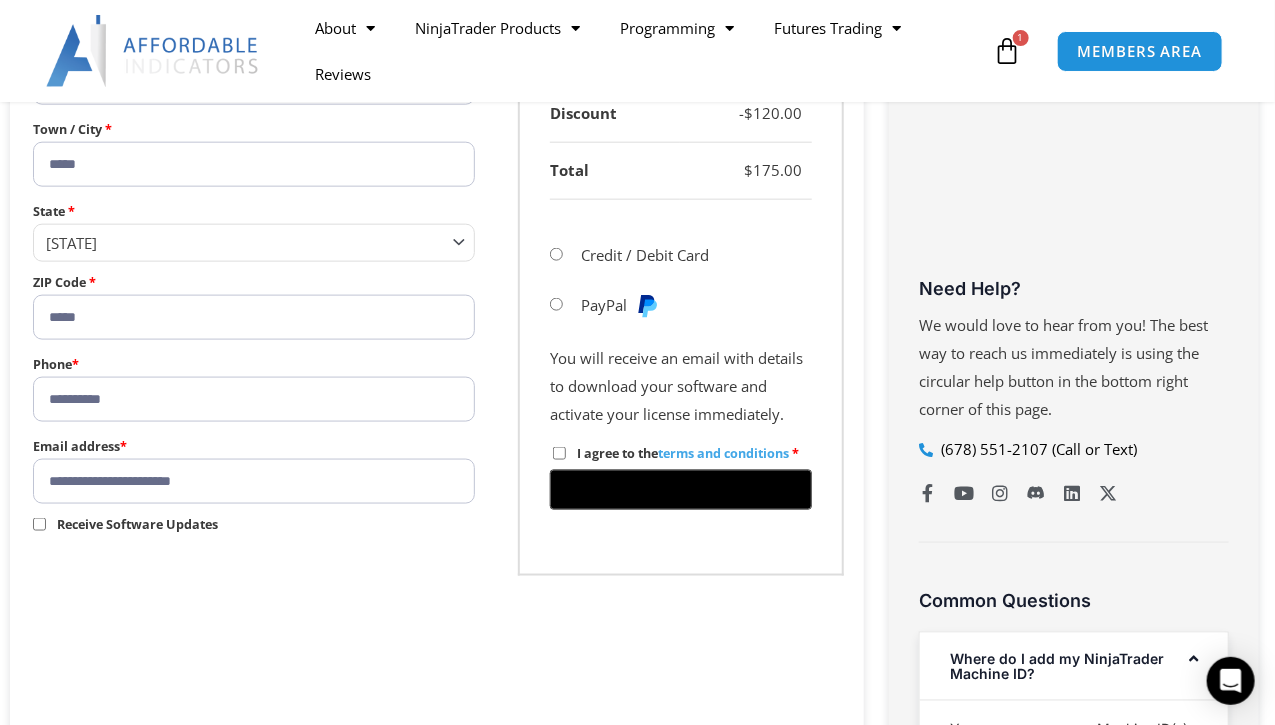 click on "PayPal" at bounding box center [681, 305] 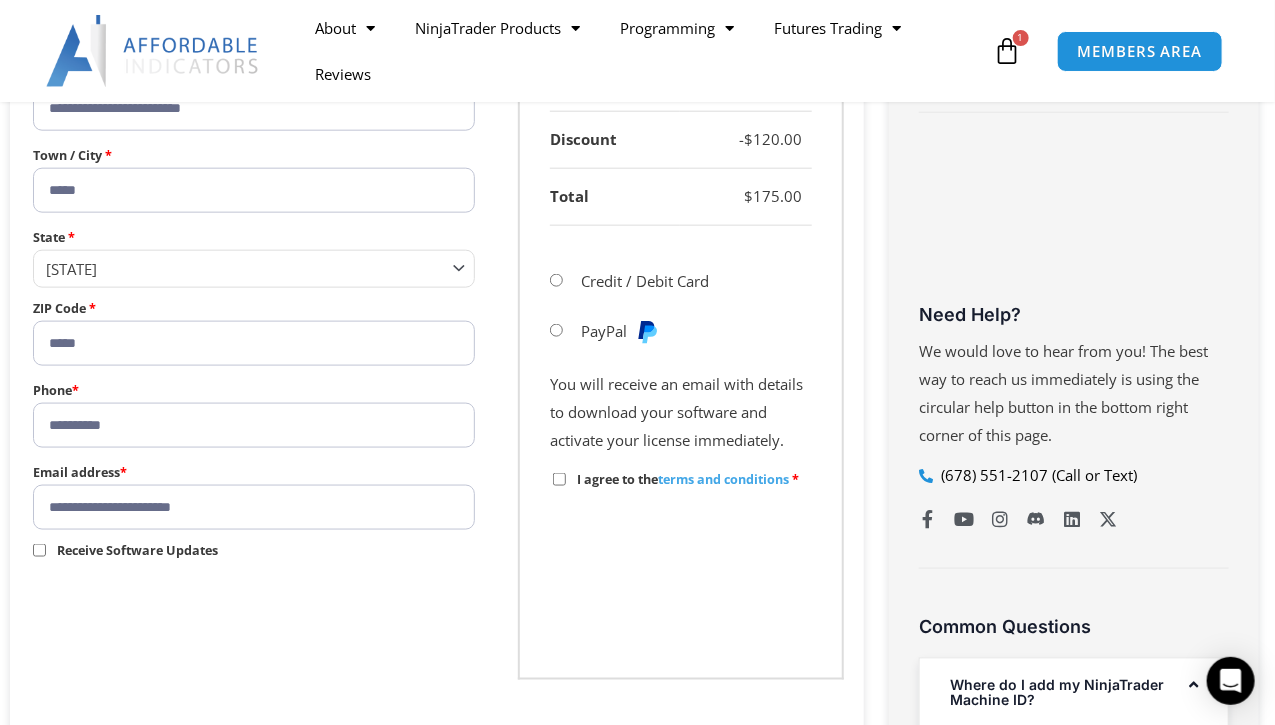 scroll, scrollTop: 843, scrollLeft: 0, axis: vertical 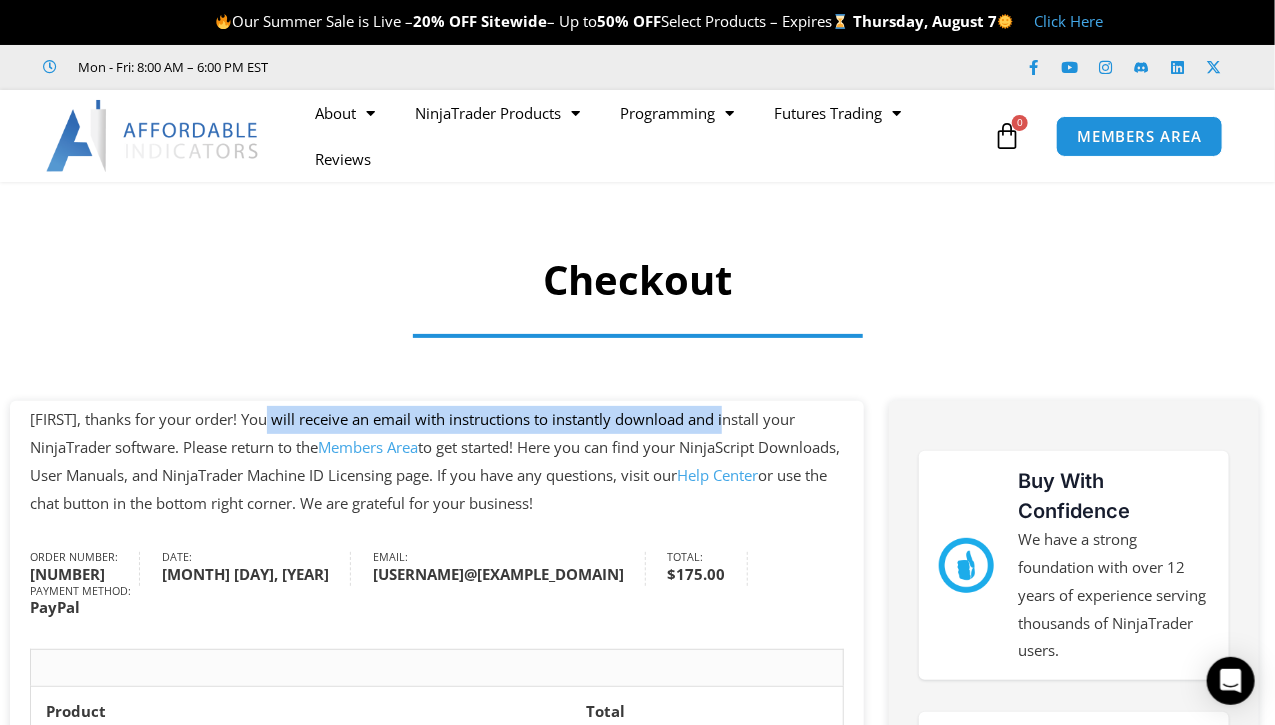 drag, startPoint x: 256, startPoint y: 421, endPoint x: 716, endPoint y: 418, distance: 460.0098 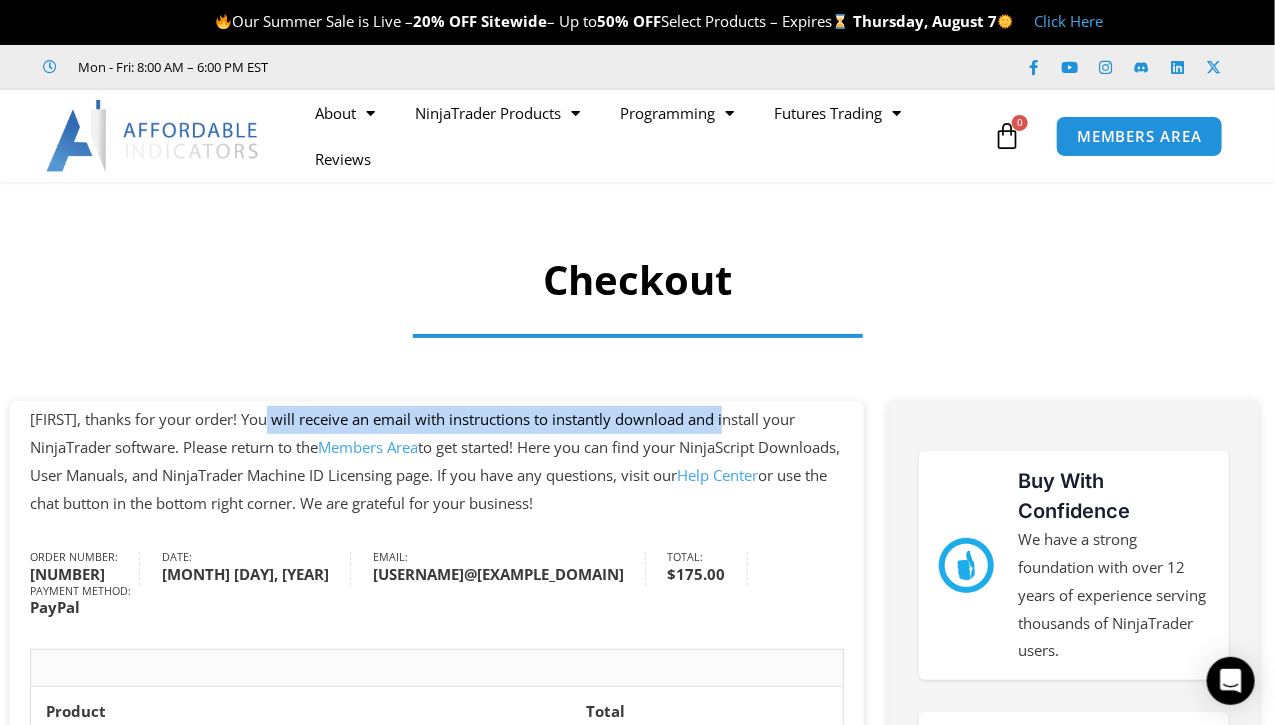 drag, startPoint x: 225, startPoint y: 452, endPoint x: 330, endPoint y: 449, distance: 105.04285 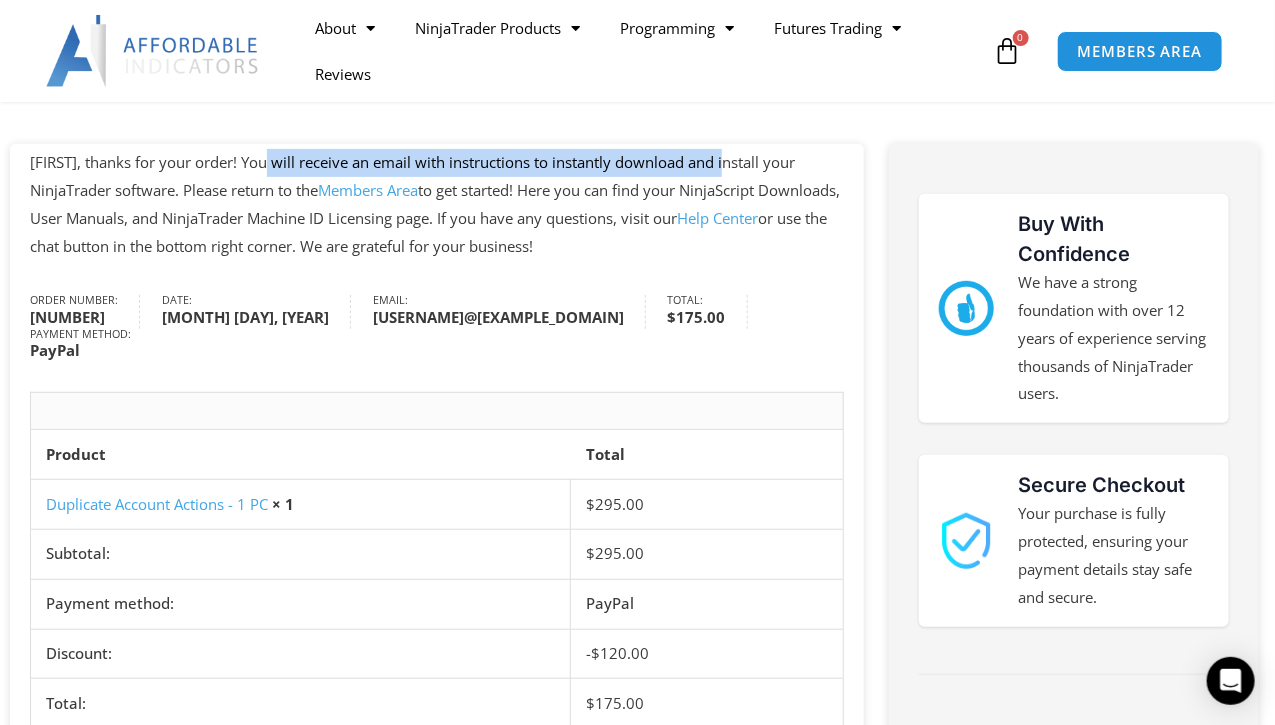scroll, scrollTop: 265, scrollLeft: 0, axis: vertical 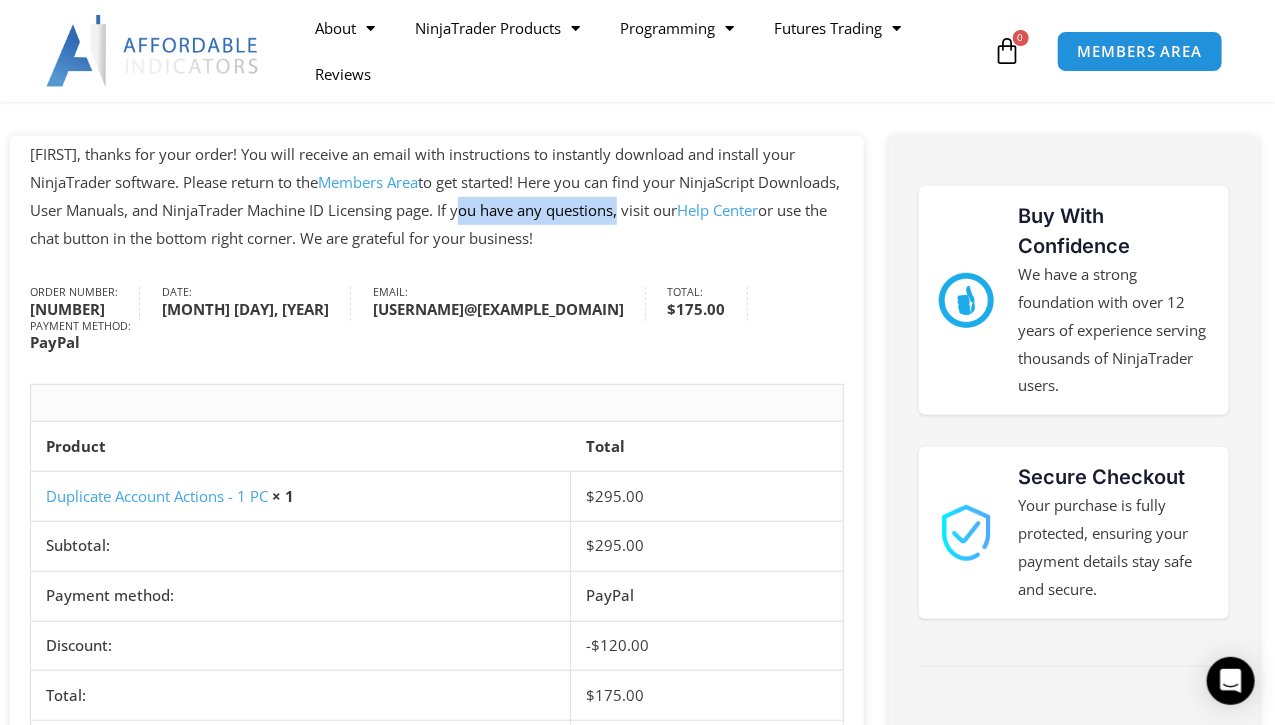 drag, startPoint x: 555, startPoint y: 214, endPoint x: 708, endPoint y: 215, distance: 153.00327 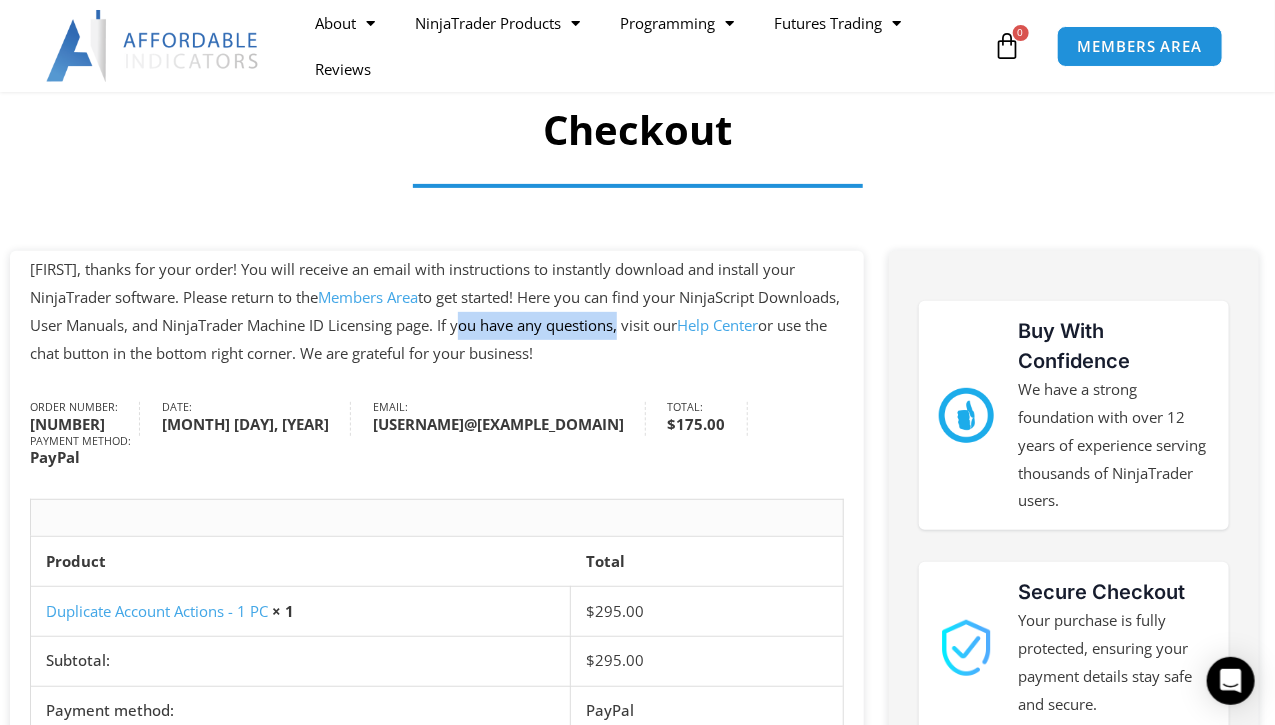 scroll, scrollTop: 133, scrollLeft: 0, axis: vertical 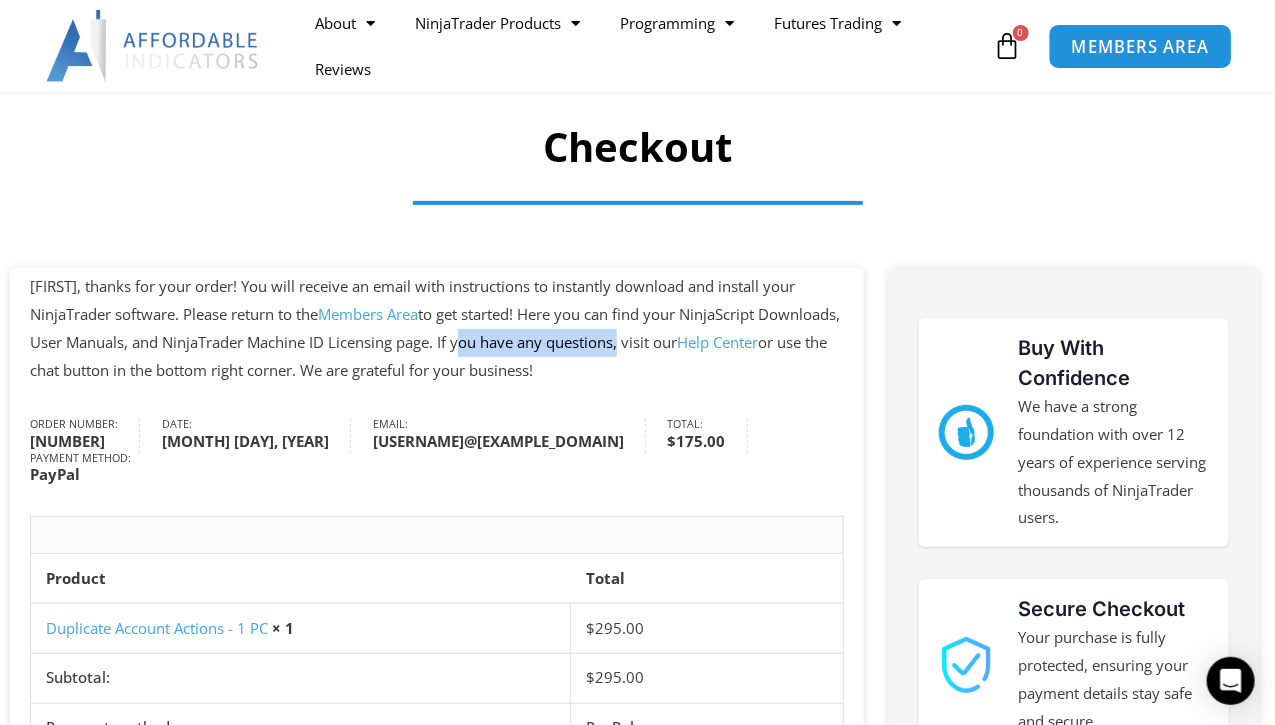 click on "MEMBERS AREA" at bounding box center [1139, 45] 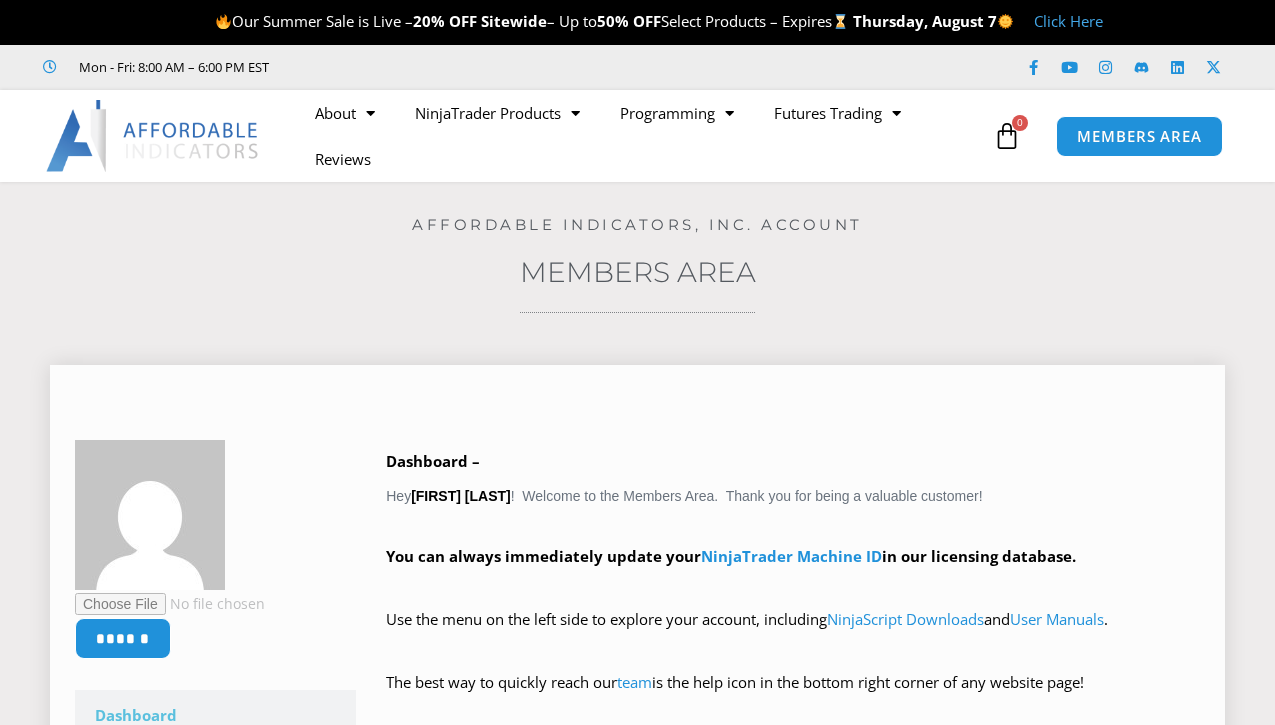 scroll, scrollTop: 0, scrollLeft: 0, axis: both 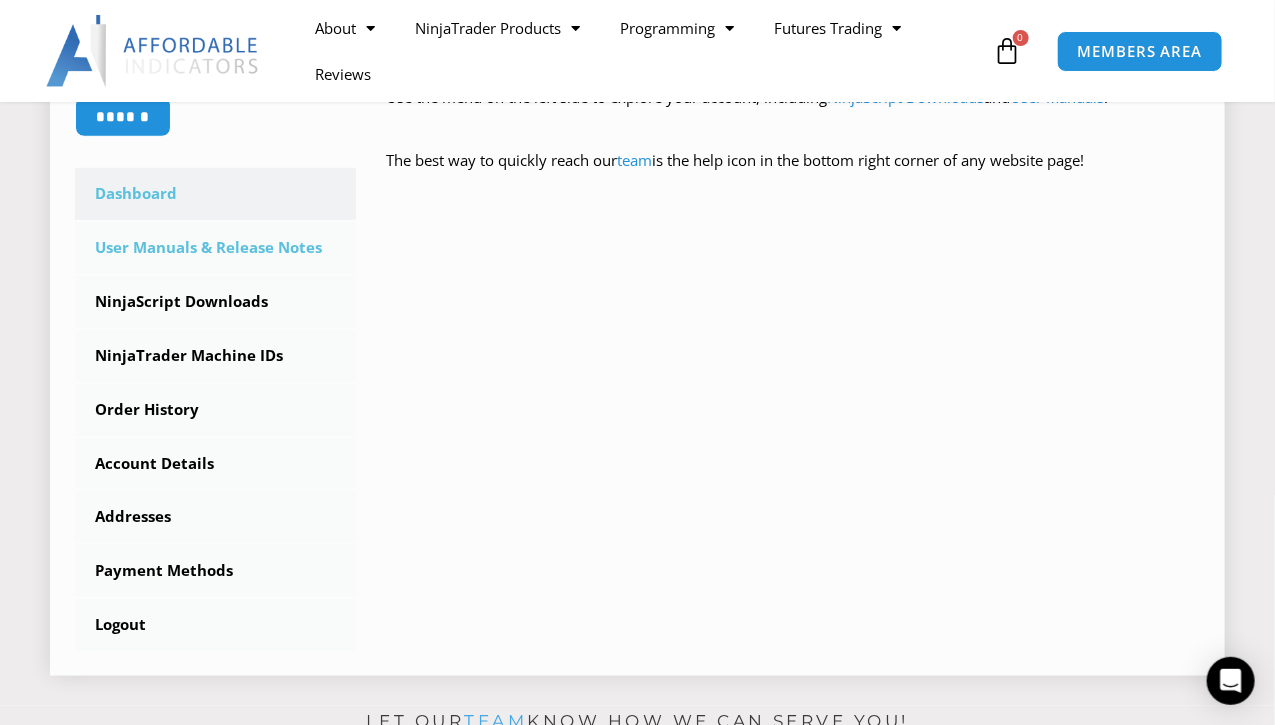 click on "User Manuals & Release Notes" at bounding box center (215, 248) 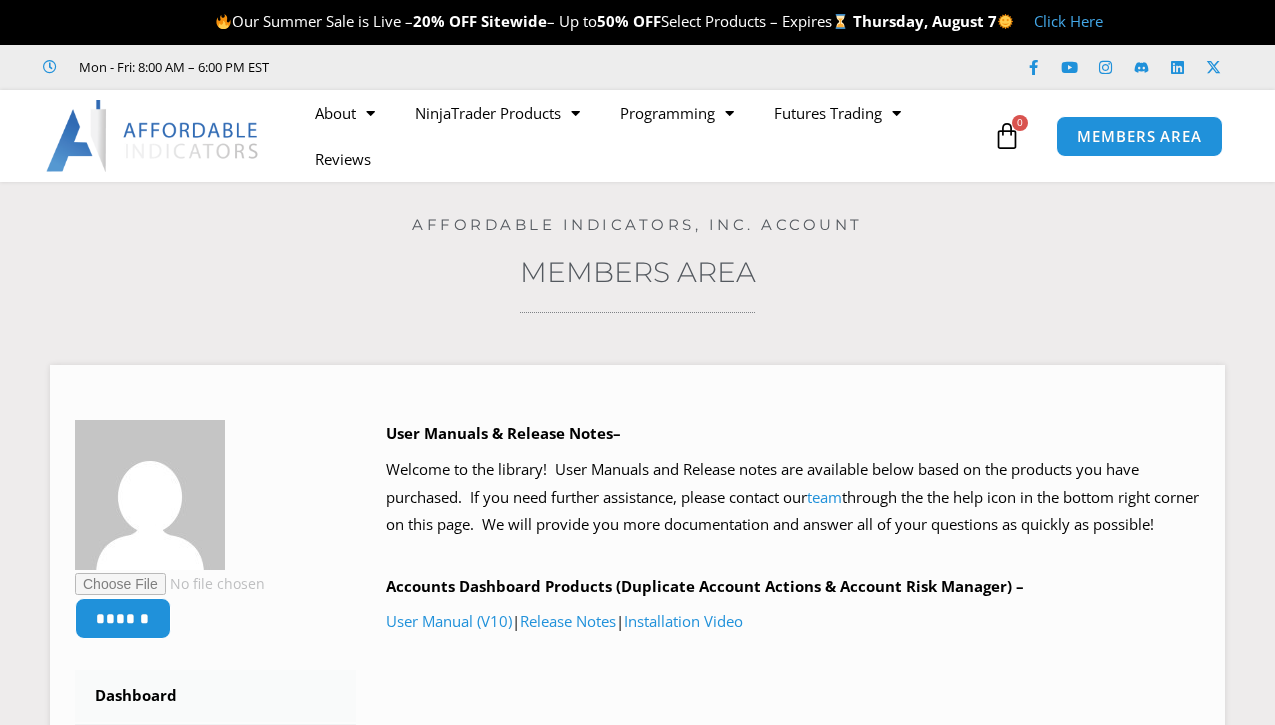 scroll, scrollTop: 0, scrollLeft: 0, axis: both 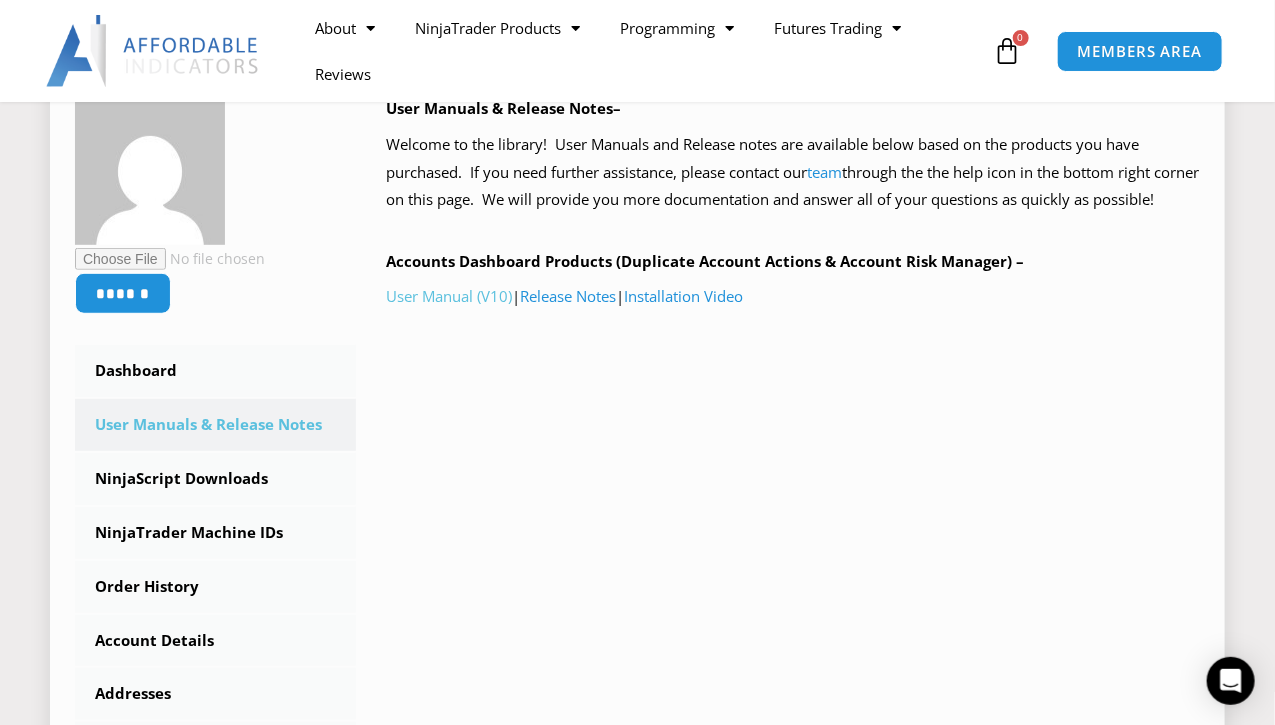 click on "User Manual (V10)" at bounding box center (449, 296) 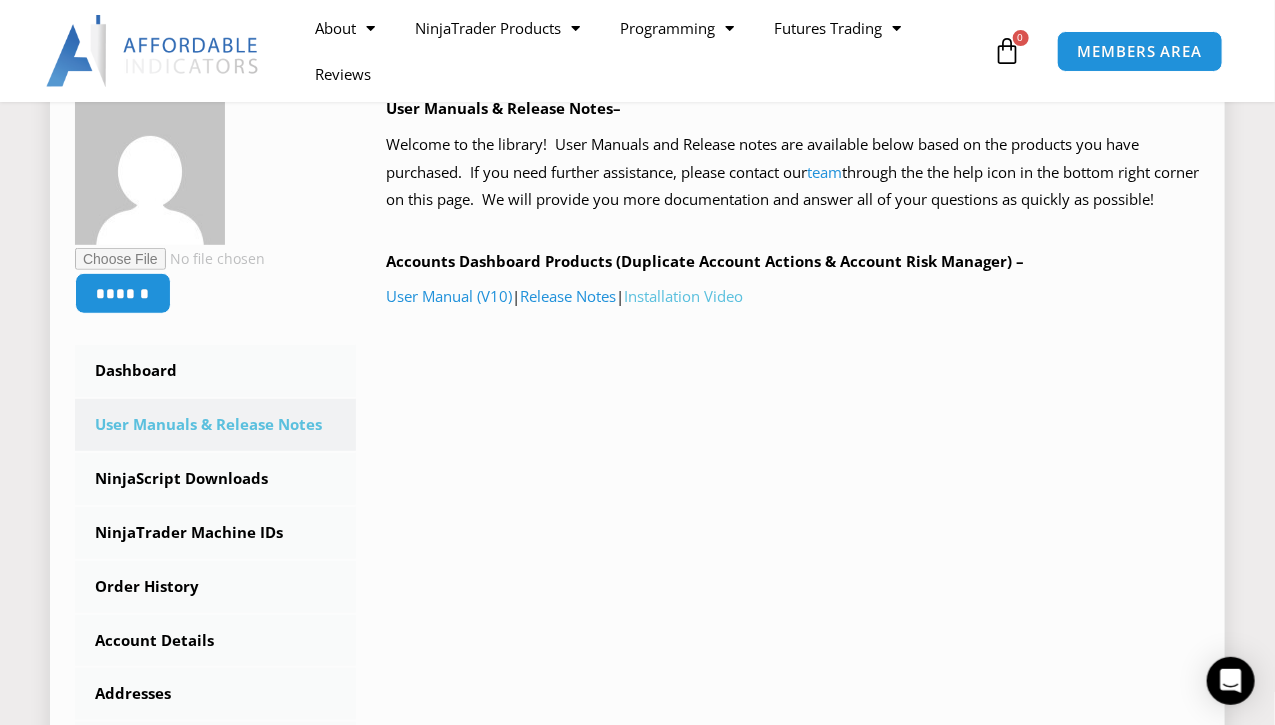 click on "Installation Video" at bounding box center [683, 296] 